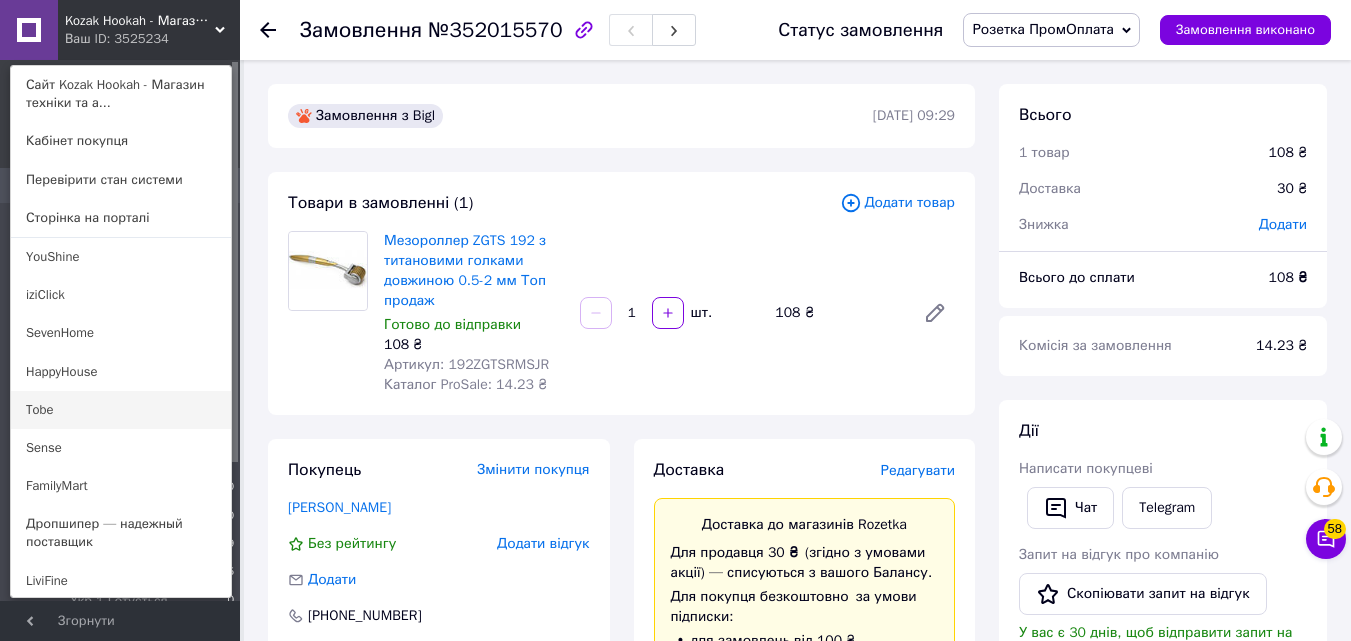 scroll, scrollTop: 600, scrollLeft: 0, axis: vertical 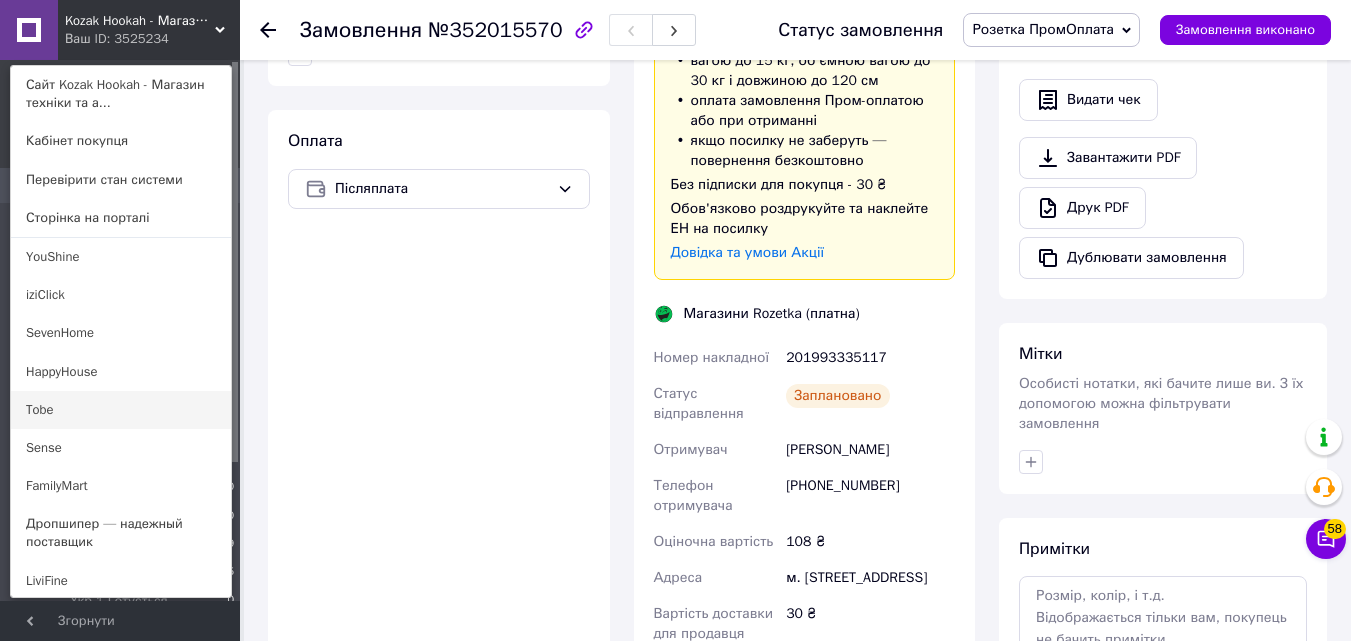 click on "Tobe" at bounding box center (121, 410) 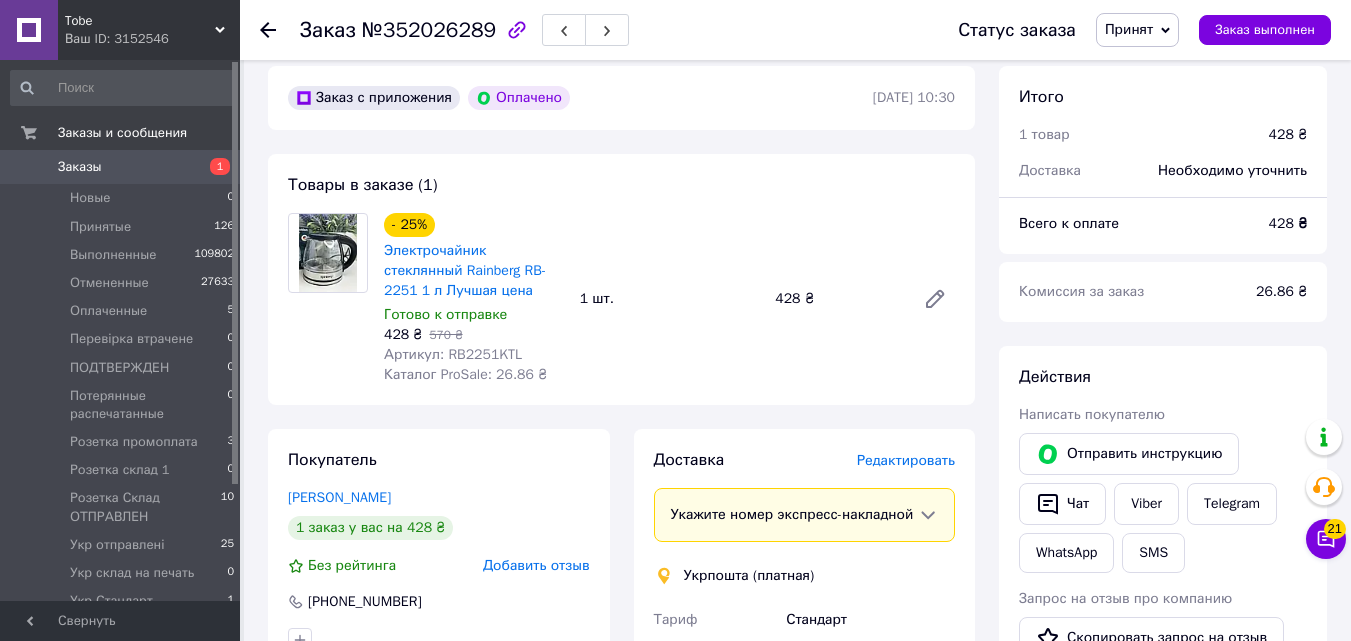 scroll, scrollTop: 700, scrollLeft: 0, axis: vertical 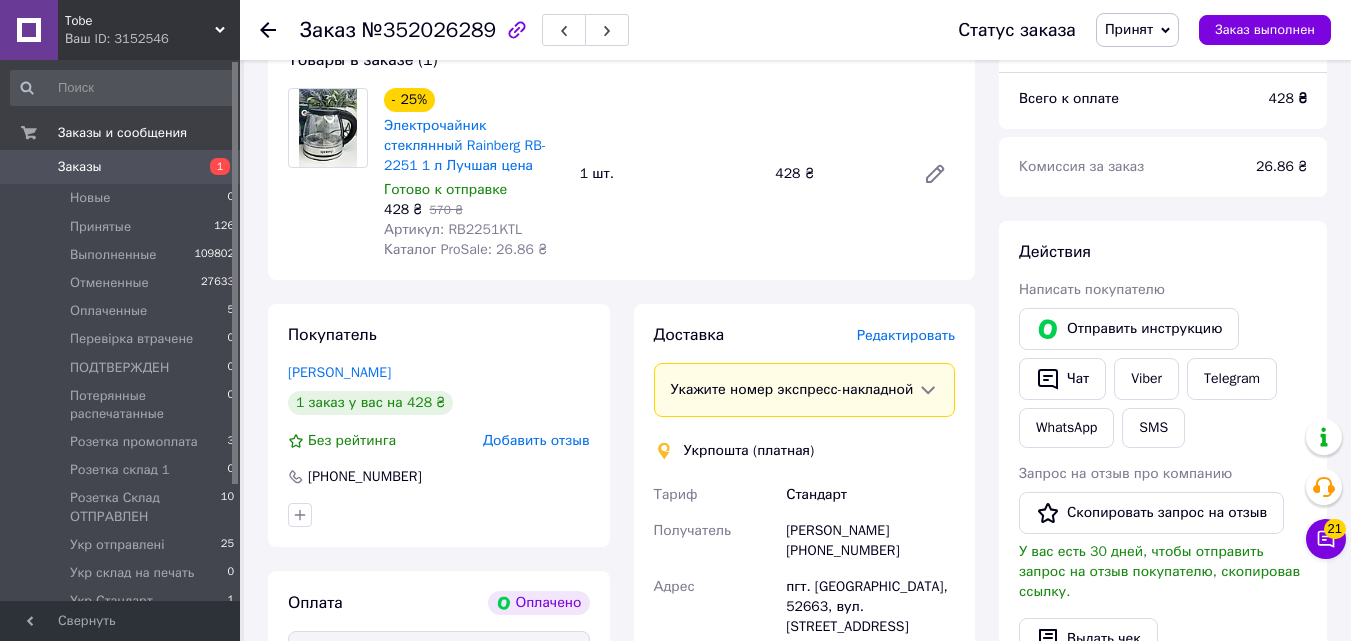 click on "Принят" at bounding box center [1129, 29] 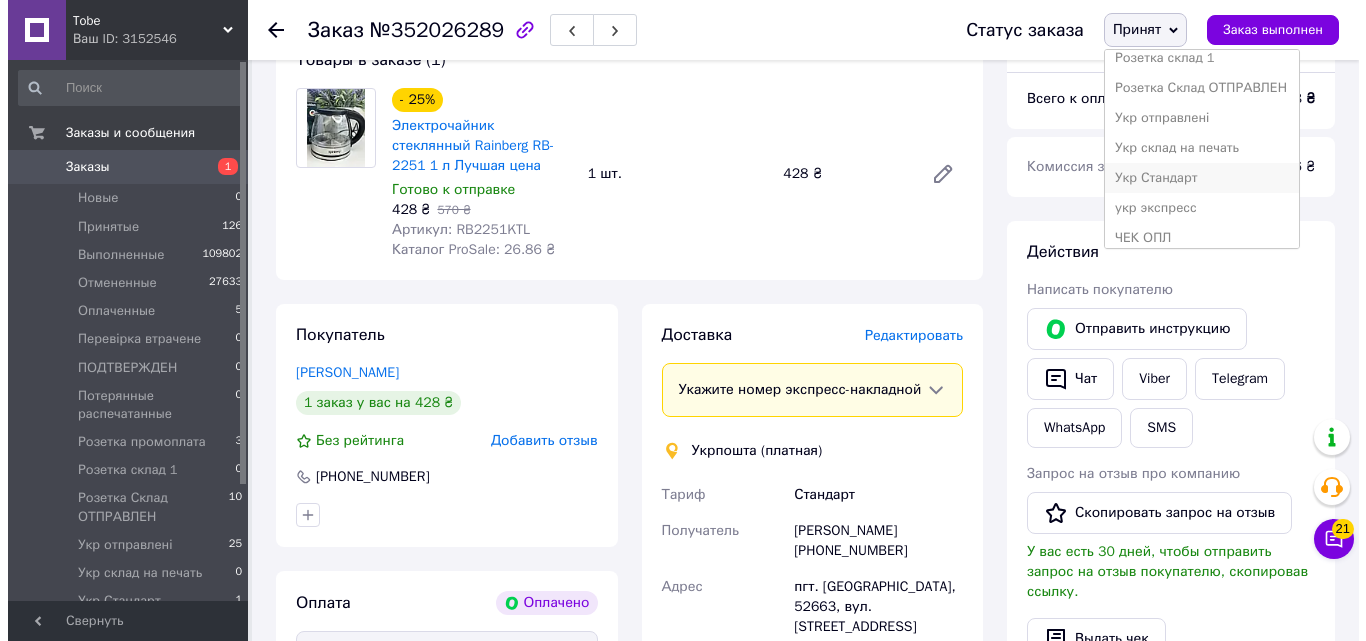 scroll, scrollTop: 232, scrollLeft: 0, axis: vertical 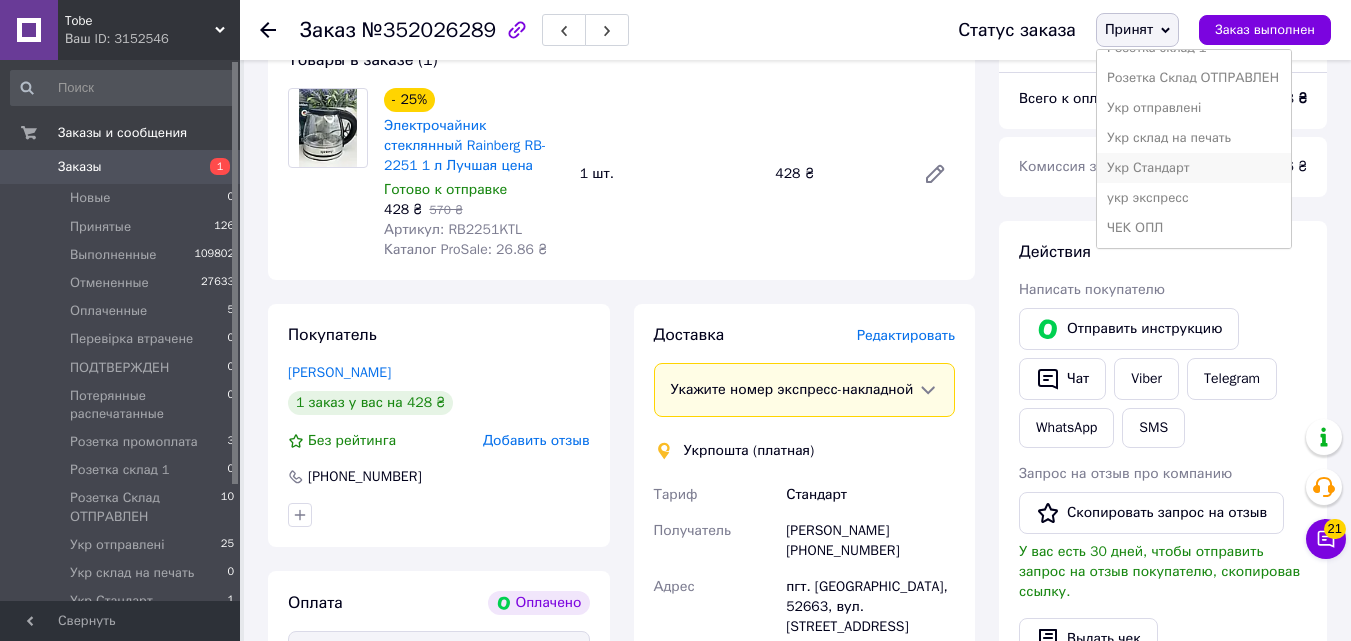 click on "Укр Стандарт" at bounding box center [1194, 168] 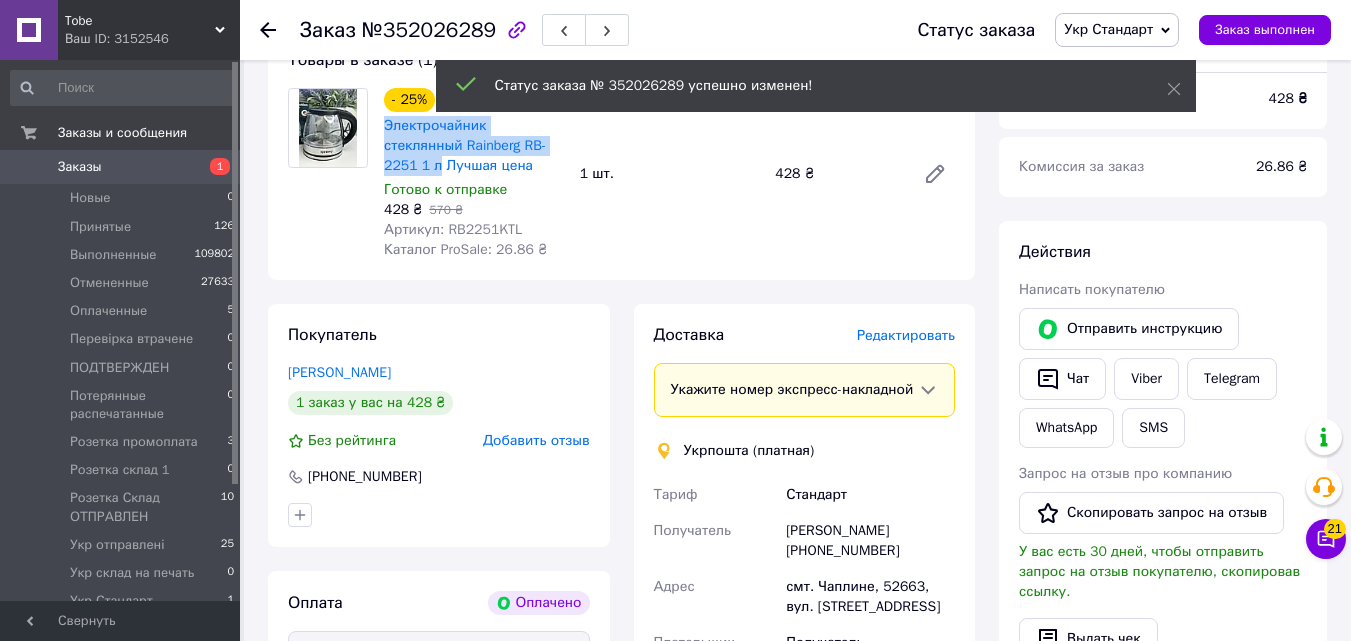 drag, startPoint x: 380, startPoint y: 123, endPoint x: 532, endPoint y: 156, distance: 155.54099 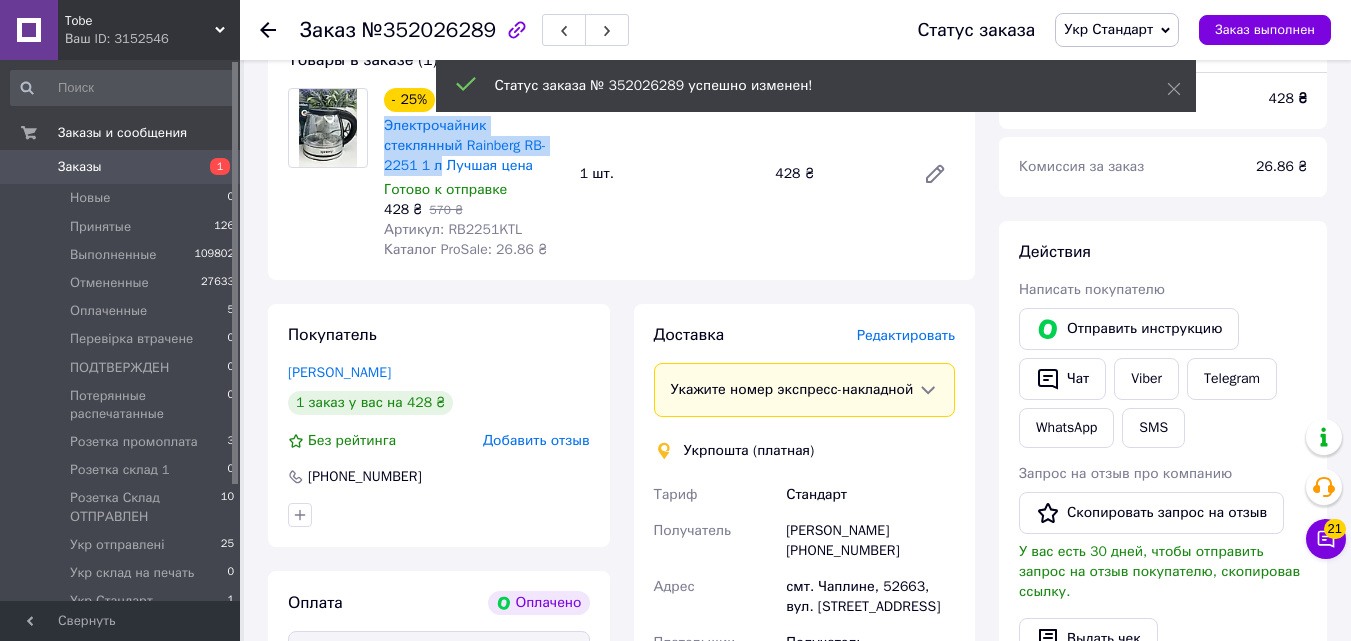 click on "- 25% Электрочайник стеклянный Rainberg RB-2251 1 л Лучшая цена Готово к отправке 428 ₴   570 ₴ Артикул: RB2251KTL Каталог ProSale: 26.86 ₴" at bounding box center [474, 174] 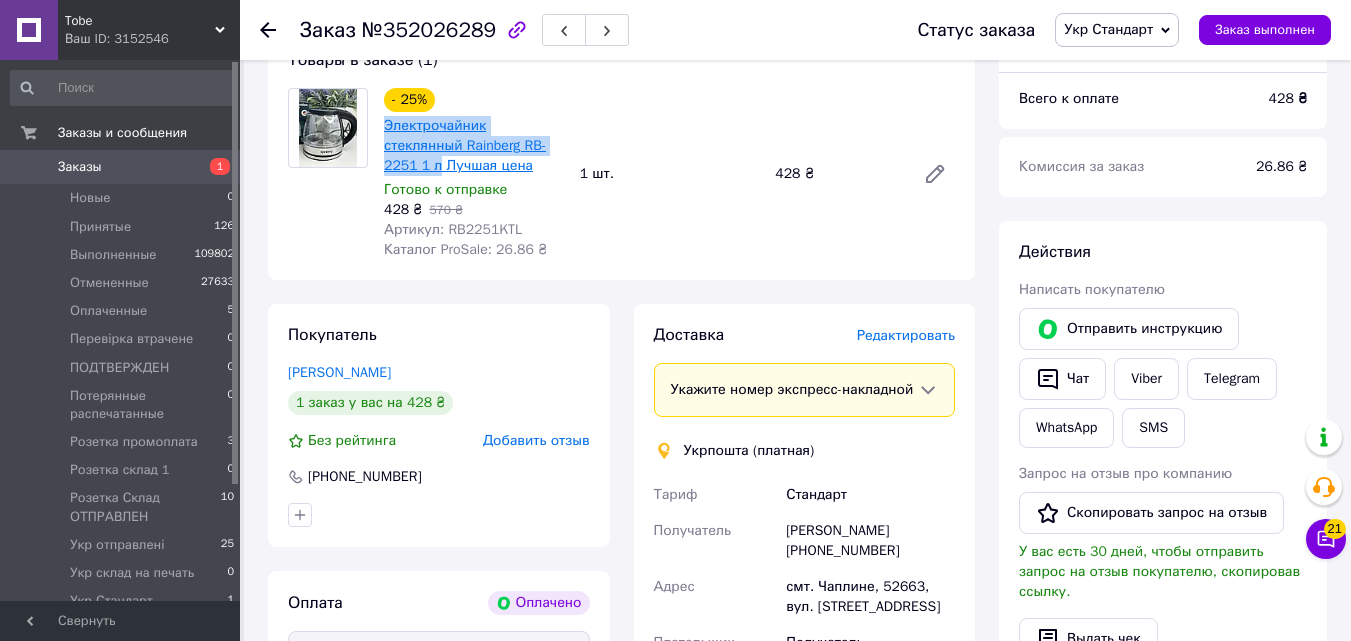 copy on "Электрочайник стеклянный Rainberg RB-2251 1 л" 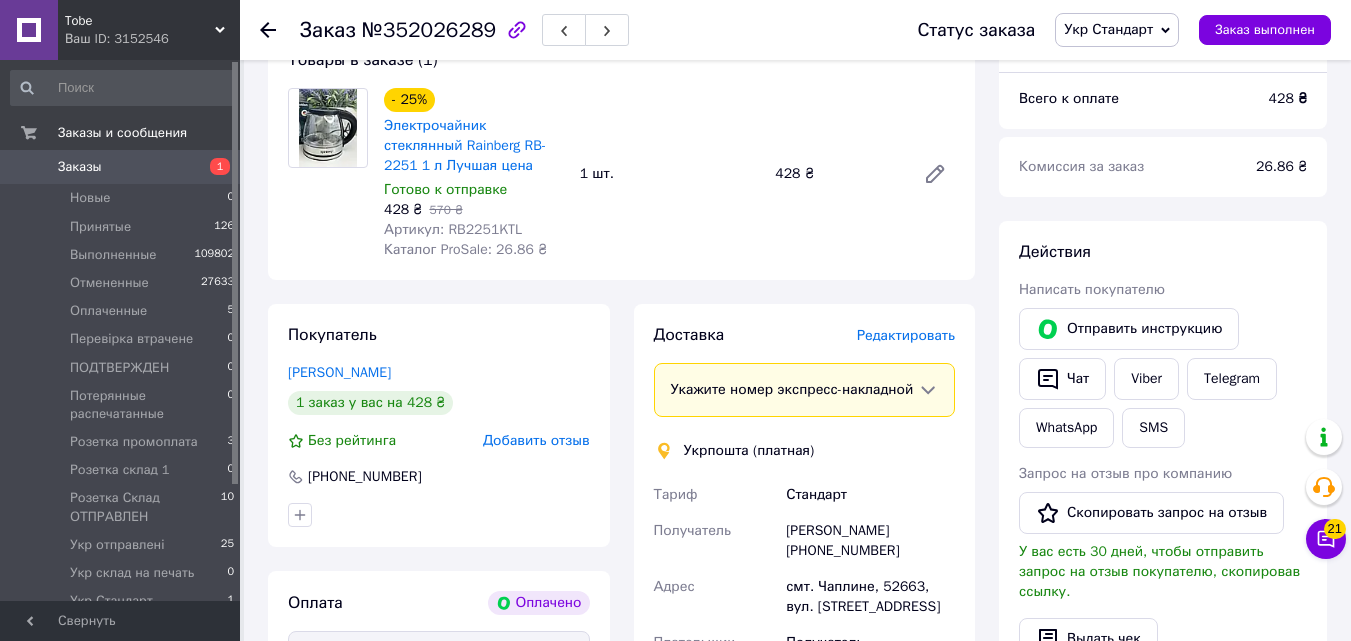 click on "Редактировать" at bounding box center (906, 335) 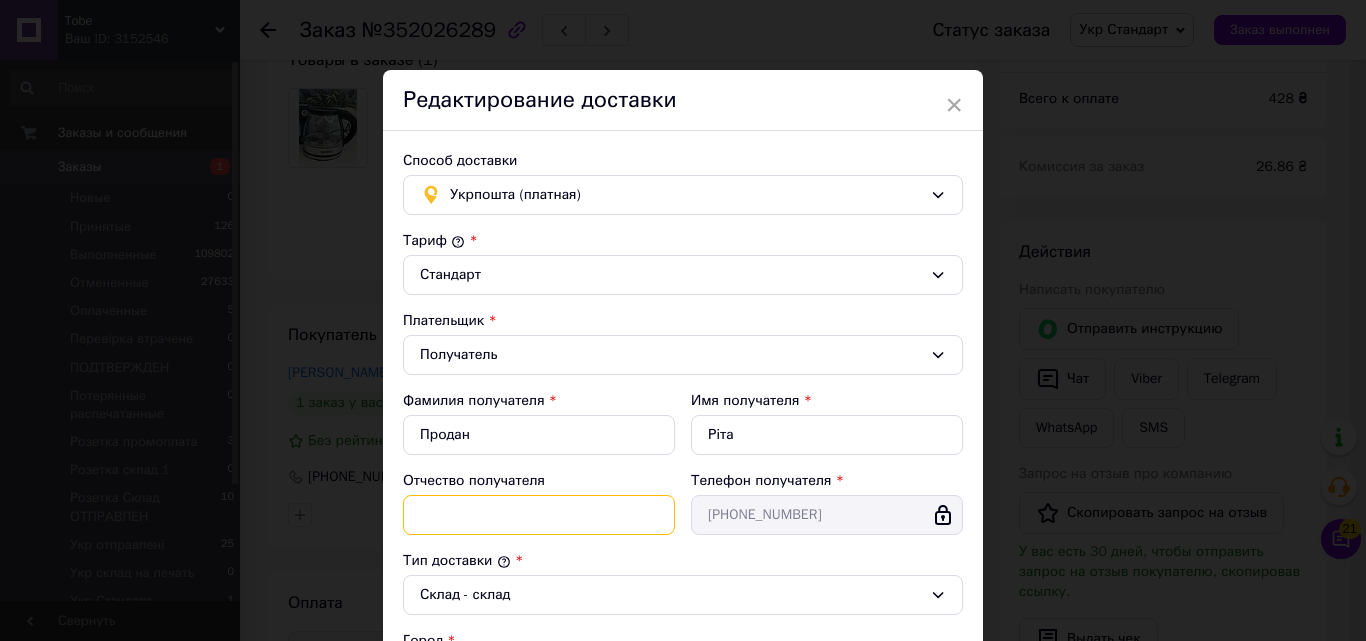 click on "Отчество получателя" at bounding box center (539, 515) 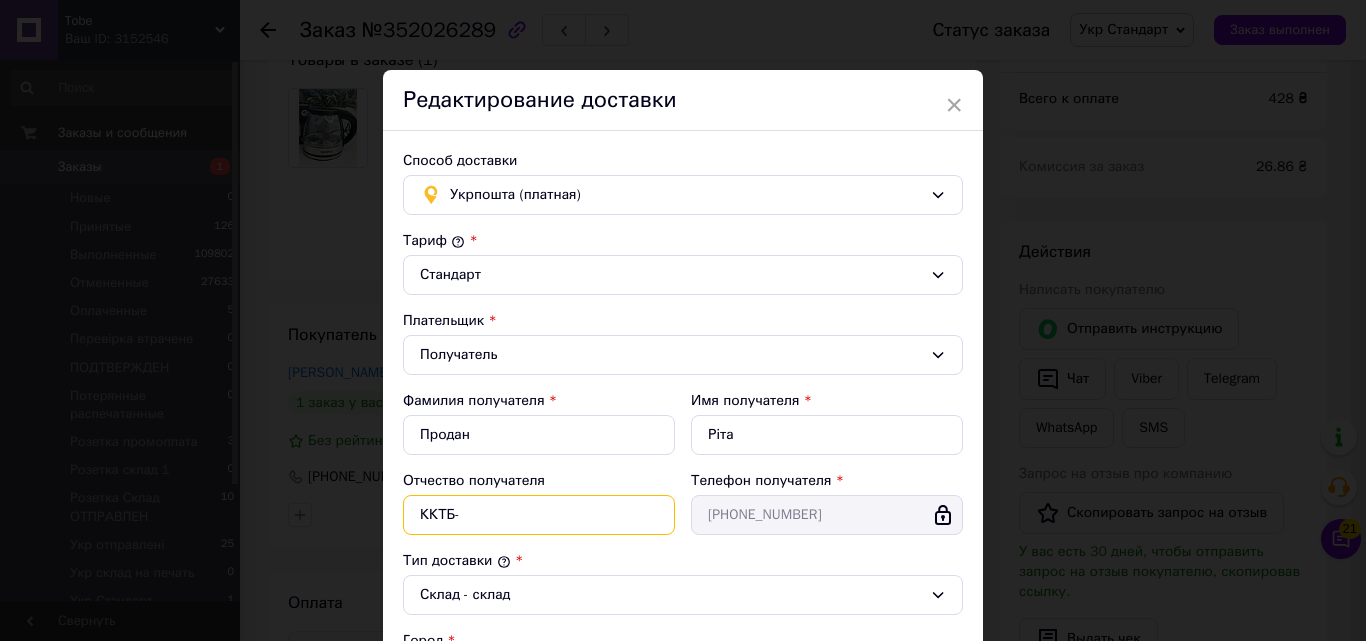 paste on "Электрочайник стеклянный Rainberg RB-2251 1 л" 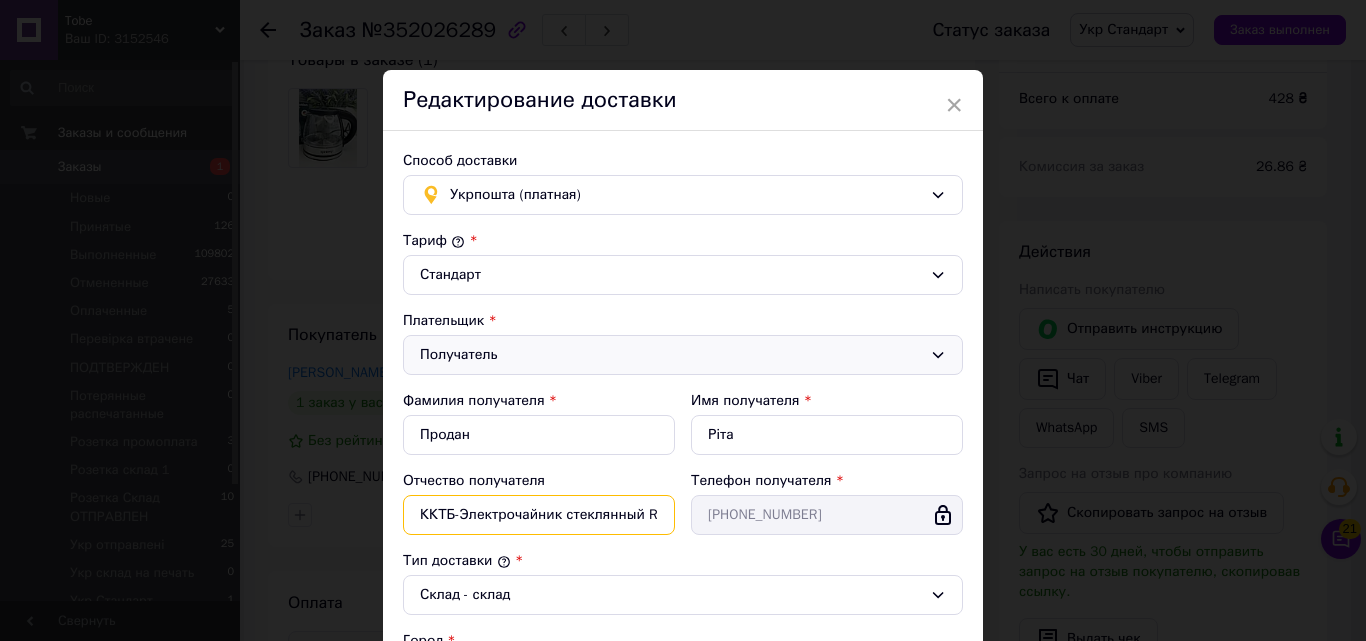 scroll, scrollTop: 0, scrollLeft: 114, axis: horizontal 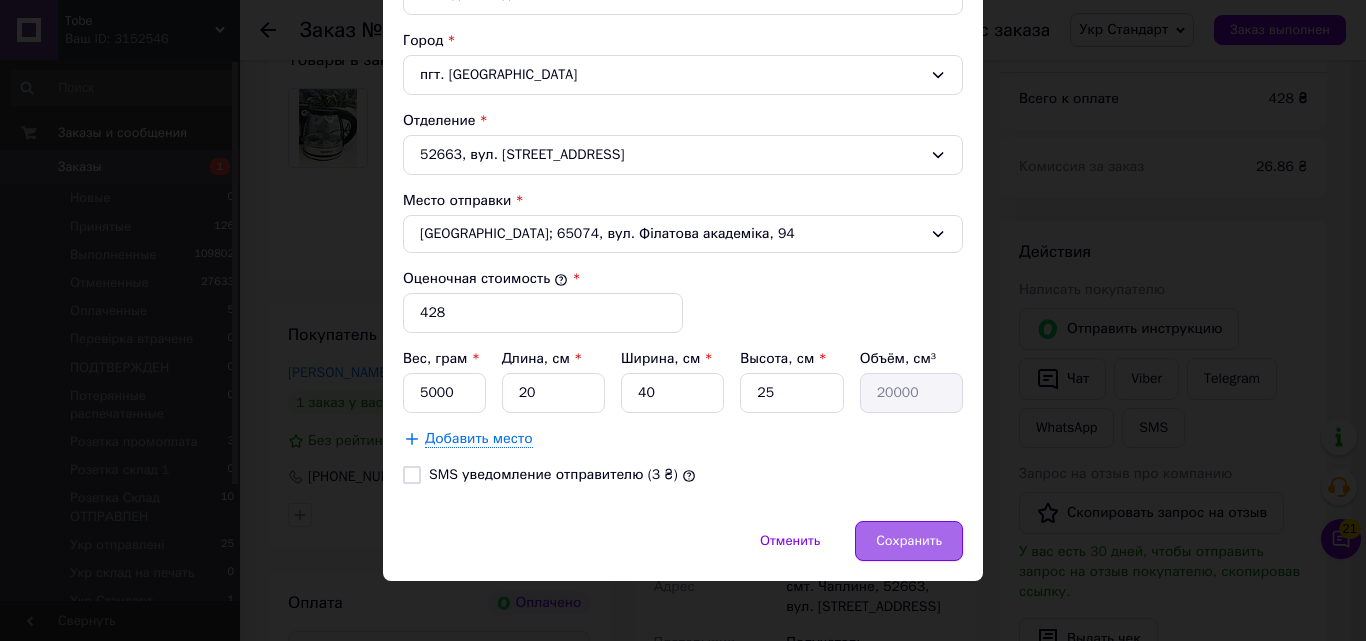 type on "ККТБ-Электрочайник стеклянный Rainberg RB-2251 1 л" 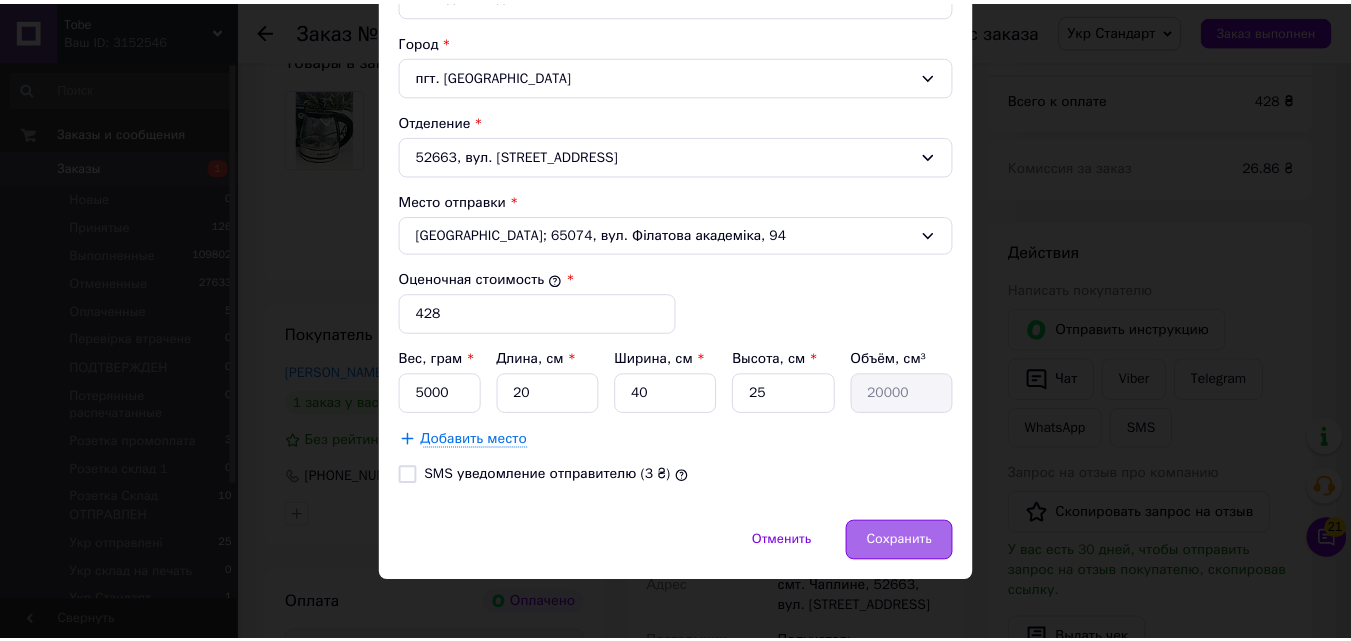 scroll, scrollTop: 0, scrollLeft: 0, axis: both 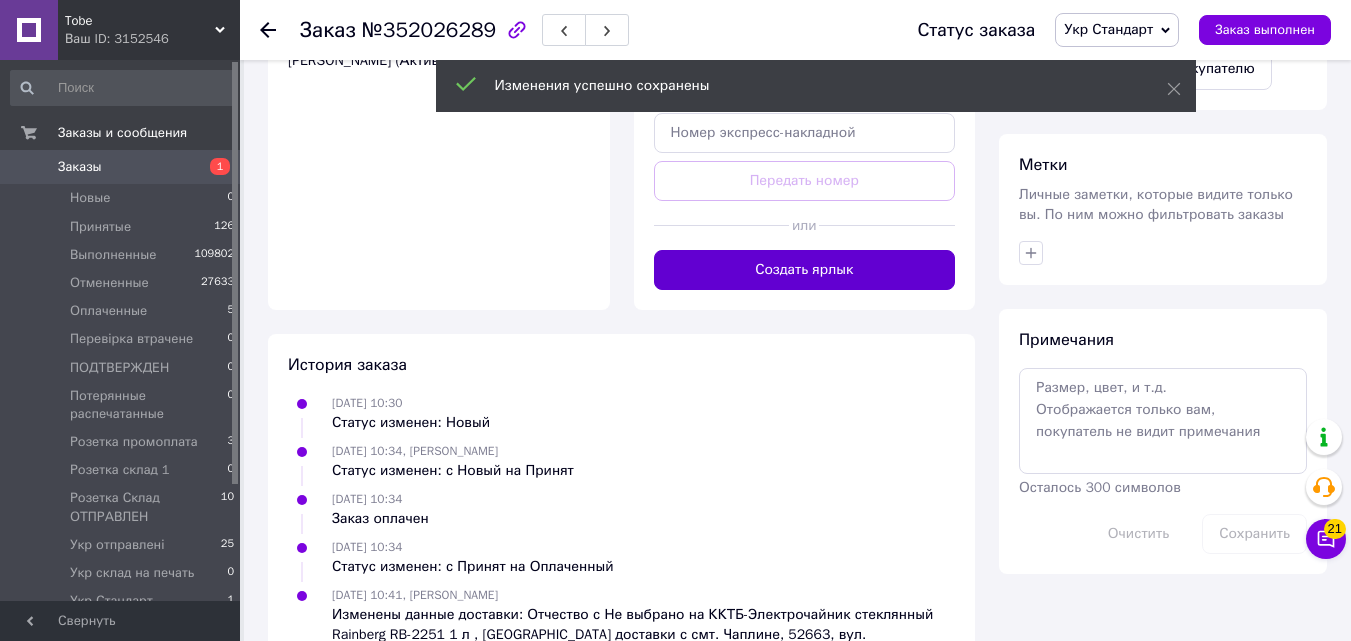 click on "Создать ярлык" at bounding box center (805, 270) 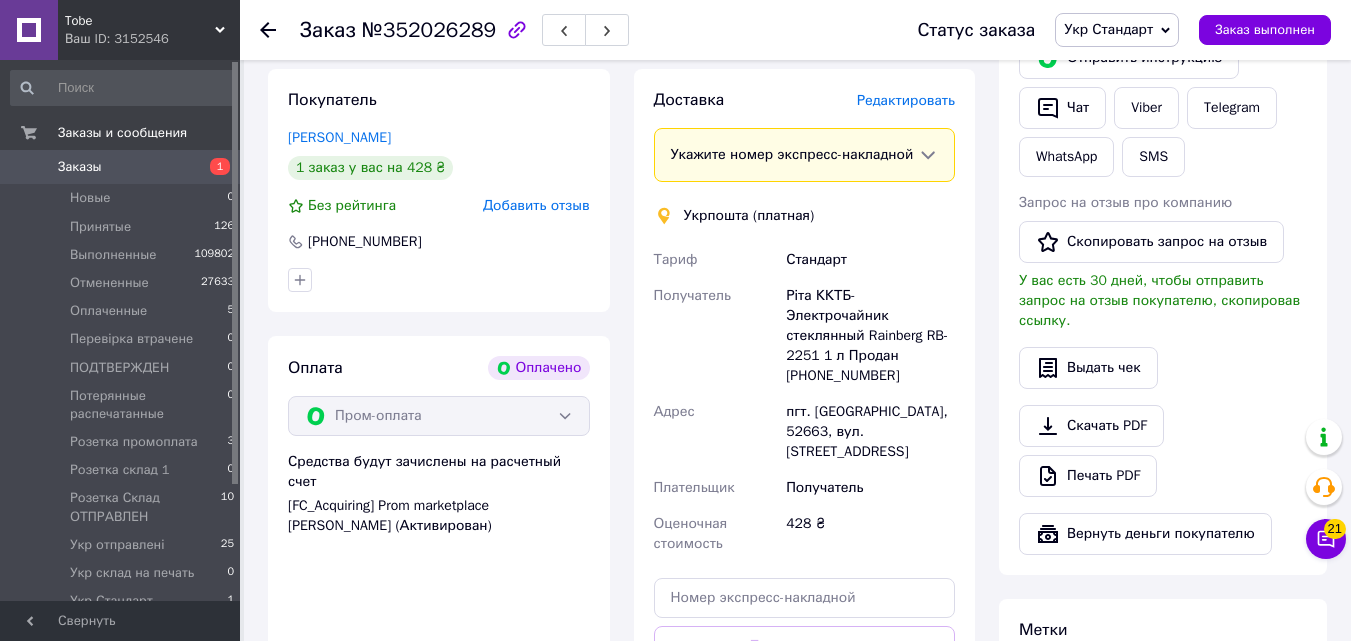 scroll, scrollTop: 900, scrollLeft: 0, axis: vertical 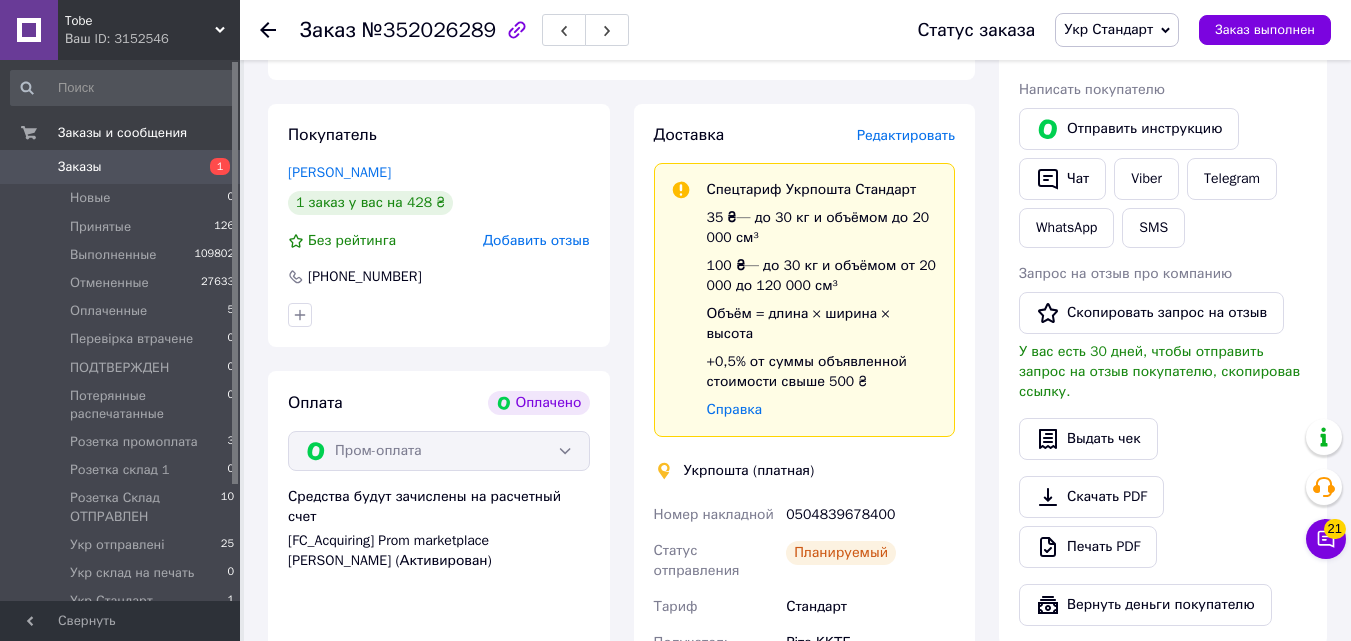 click on "0504839678400" at bounding box center (870, 515) 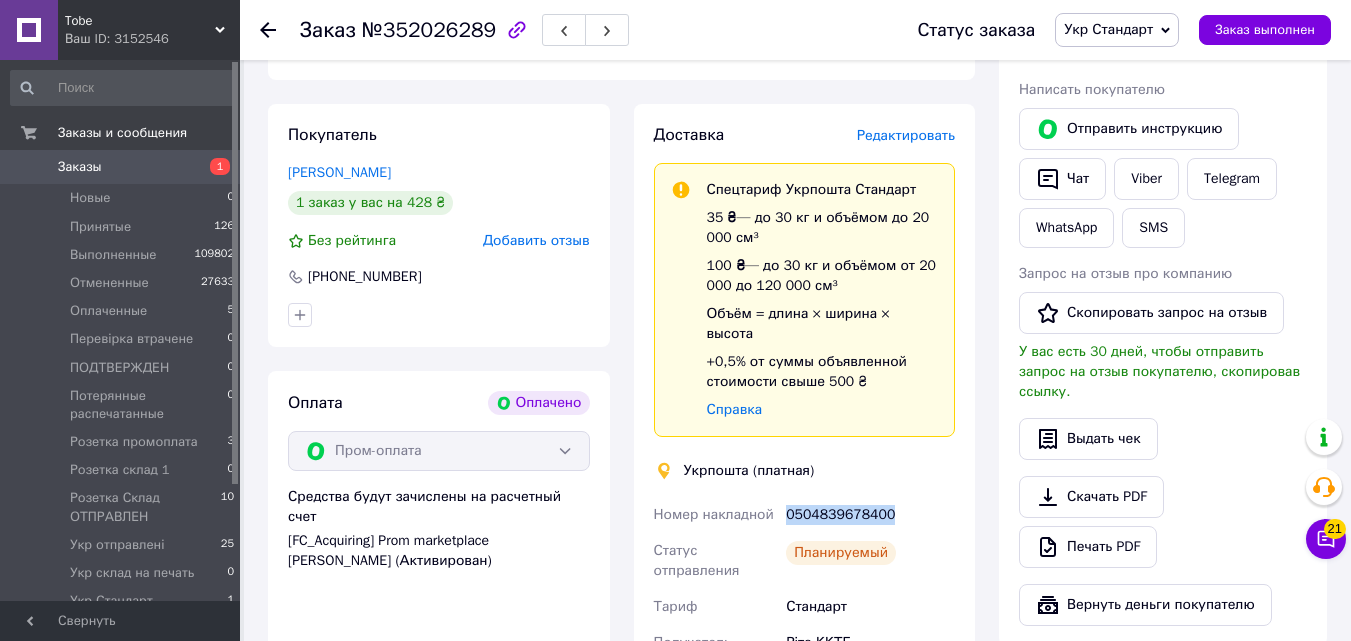 click on "0504839678400" at bounding box center [870, 515] 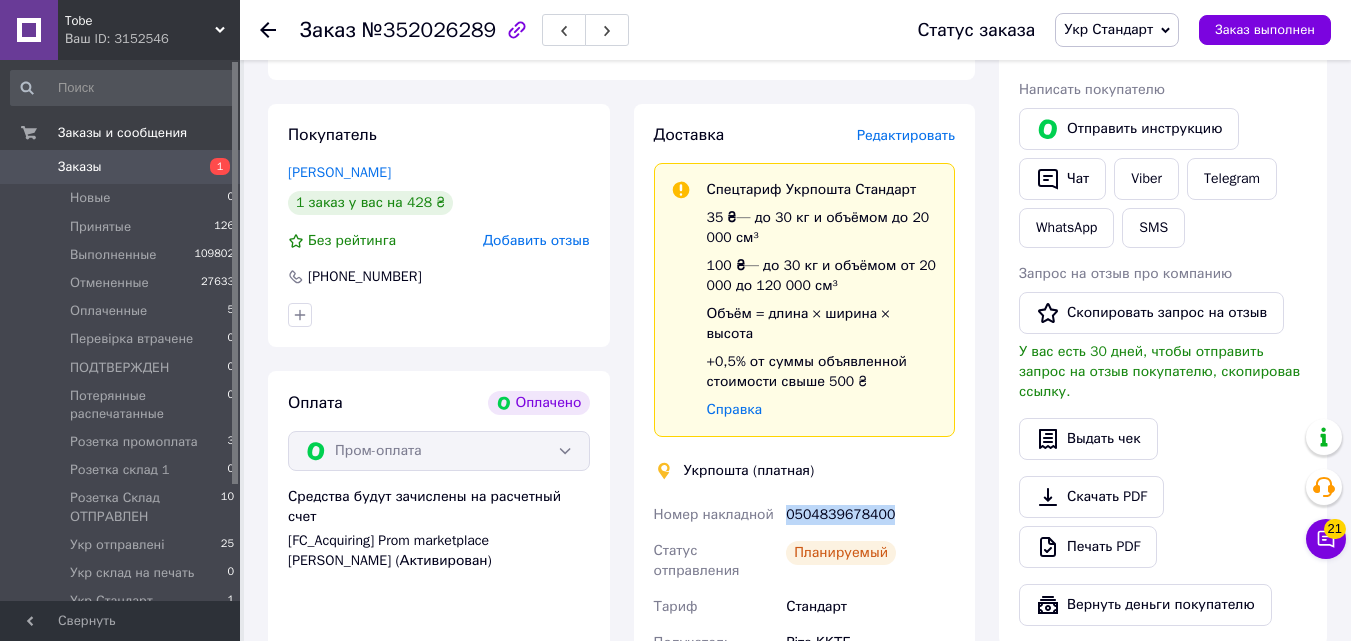copy on "0504839678400" 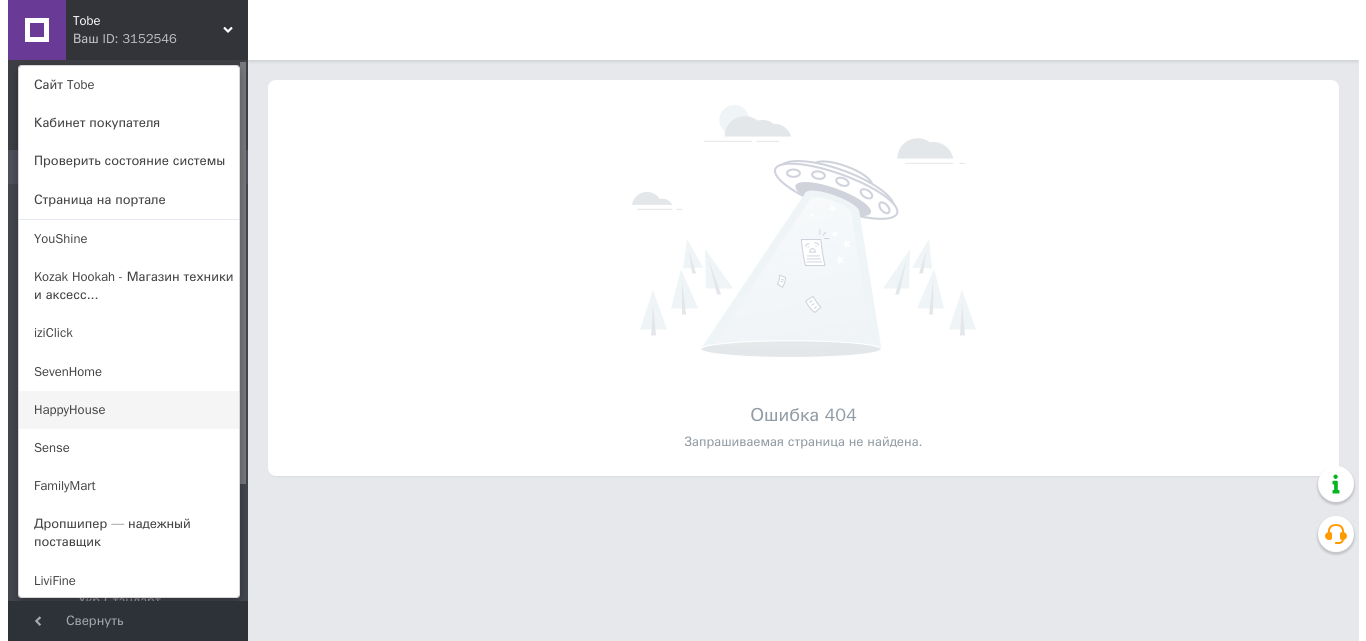 scroll, scrollTop: 0, scrollLeft: 0, axis: both 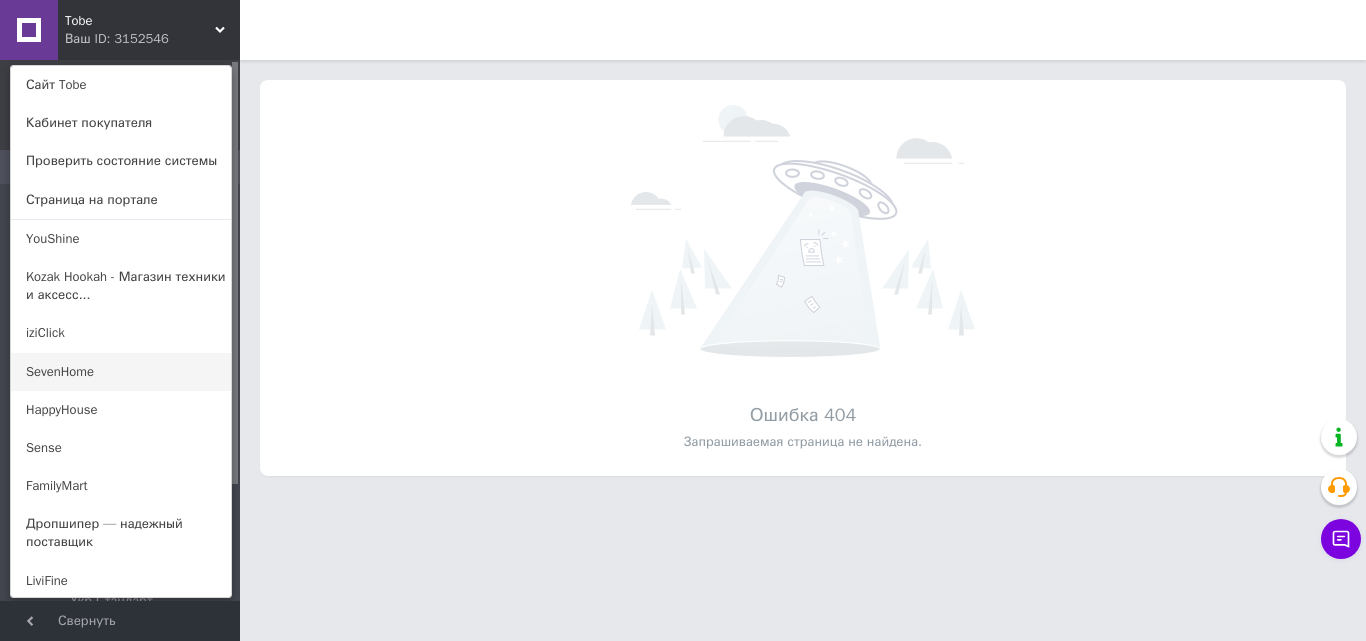 click on "SevenHome" at bounding box center (121, 372) 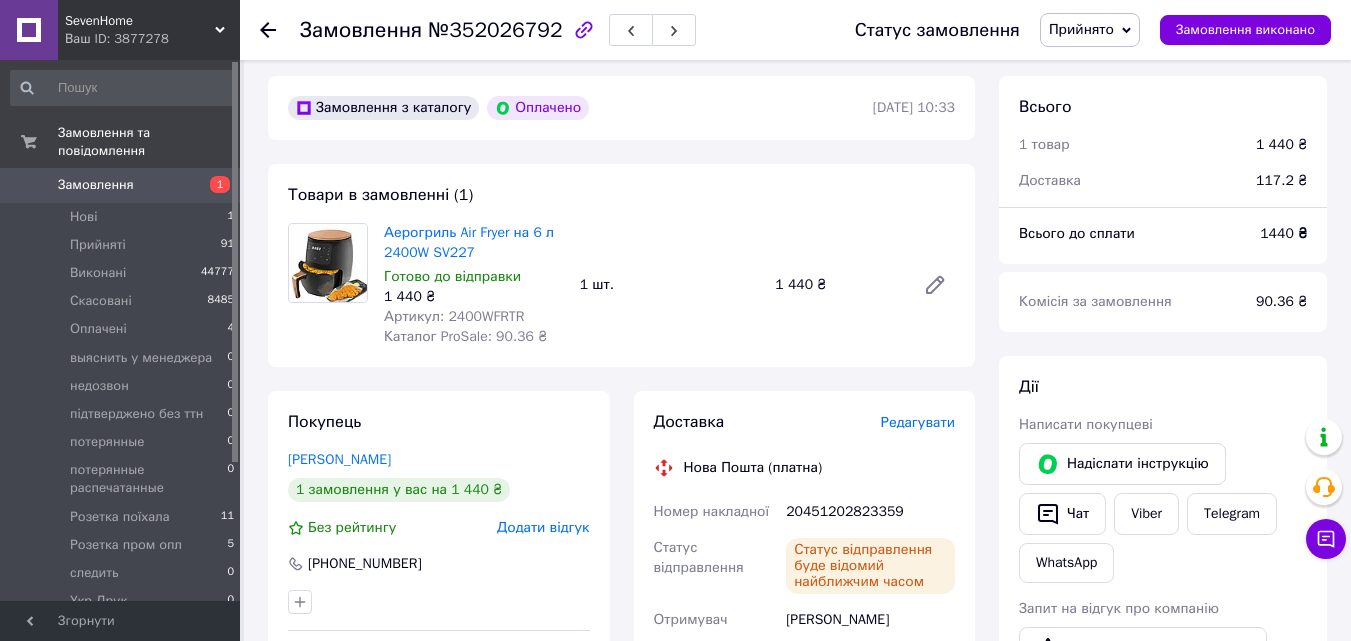 scroll, scrollTop: 800, scrollLeft: 0, axis: vertical 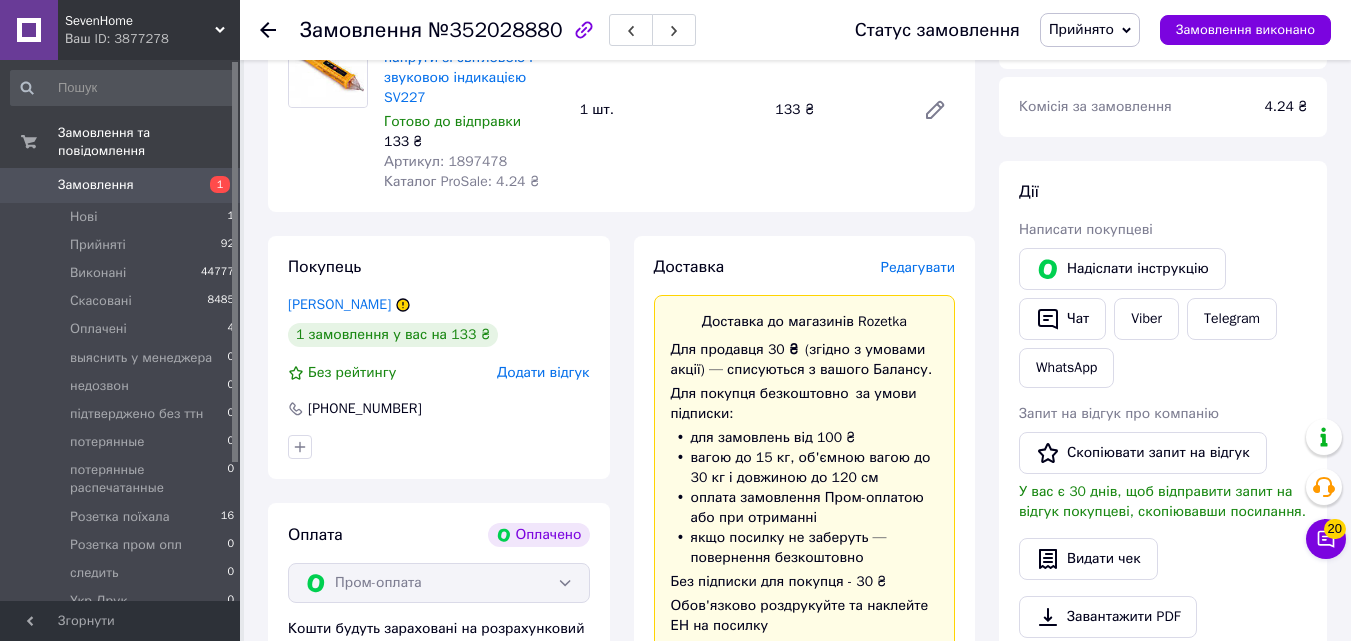 click on "Прийнято" at bounding box center (1081, 29) 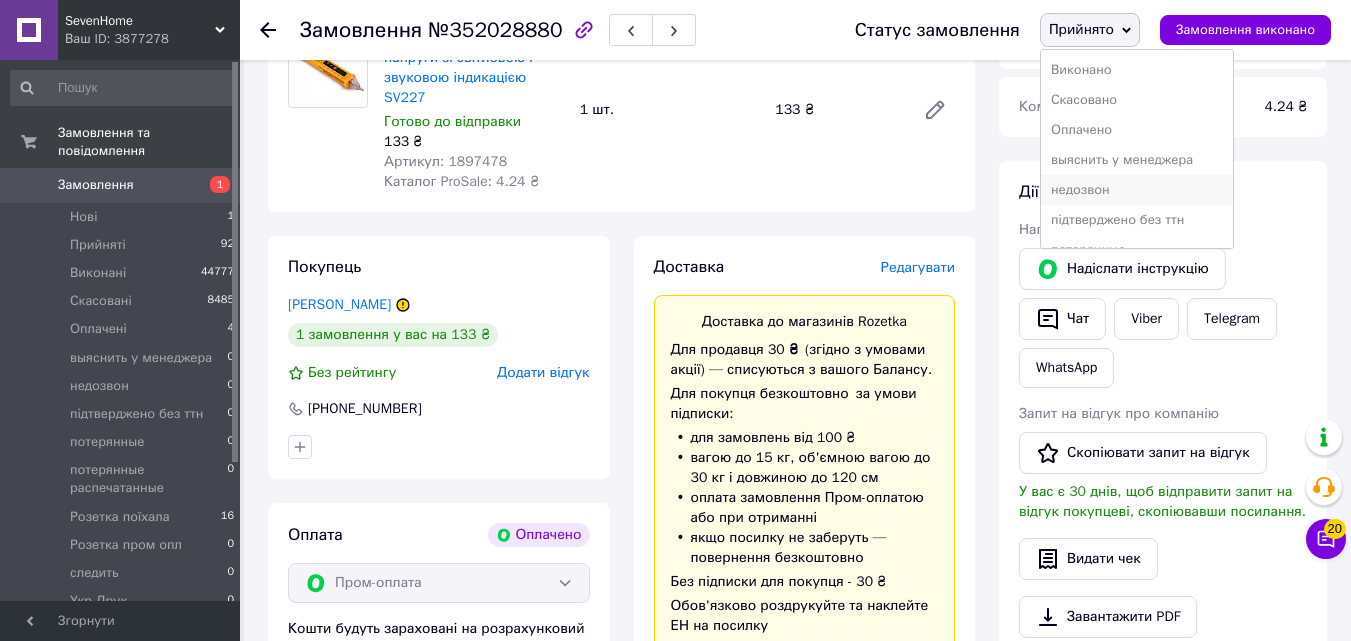 scroll, scrollTop: 200, scrollLeft: 0, axis: vertical 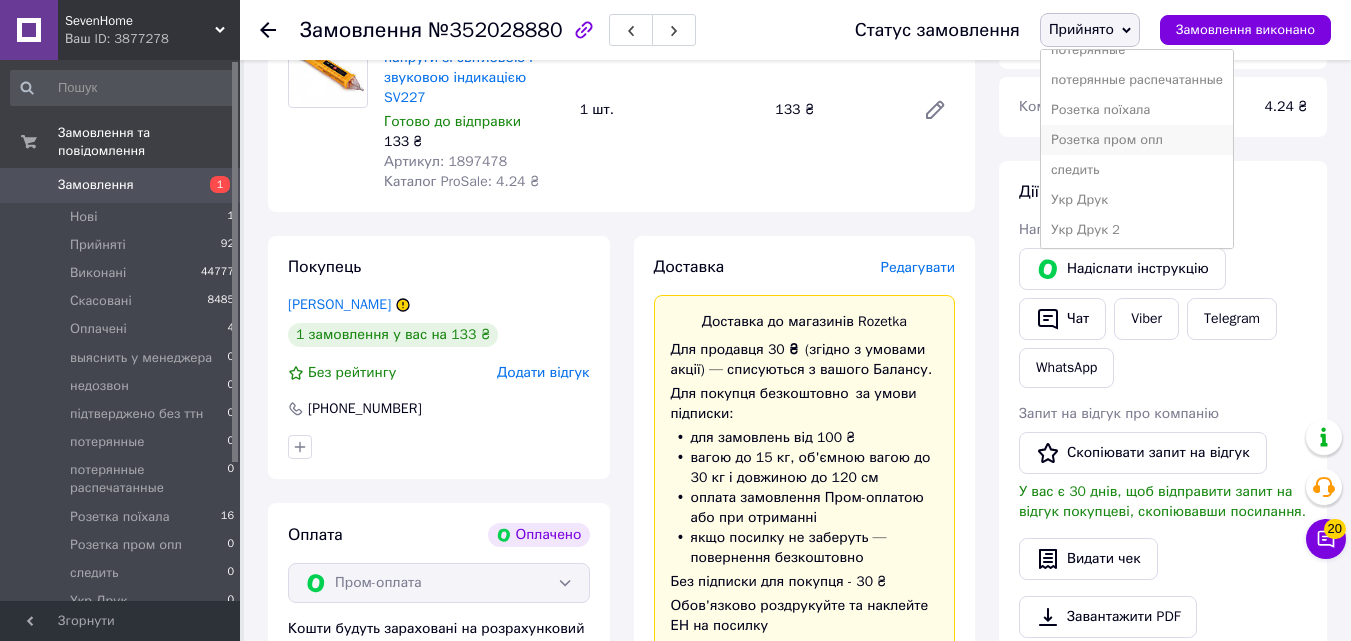 click on "Розетка пром опл" at bounding box center (1137, 140) 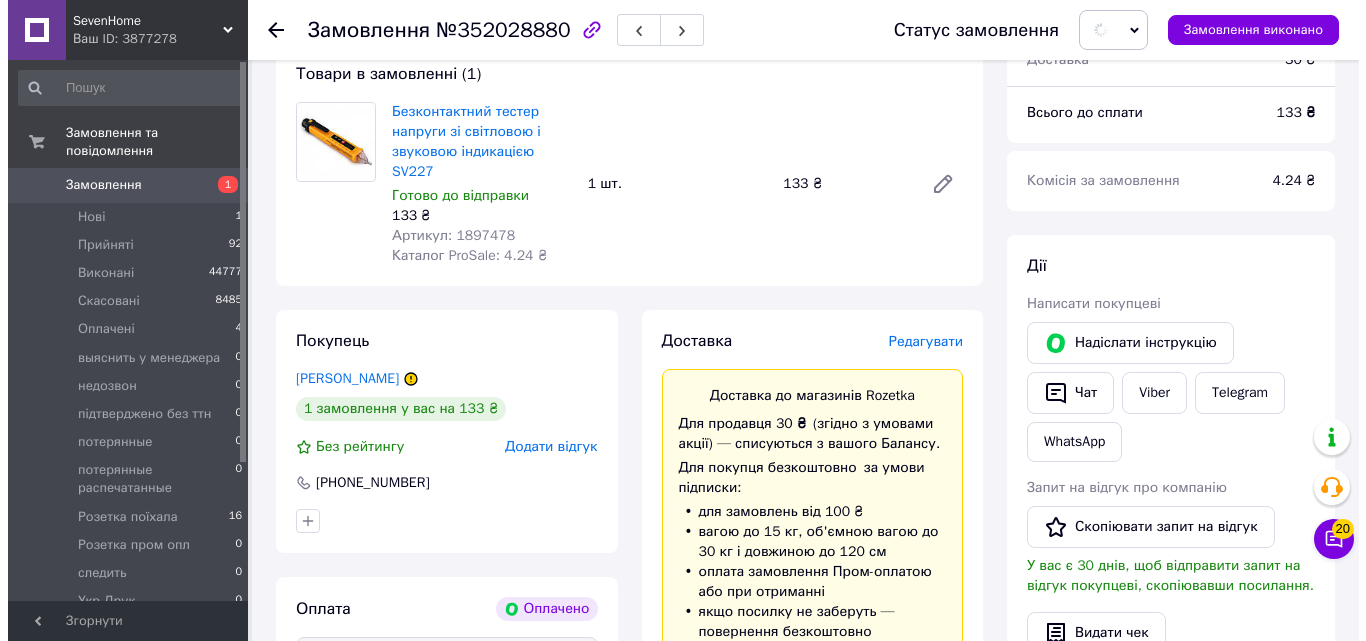 scroll, scrollTop: 600, scrollLeft: 0, axis: vertical 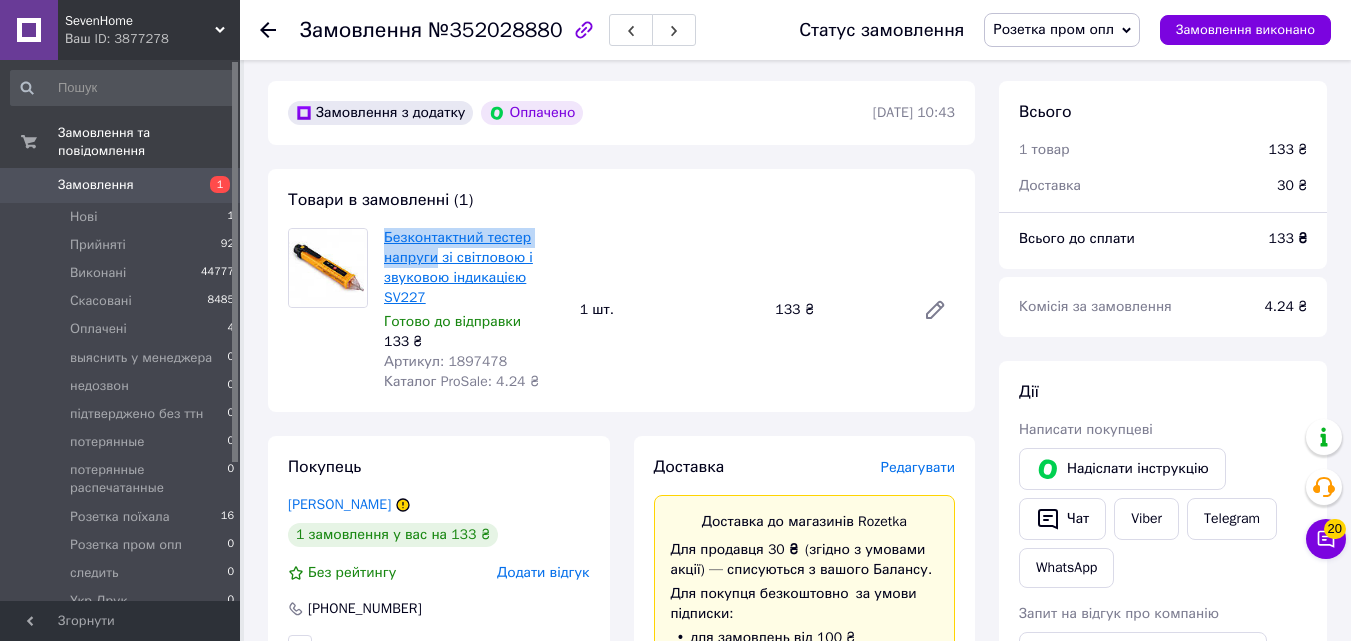 drag, startPoint x: 378, startPoint y: 208, endPoint x: 434, endPoint y: 234, distance: 61.741398 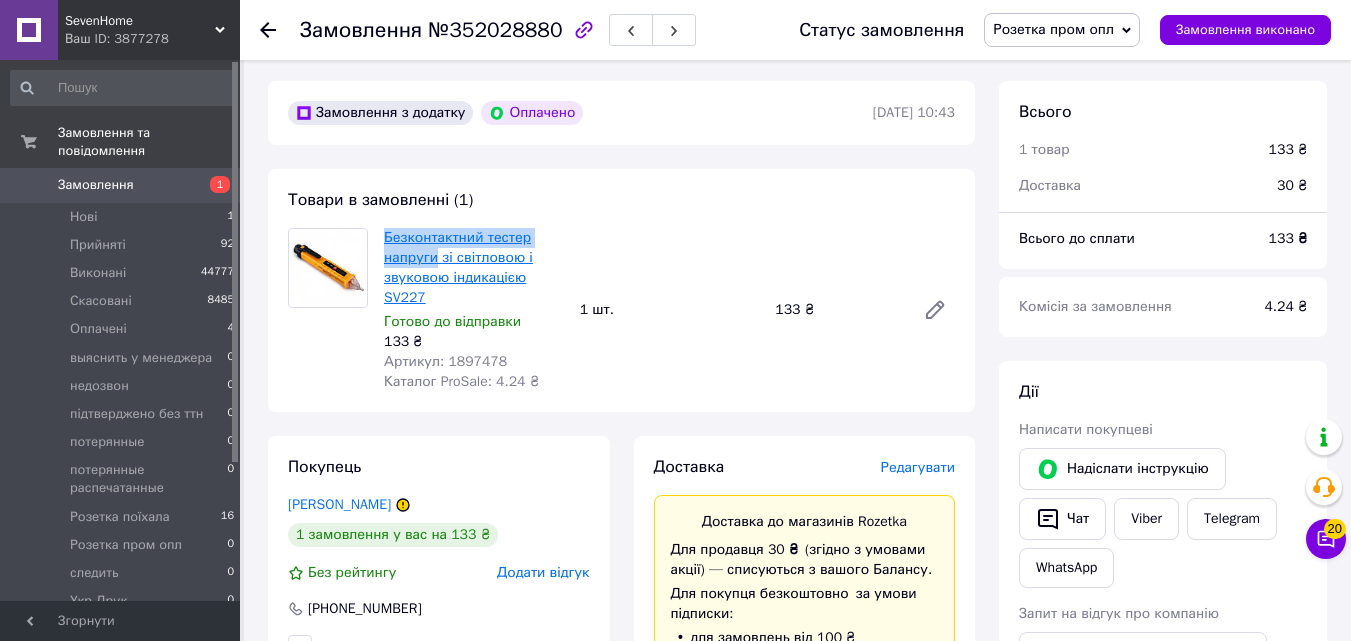 click on "Безконтактний тестер напруги зі світловою і звуковою індикацією SV227 Готово до відправки 133 ₴ Артикул: 1897478 Каталог ProSale: 4.24 ₴" at bounding box center (474, 310) 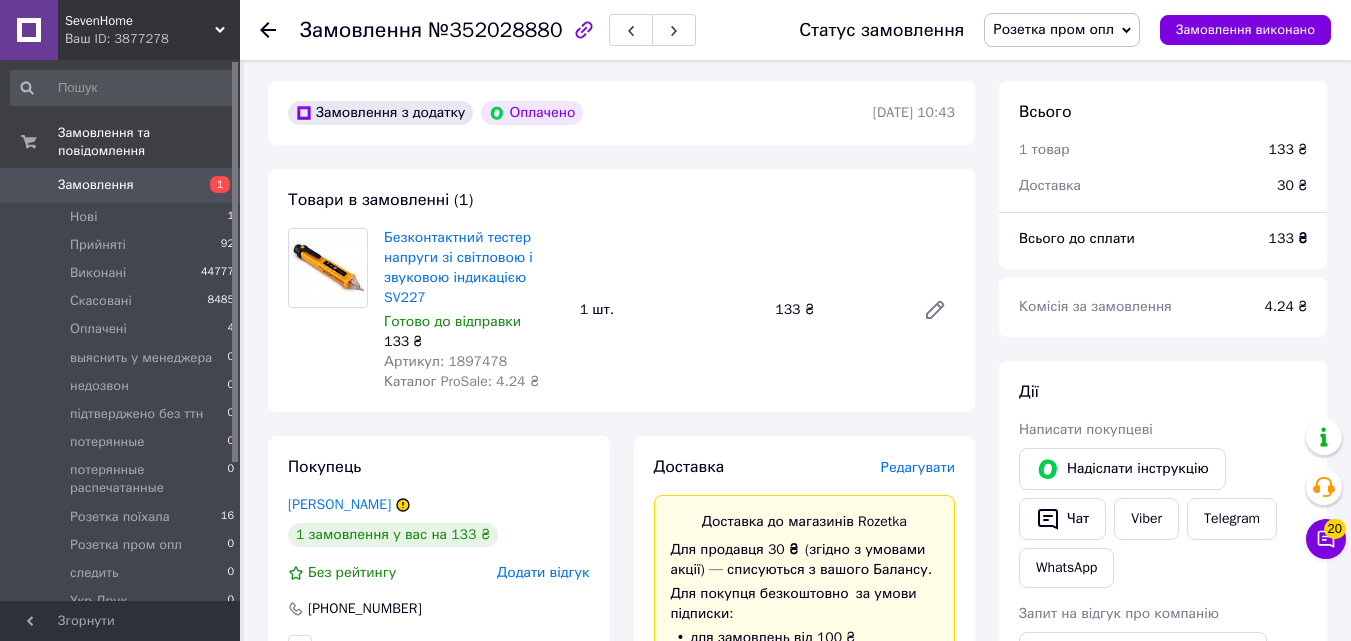 click on "Редагувати" at bounding box center (918, 467) 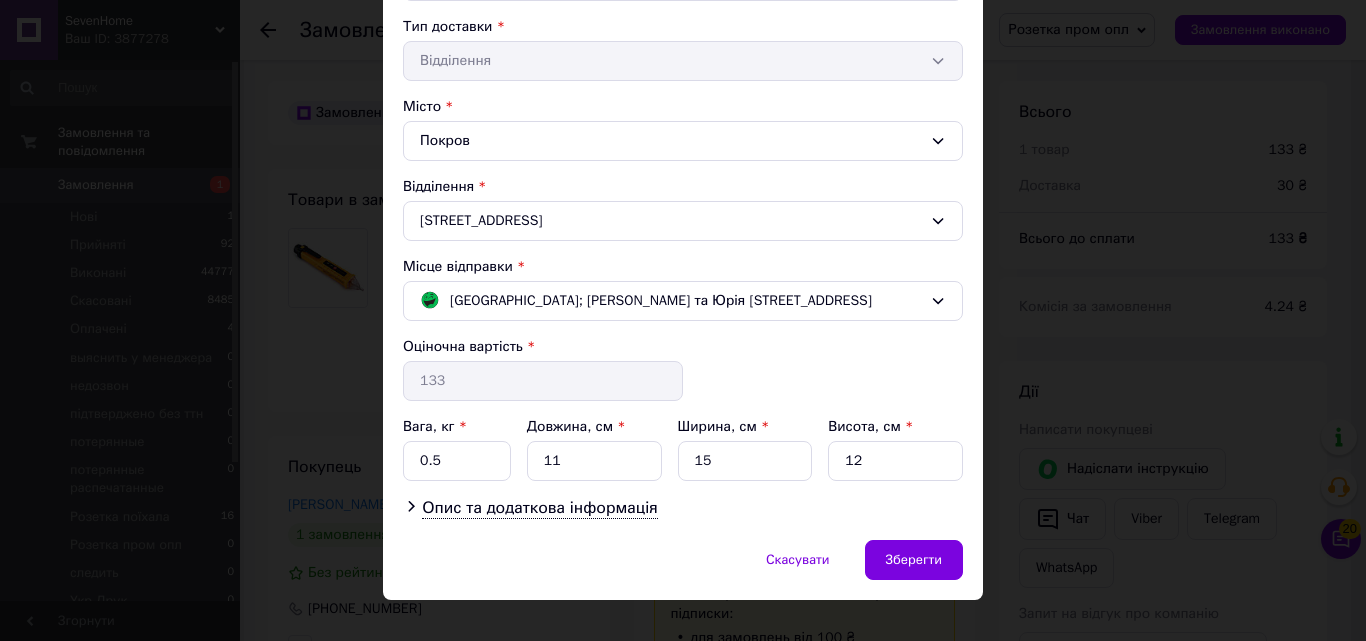scroll, scrollTop: 483, scrollLeft: 0, axis: vertical 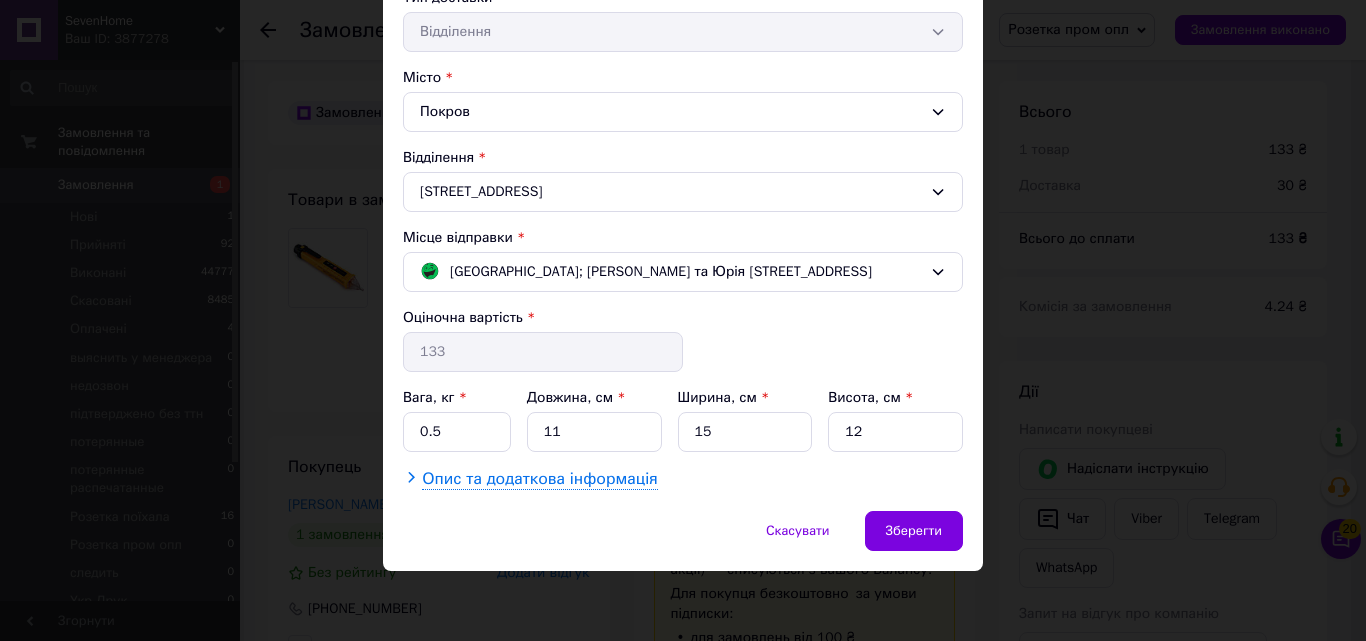 click on "Опис та додаткова інформація" at bounding box center (539, 479) 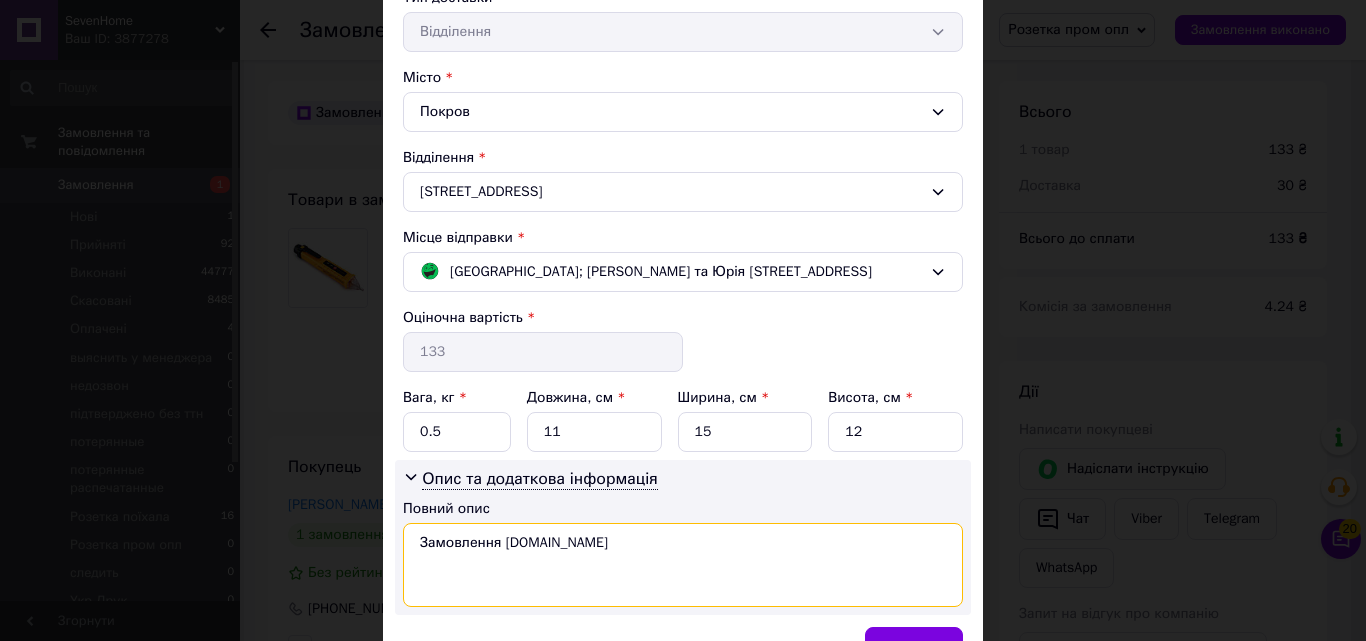 drag, startPoint x: 419, startPoint y: 536, endPoint x: 557, endPoint y: 542, distance: 138.13037 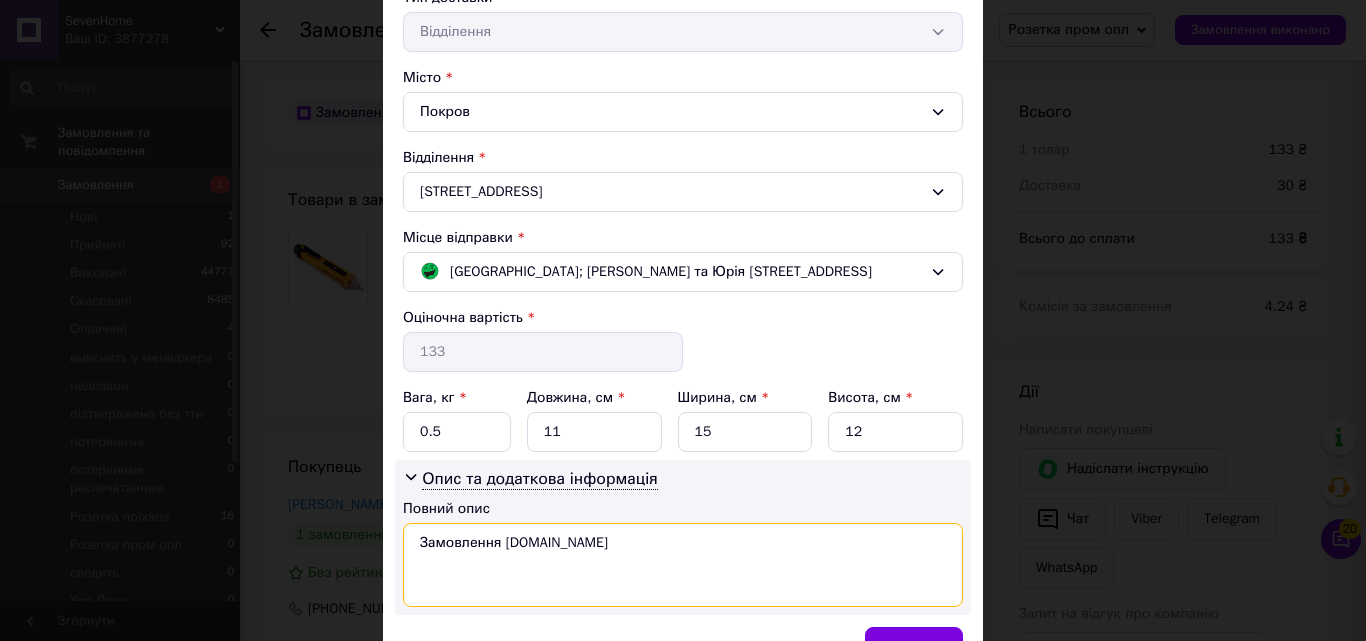 paste on "езконтактний тестер напруги" 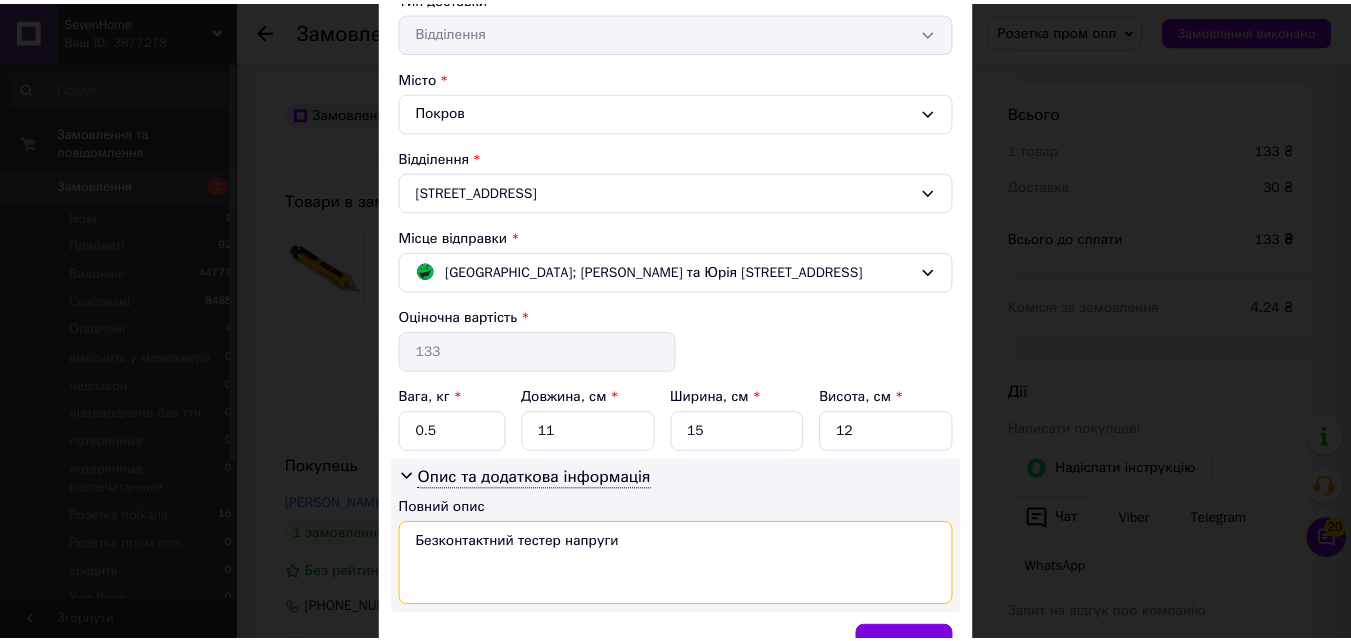 scroll, scrollTop: 599, scrollLeft: 0, axis: vertical 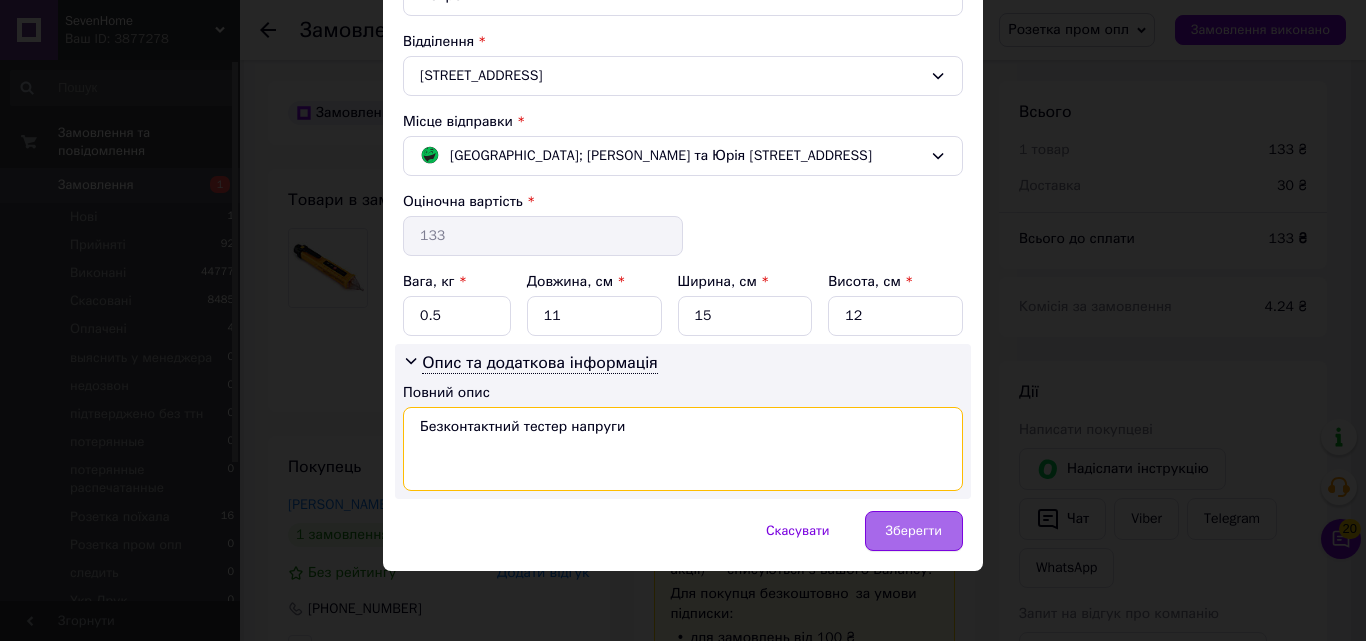 type on "Безконтактний тестер напруги" 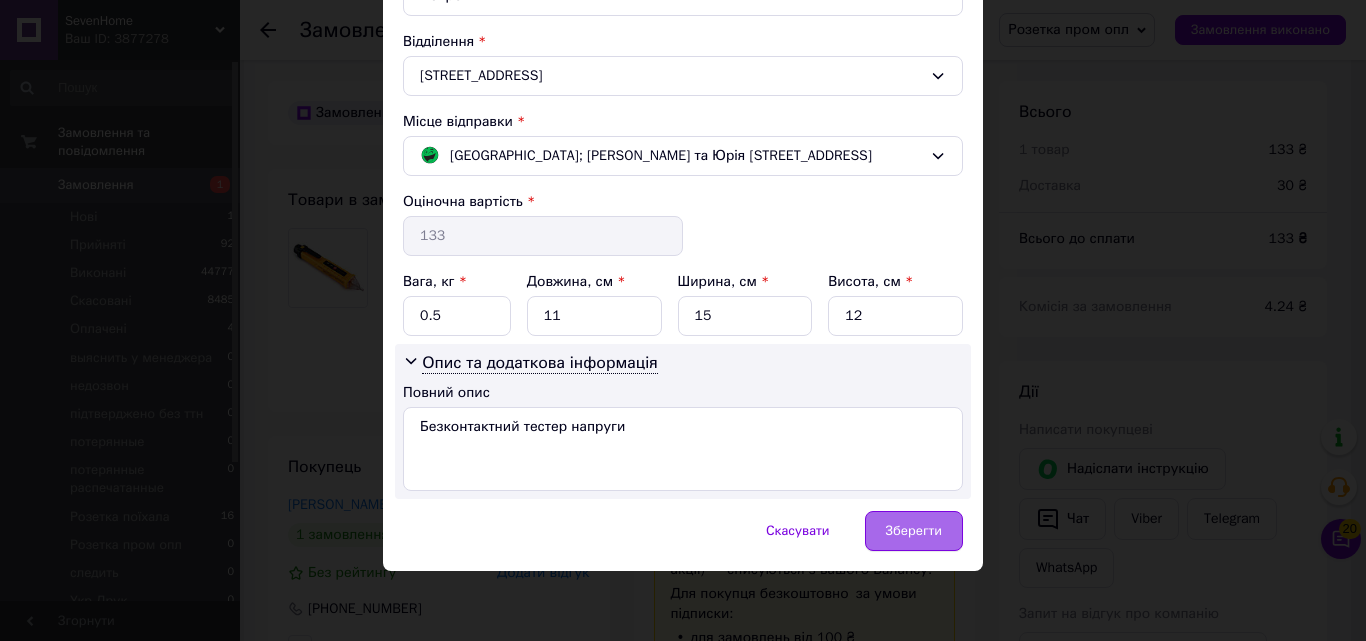 click on "Зберегти" at bounding box center (914, 531) 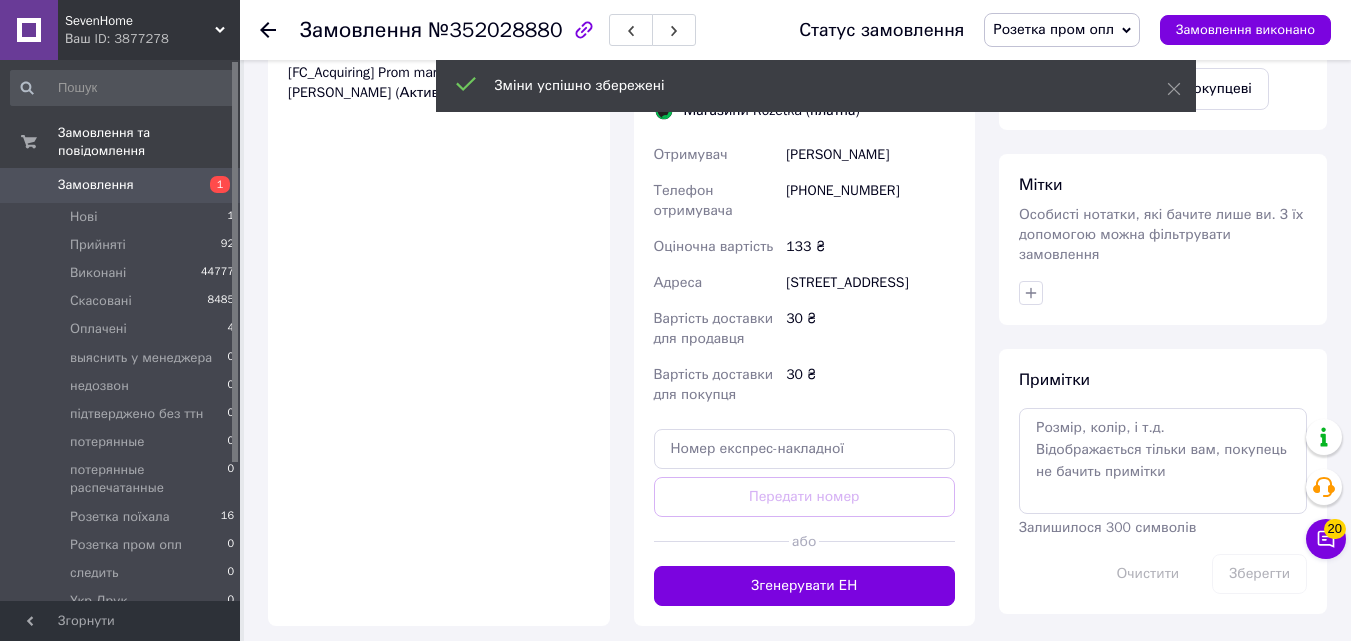 scroll, scrollTop: 1800, scrollLeft: 0, axis: vertical 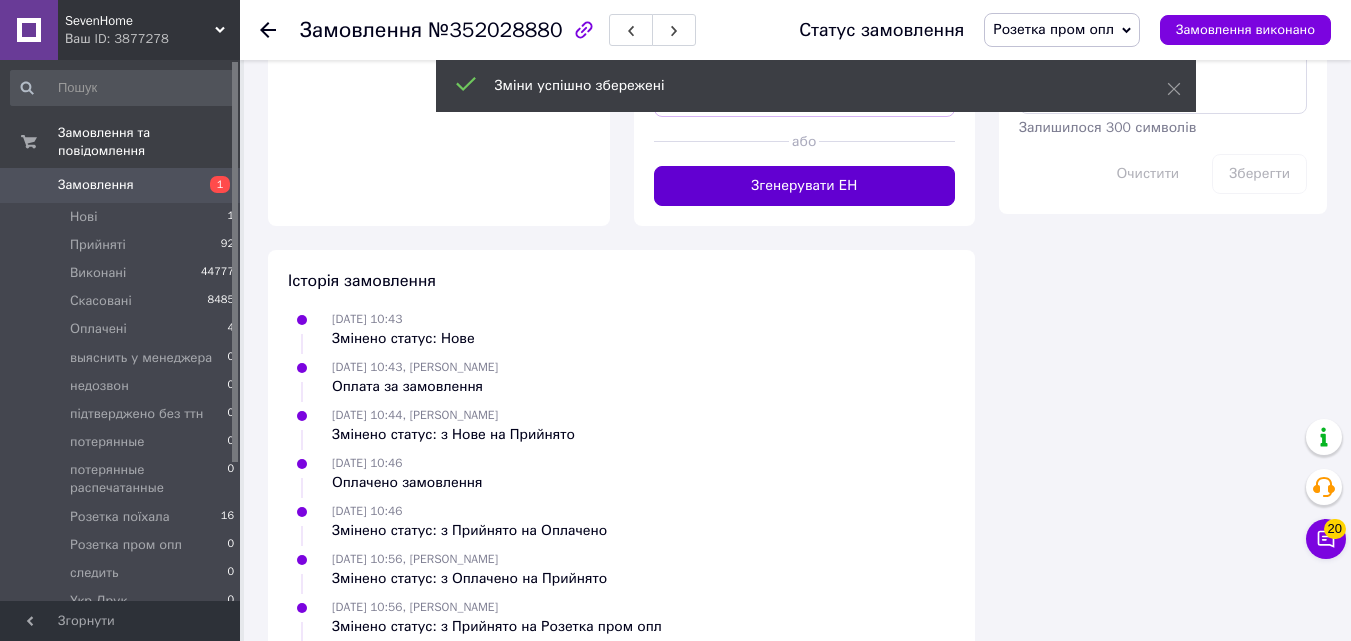 click on "Згенерувати ЕН" at bounding box center [805, 186] 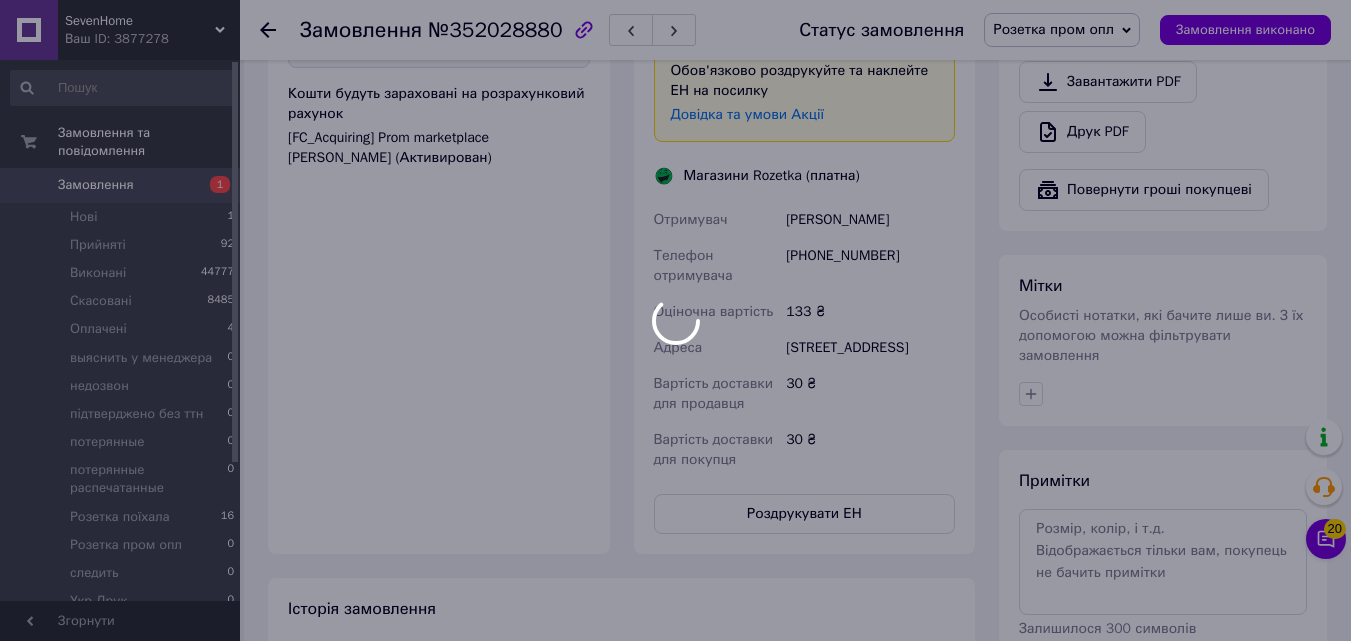 scroll, scrollTop: 1300, scrollLeft: 0, axis: vertical 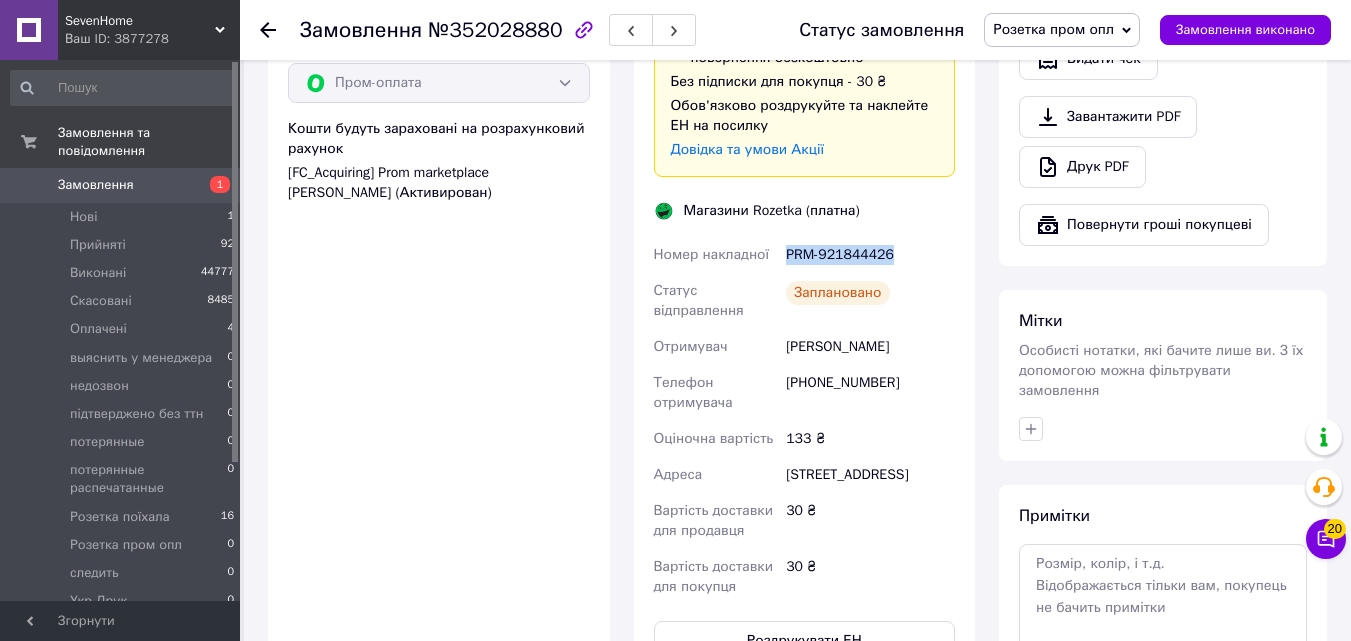 drag, startPoint x: 910, startPoint y: 228, endPoint x: 785, endPoint y: 230, distance: 125.016 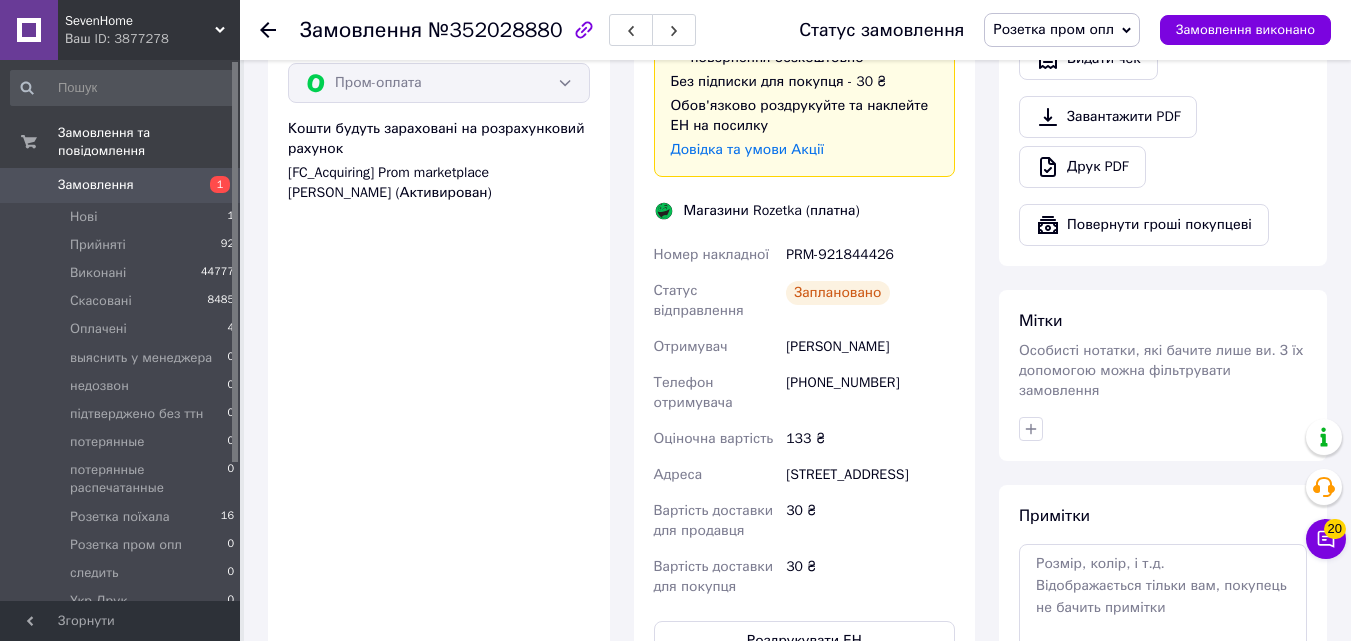 click at bounding box center [29, 30] 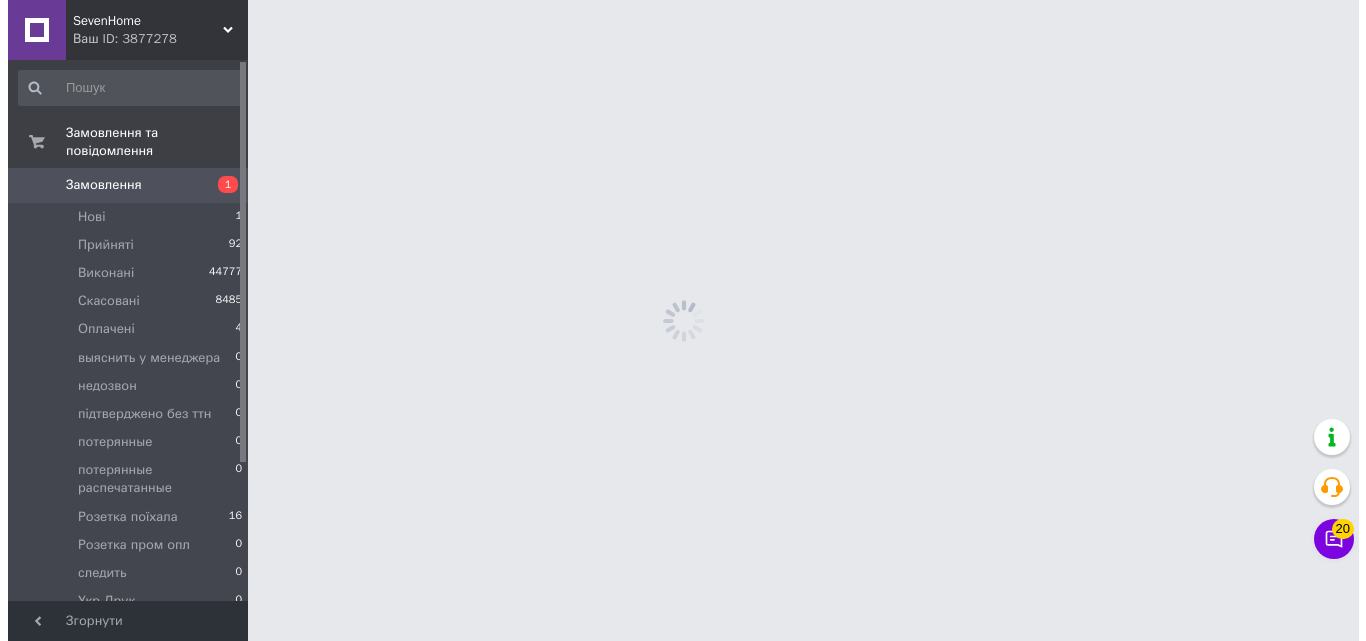 scroll, scrollTop: 0, scrollLeft: 0, axis: both 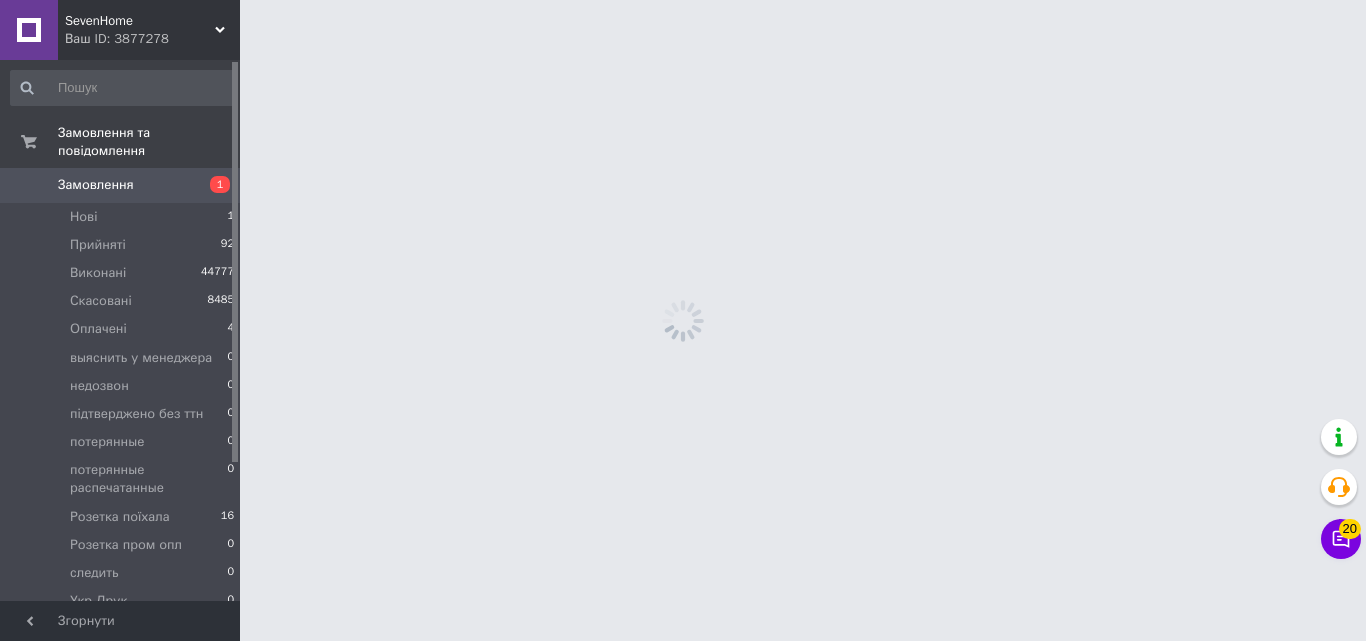 click on "SevenHome" at bounding box center (140, 21) 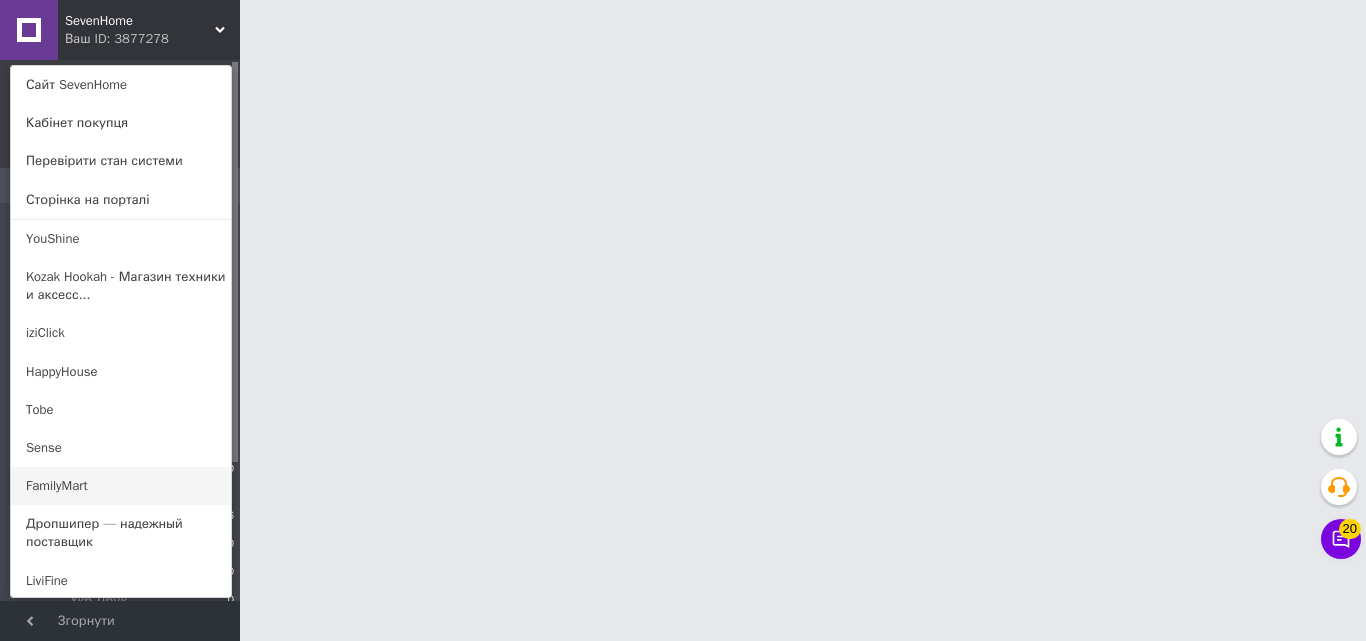 click on "FamilyMart" at bounding box center [121, 486] 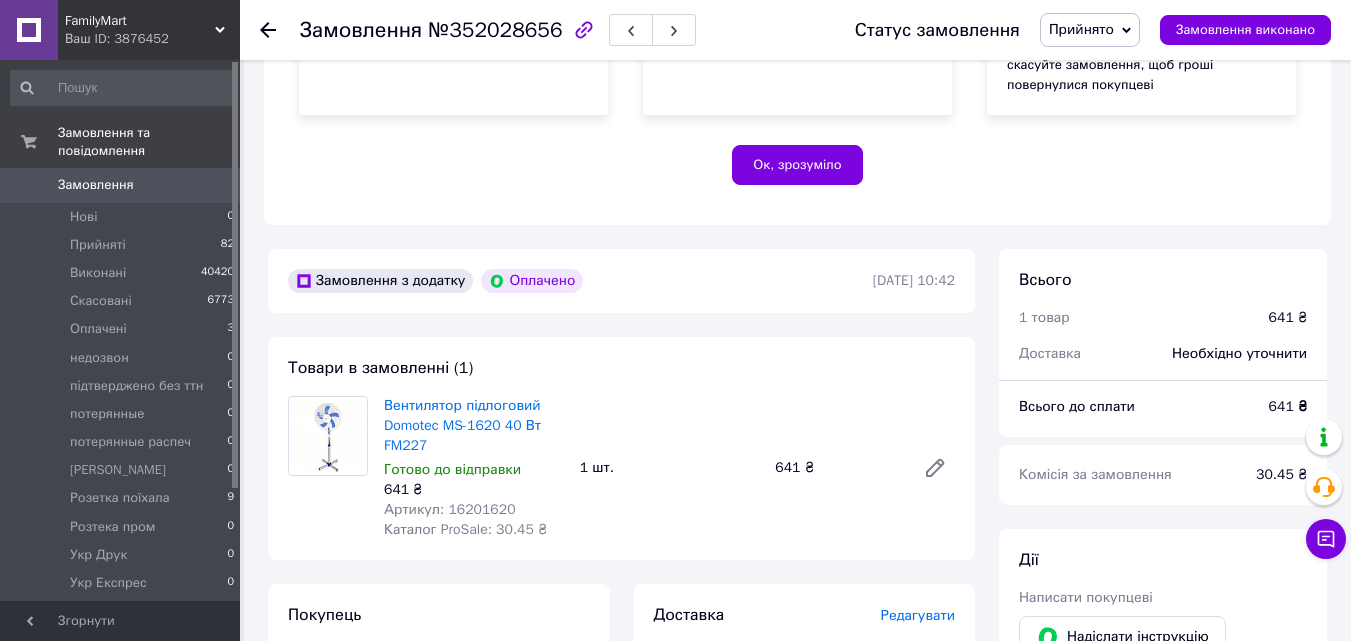 scroll, scrollTop: 600, scrollLeft: 0, axis: vertical 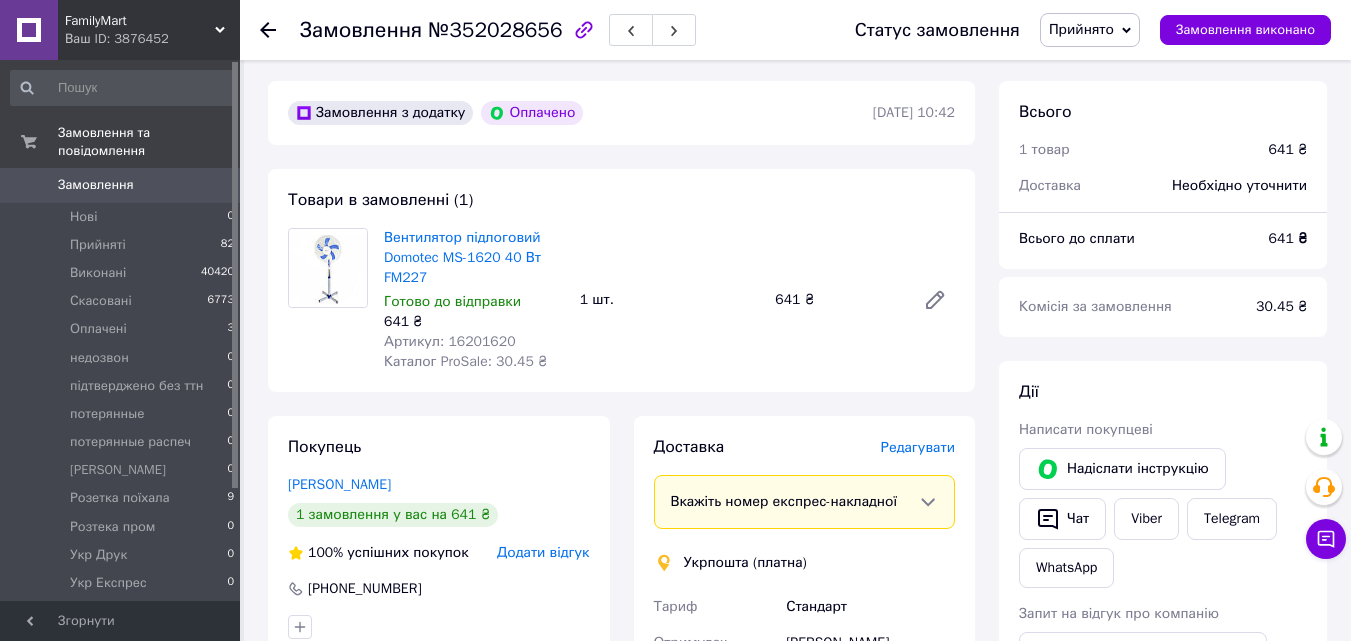 click on "Прийнято" at bounding box center (1081, 29) 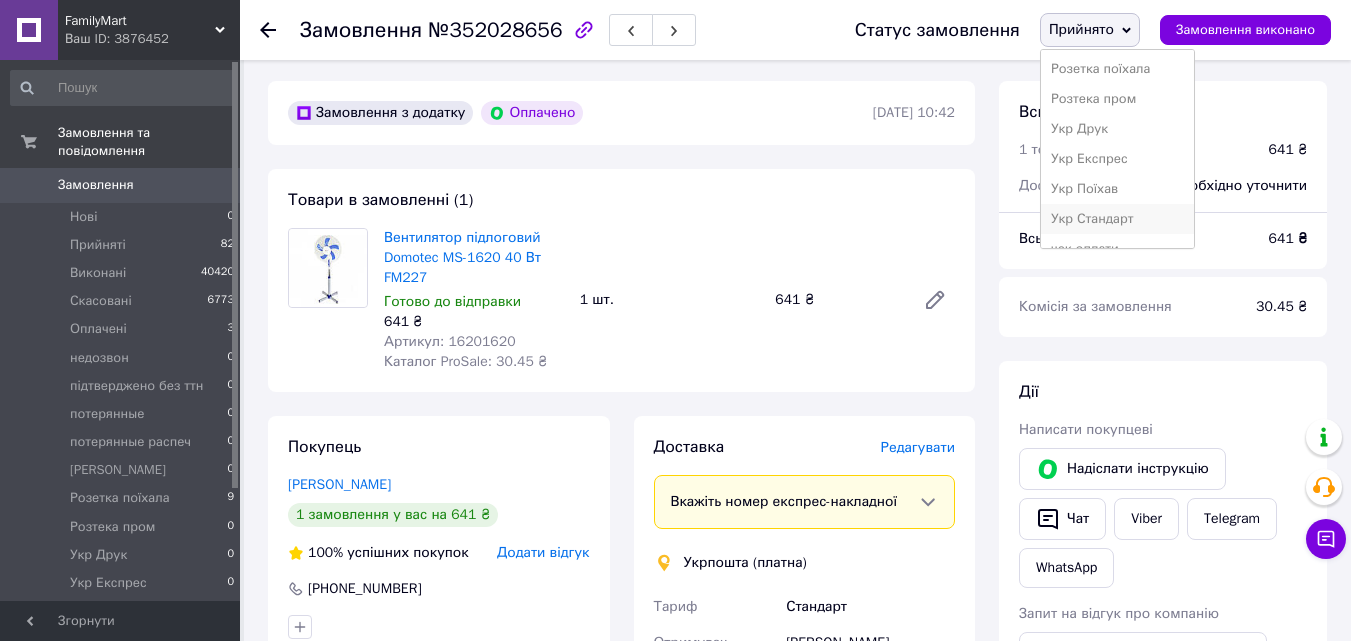 scroll, scrollTop: 262, scrollLeft: 0, axis: vertical 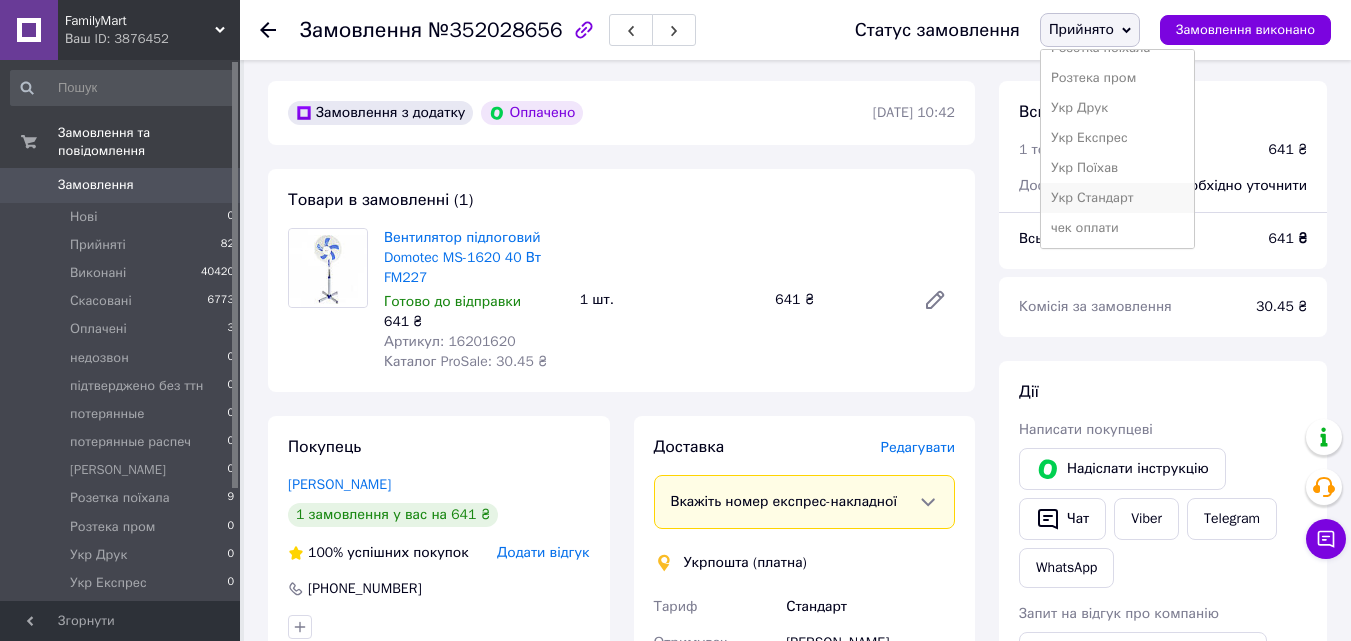 click on "Укр Стандарт" at bounding box center (1117, 198) 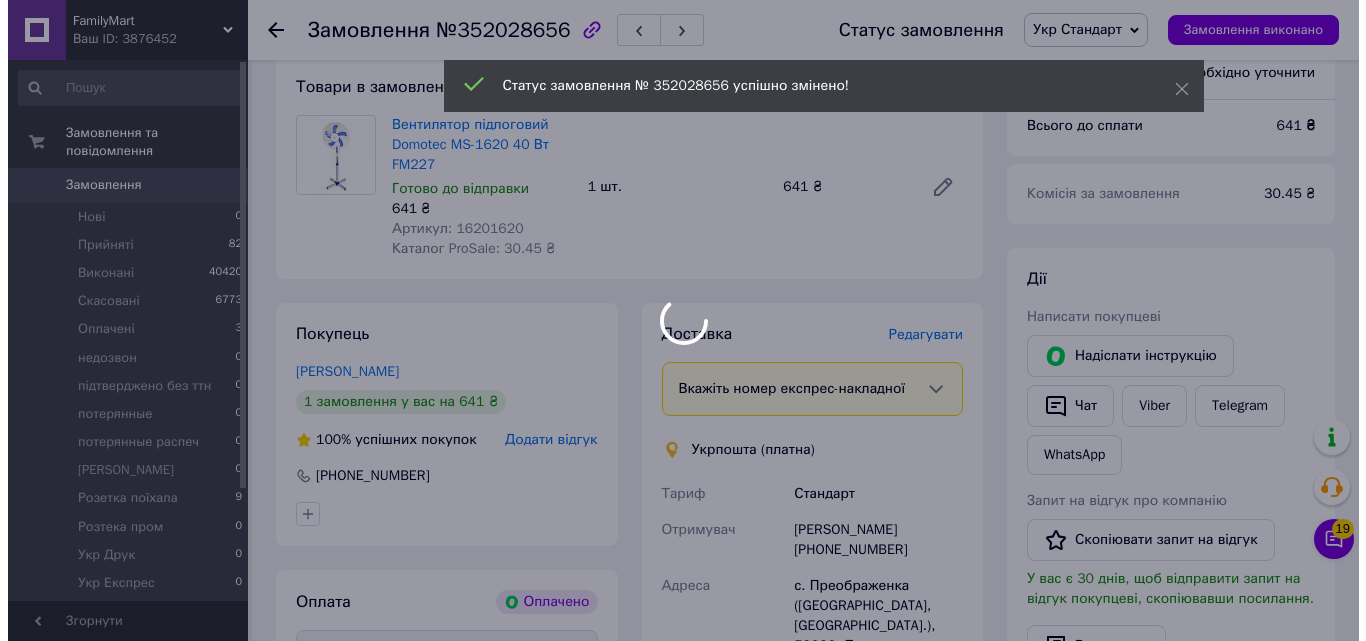 scroll, scrollTop: 800, scrollLeft: 0, axis: vertical 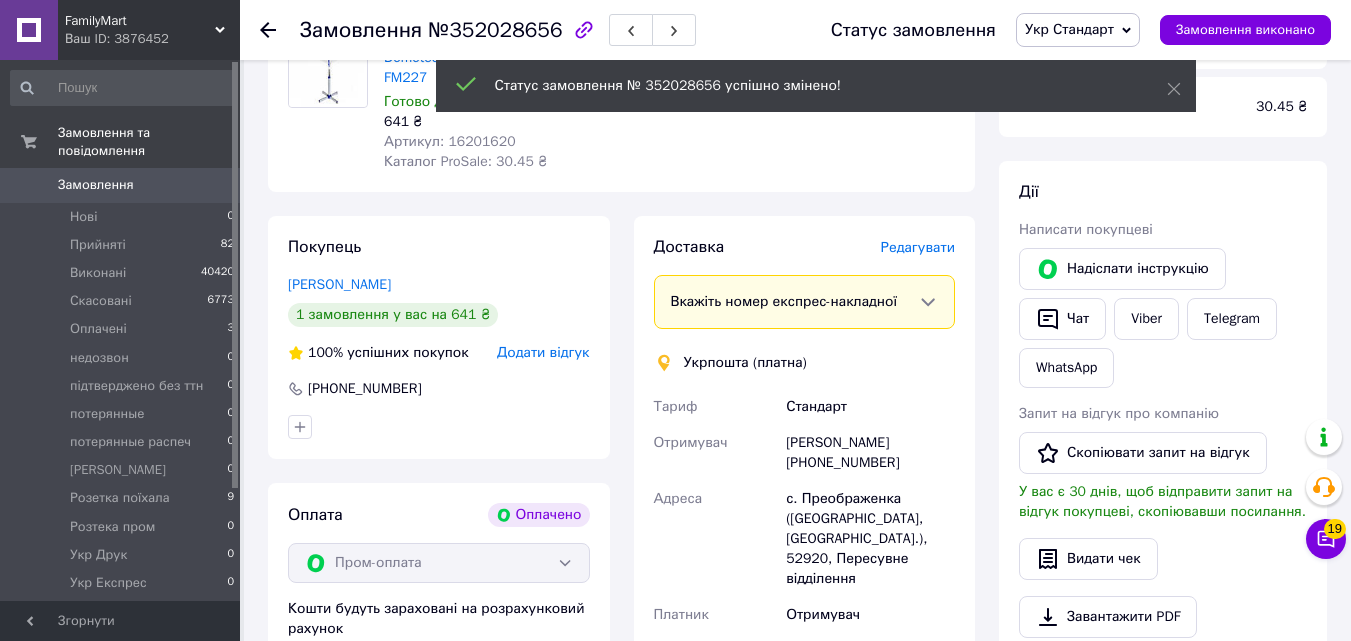 click on "Редагувати" at bounding box center (918, 247) 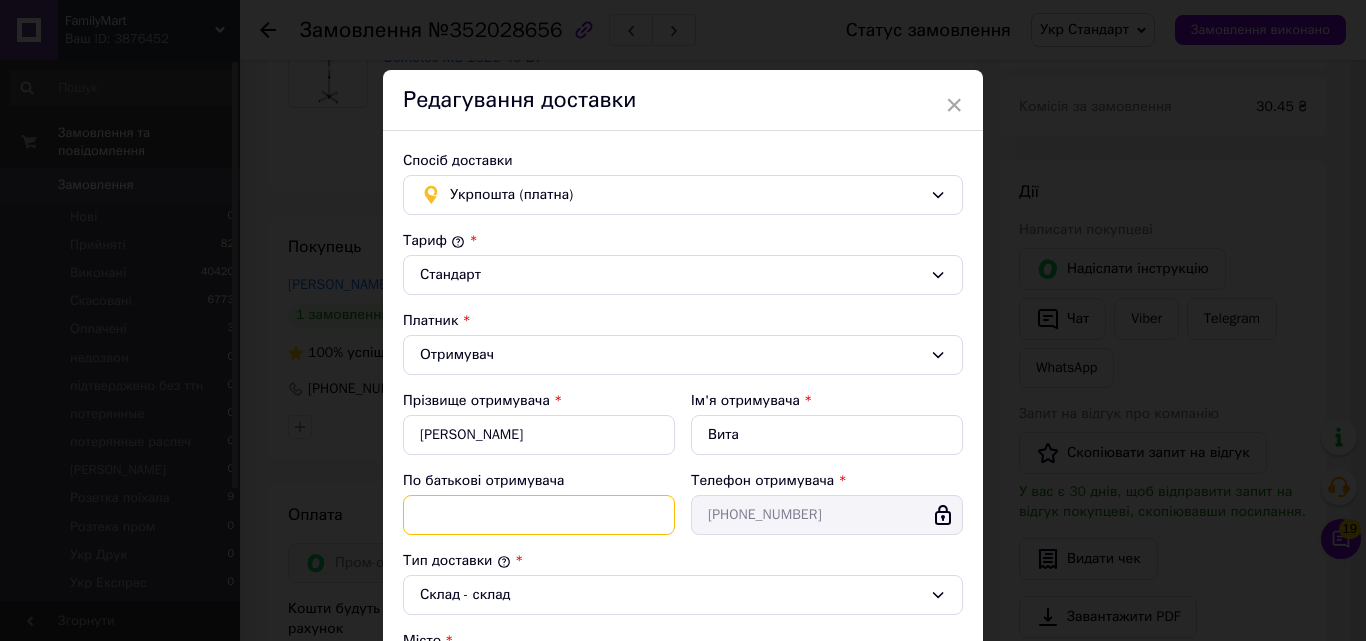 click on "По батькові отримувача" at bounding box center (539, 515) 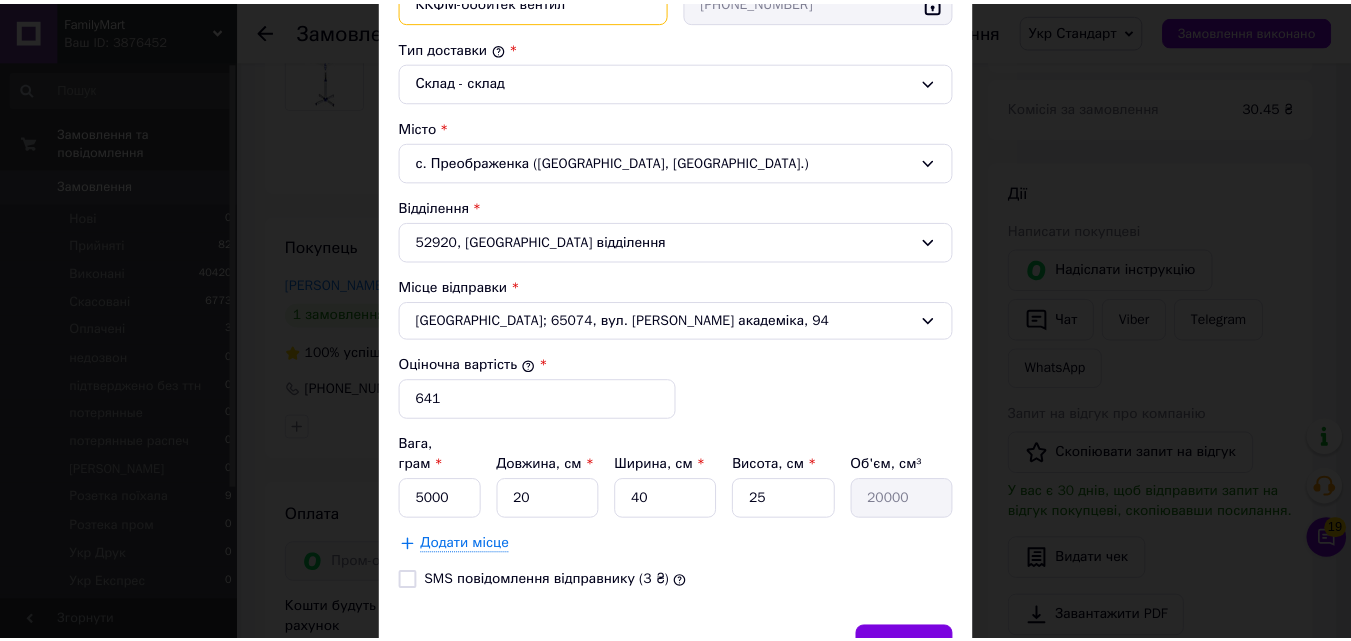 scroll, scrollTop: 610, scrollLeft: 0, axis: vertical 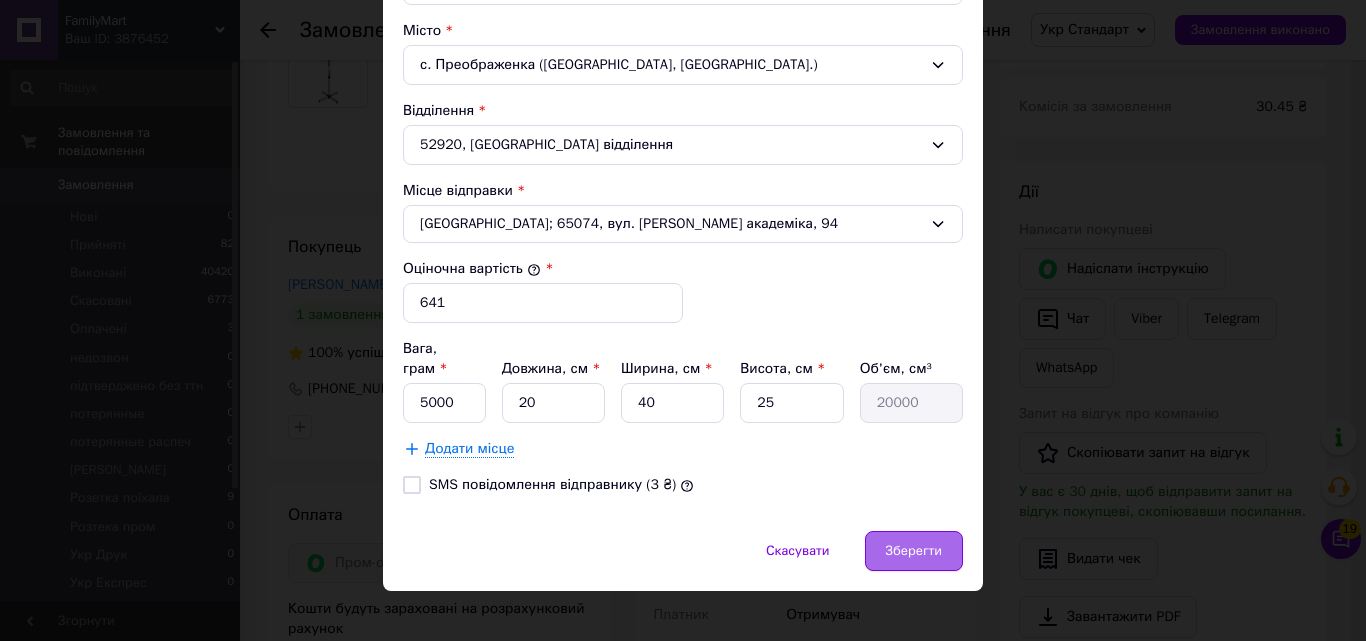 type on "ККФМ-бобитек вентил" 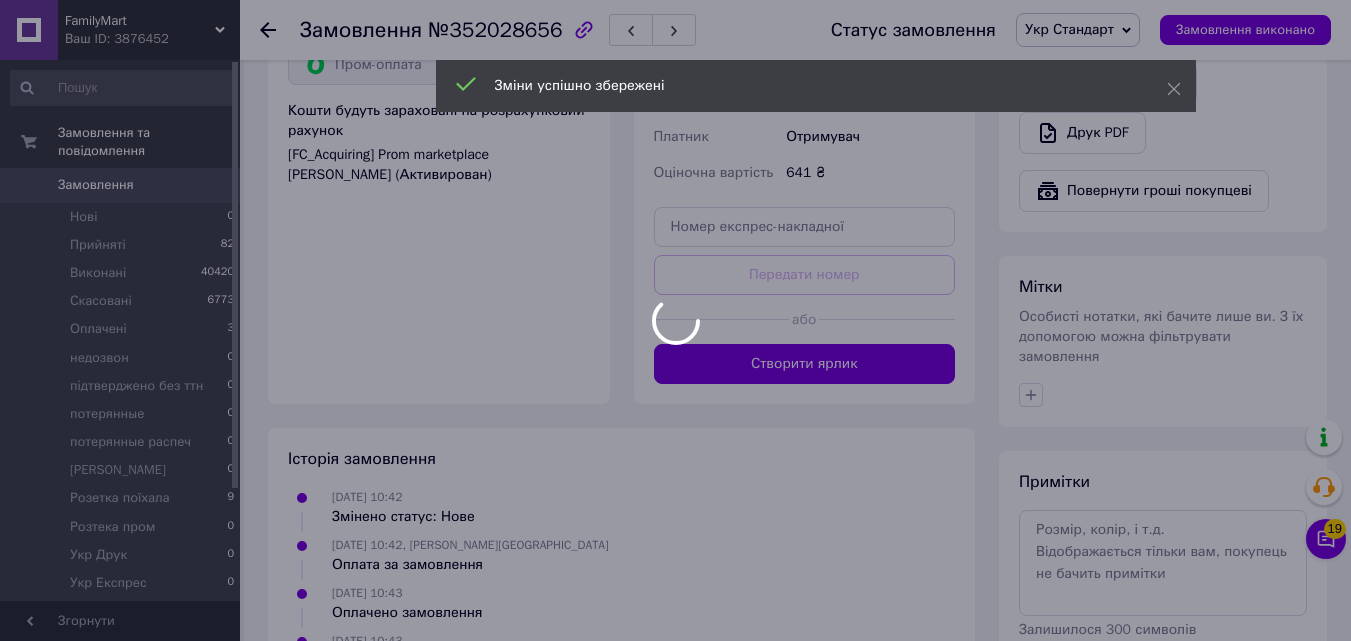 scroll, scrollTop: 1400, scrollLeft: 0, axis: vertical 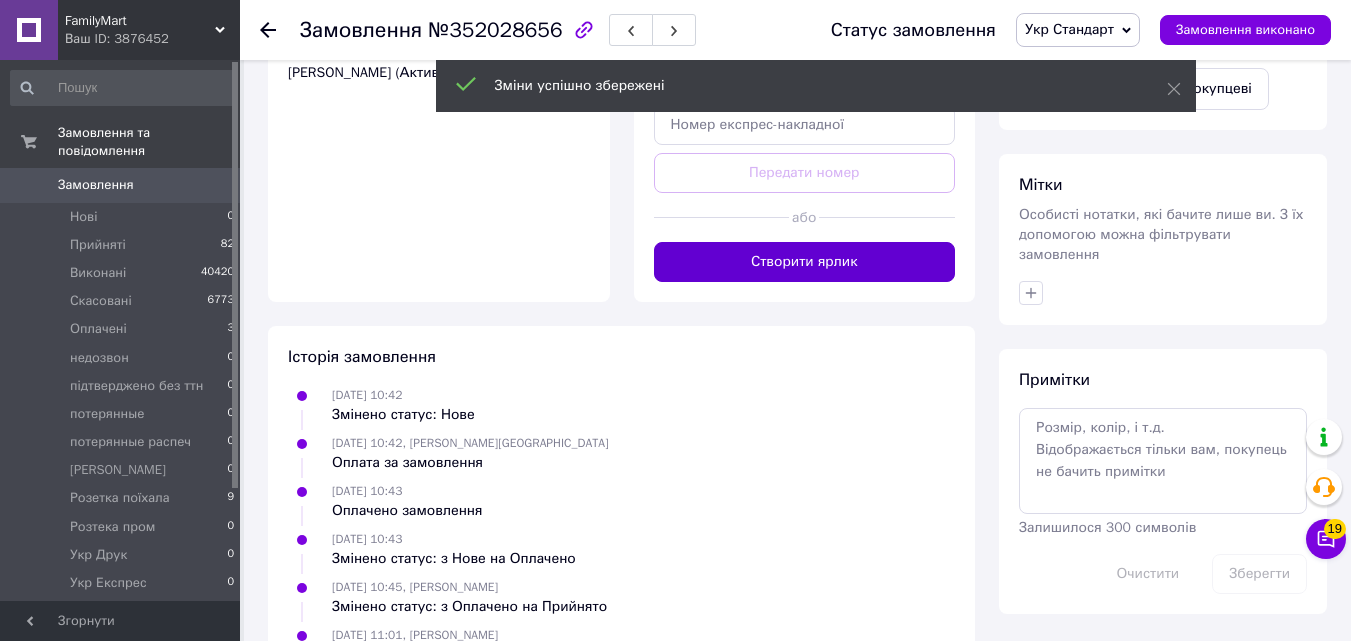 click on "Створити ярлик" at bounding box center [805, 262] 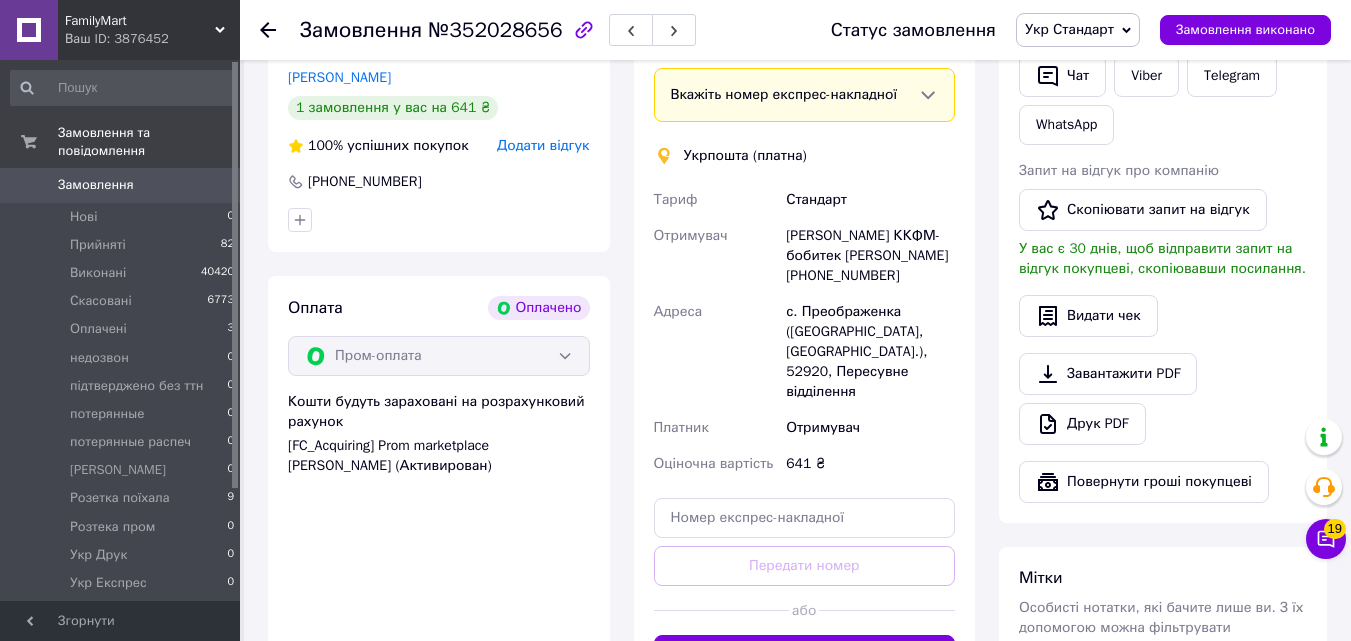 scroll, scrollTop: 1100, scrollLeft: 0, axis: vertical 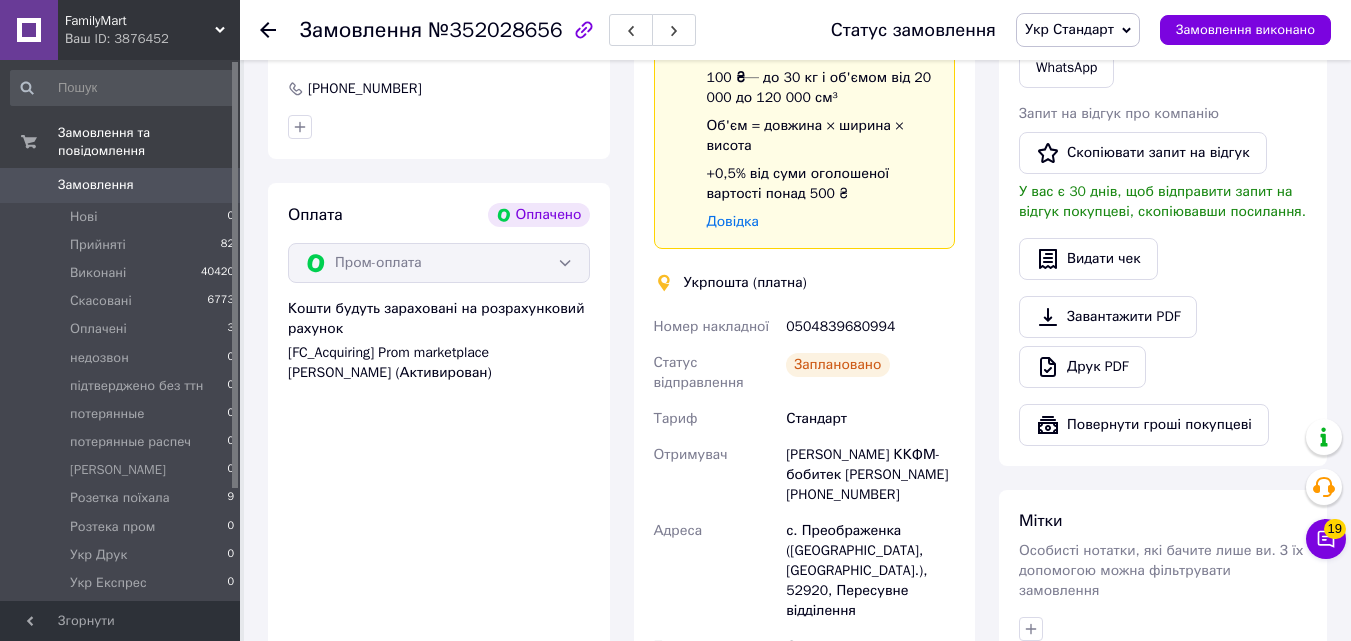 click on "0504839680994" at bounding box center [870, 327] 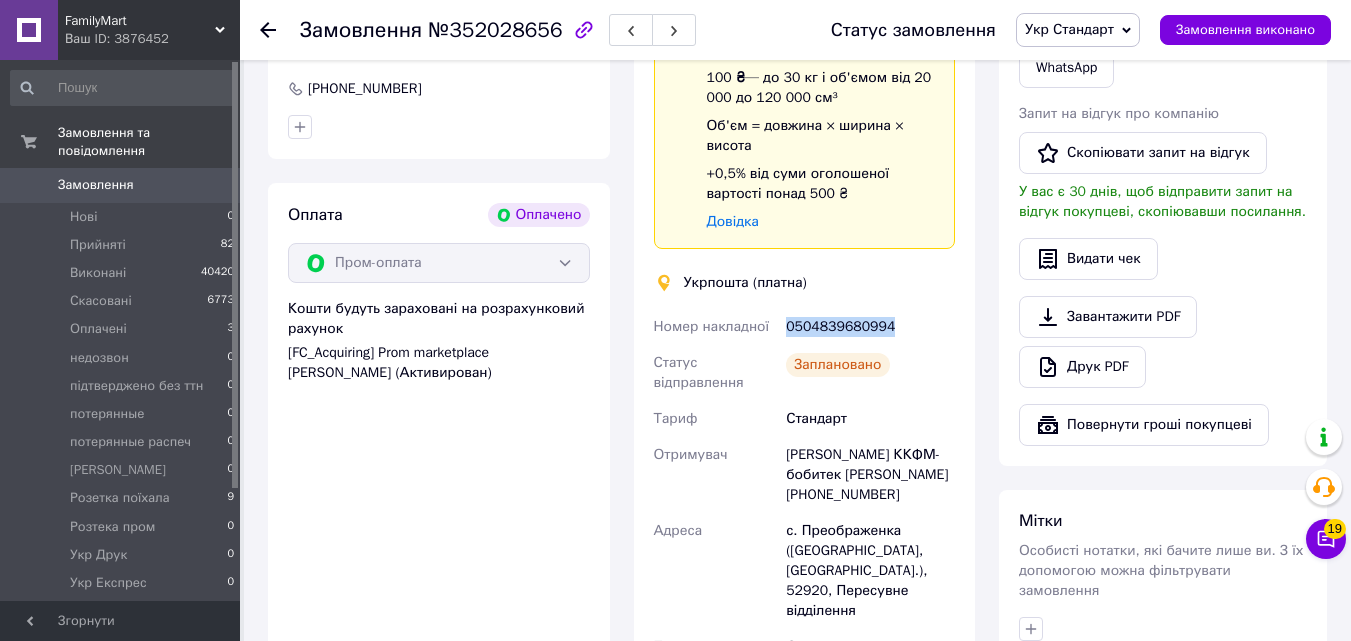 click on "0504839680994" at bounding box center (870, 327) 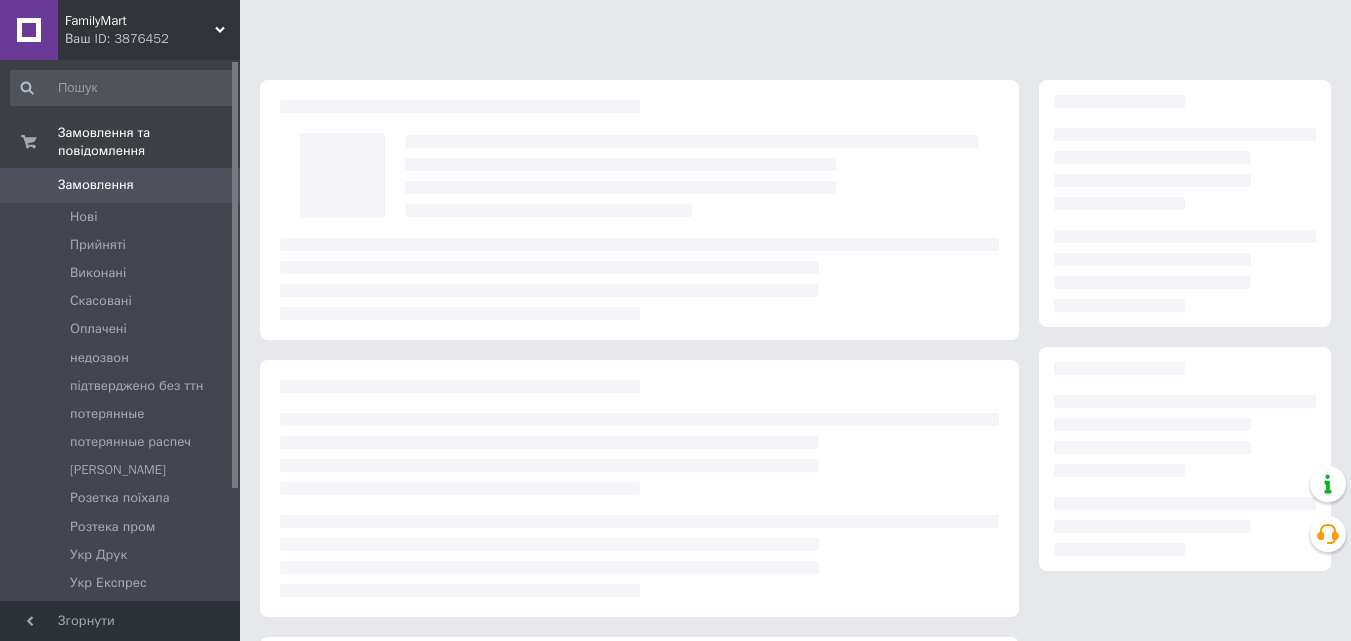 scroll, scrollTop: 0, scrollLeft: 0, axis: both 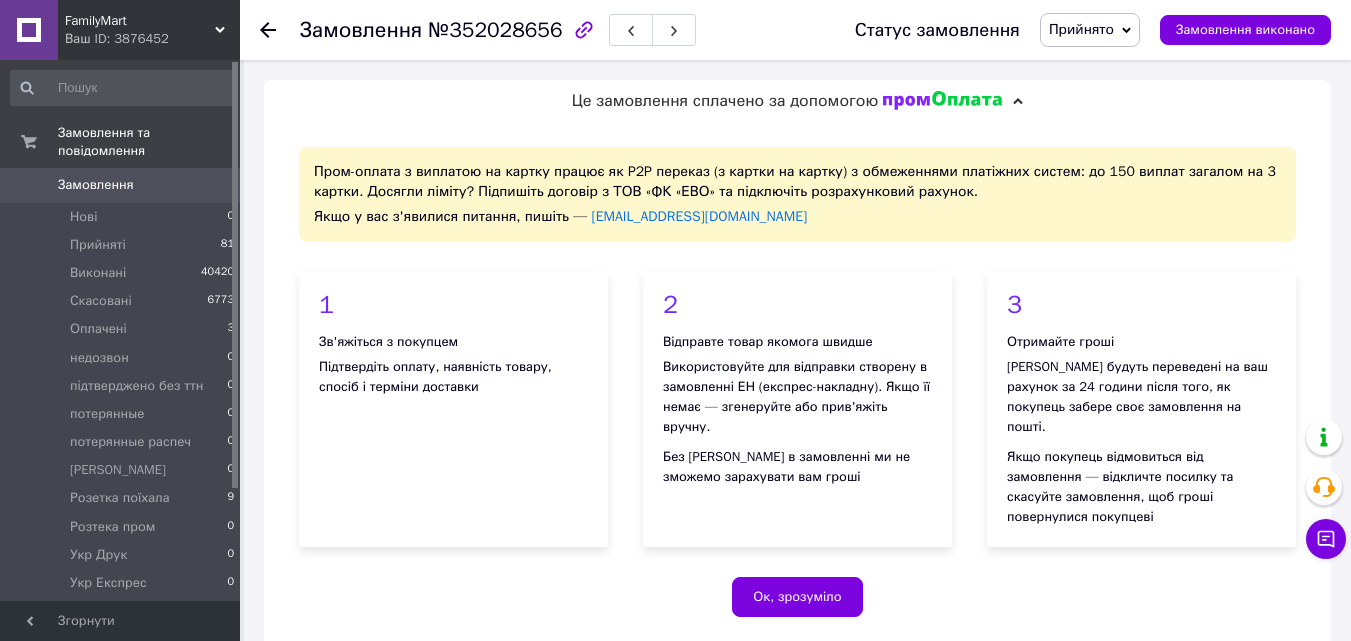 click 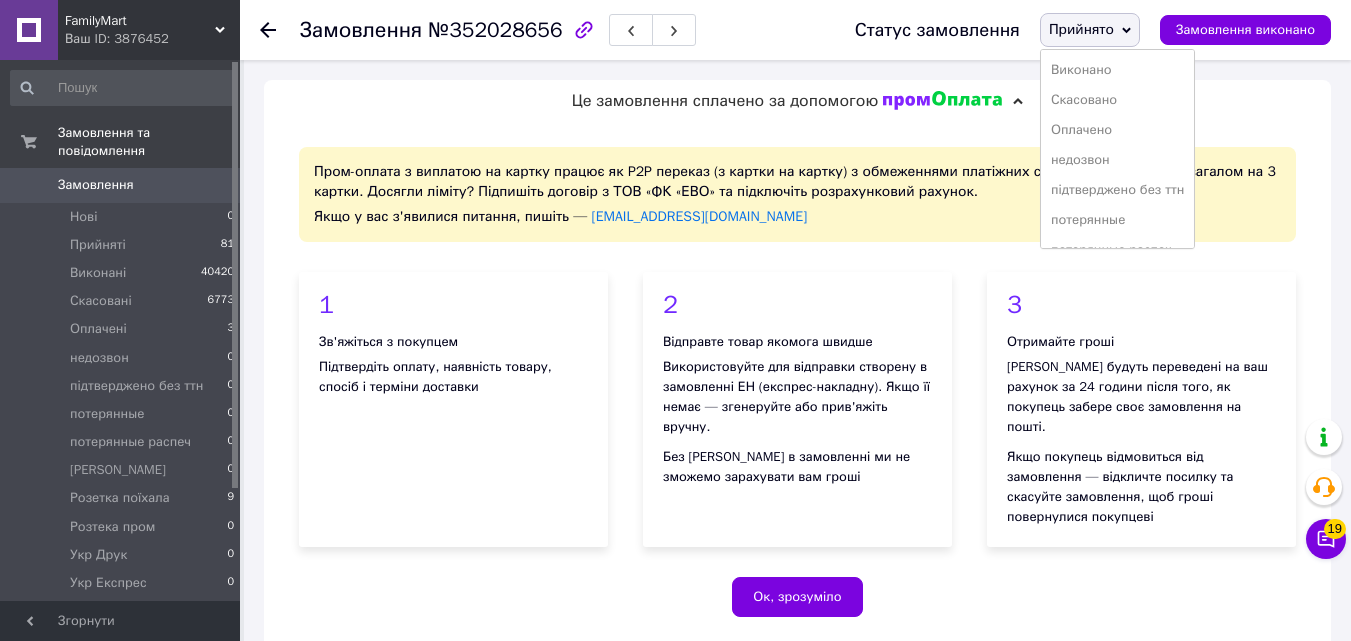 scroll, scrollTop: 262, scrollLeft: 0, axis: vertical 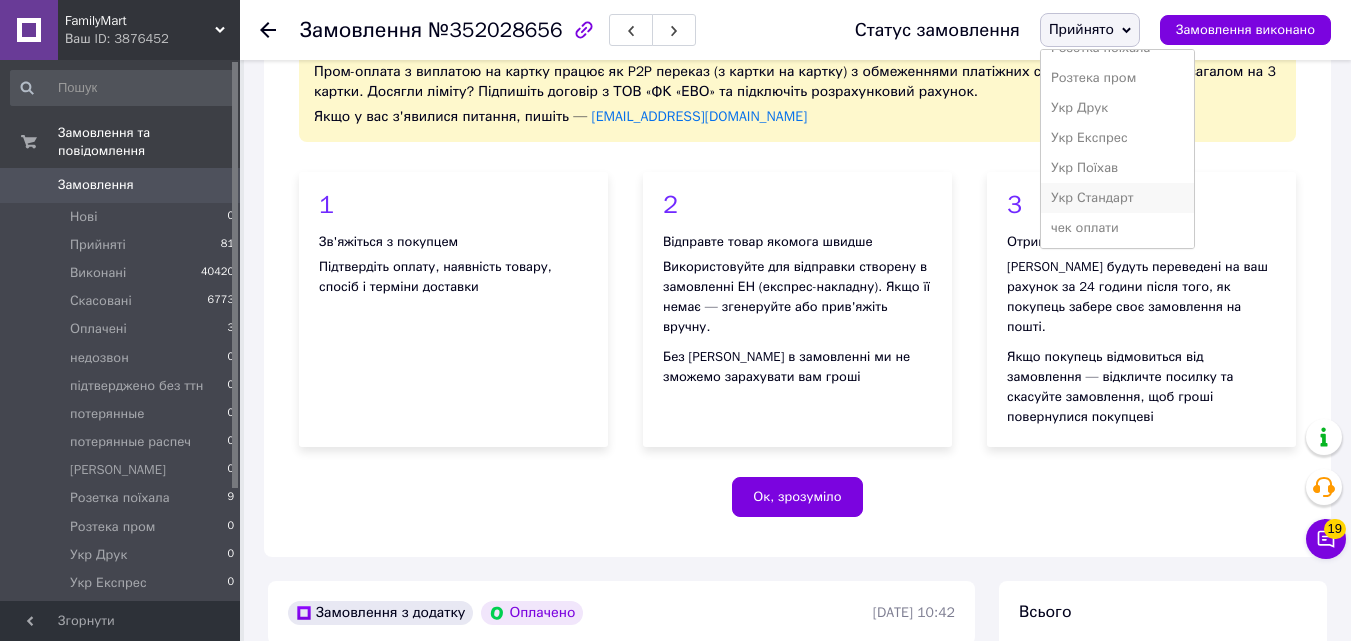 click on "Укр Стандарт" at bounding box center (1117, 198) 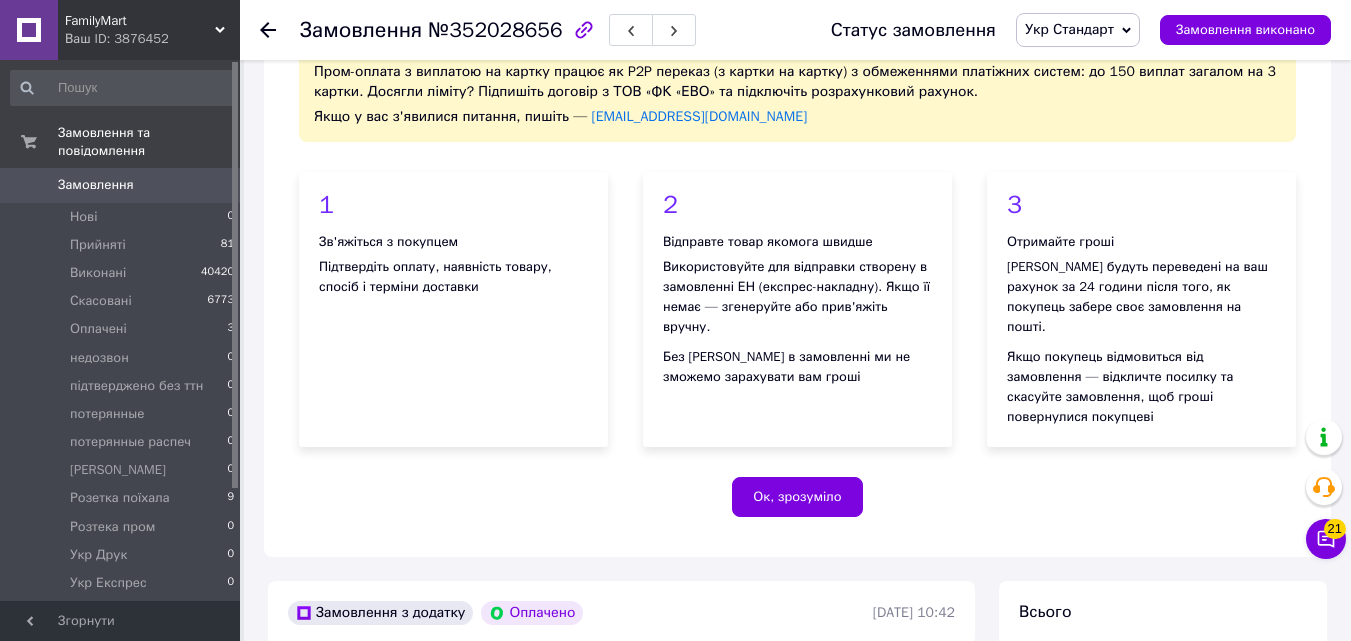 click on "Ваш ID: 3876452" at bounding box center (152, 39) 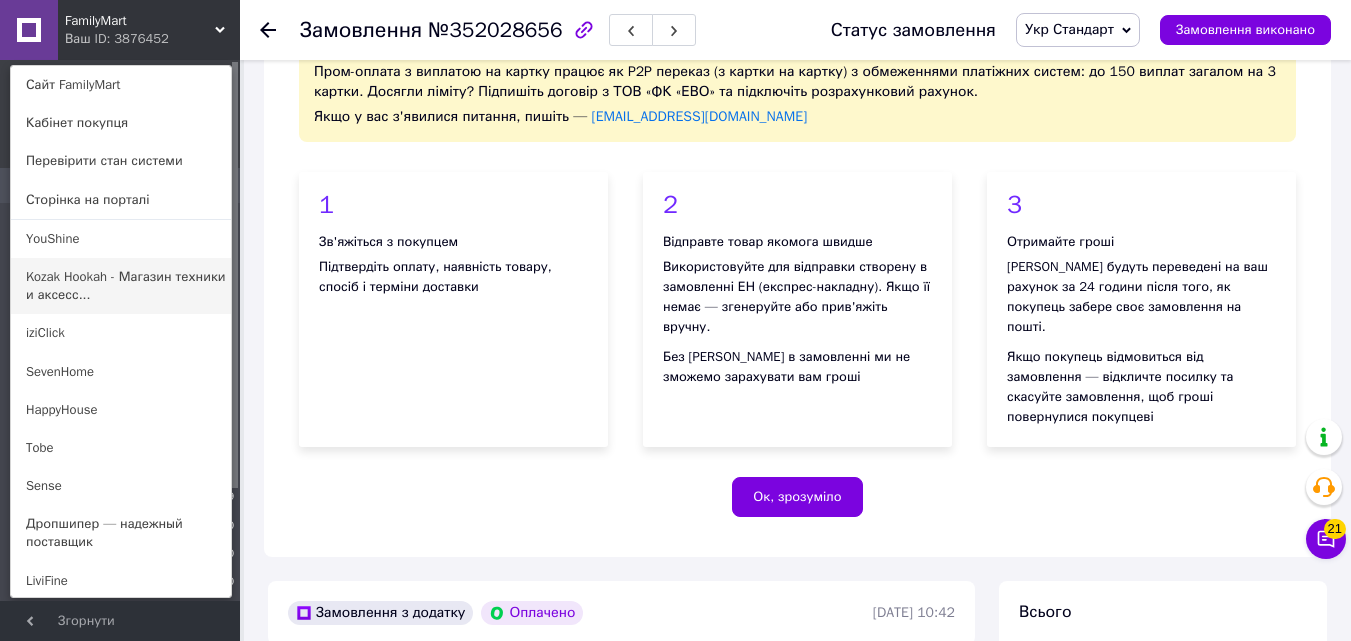 click on "Kozak Hookah - Магазин техники  и аксесс..." at bounding box center (121, 286) 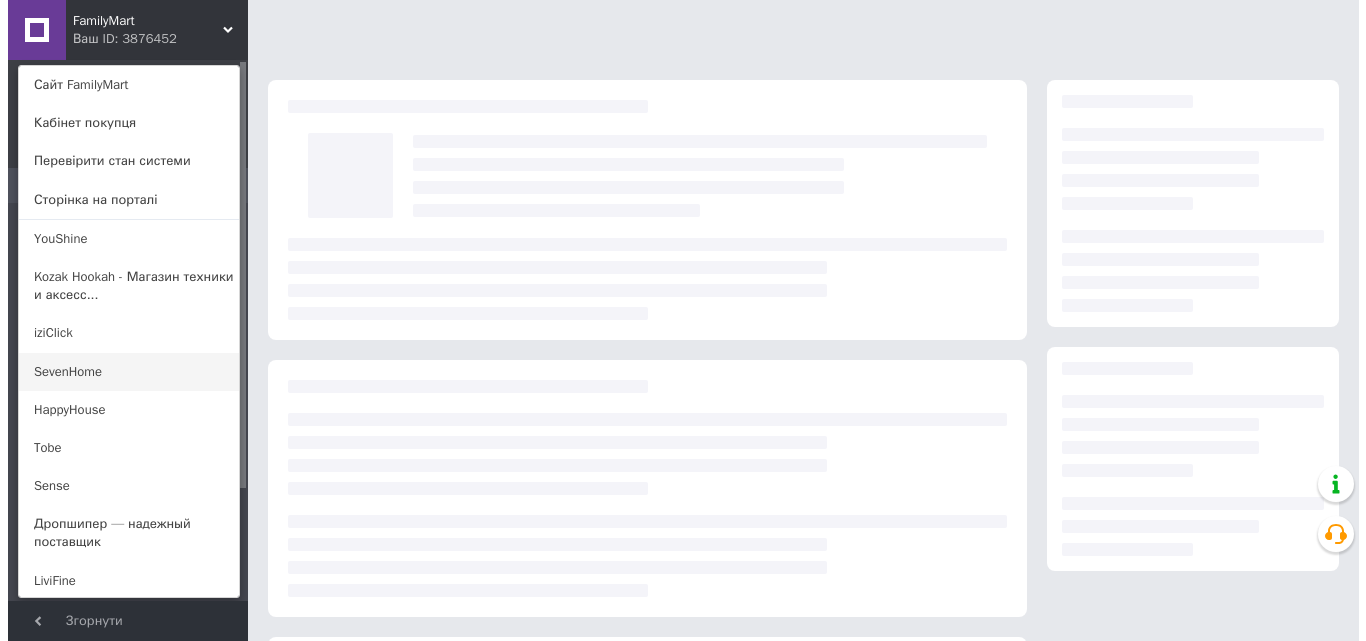 scroll, scrollTop: 0, scrollLeft: 0, axis: both 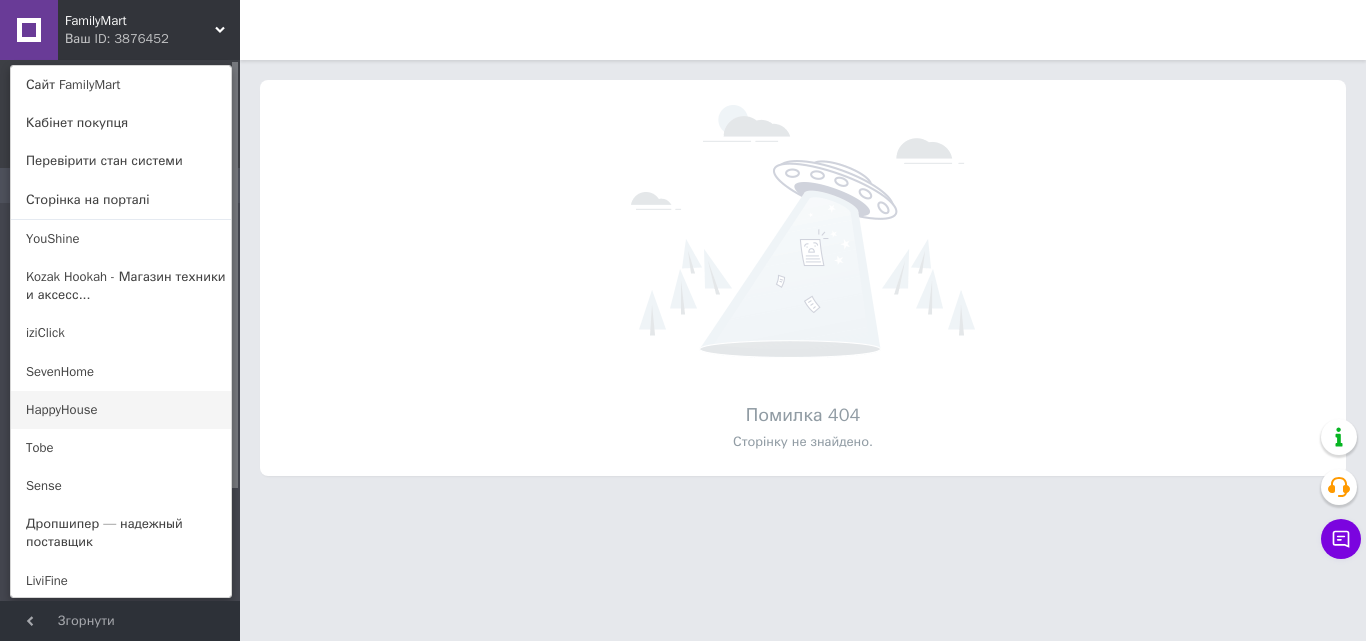 click on "HappyHouse" at bounding box center (121, 410) 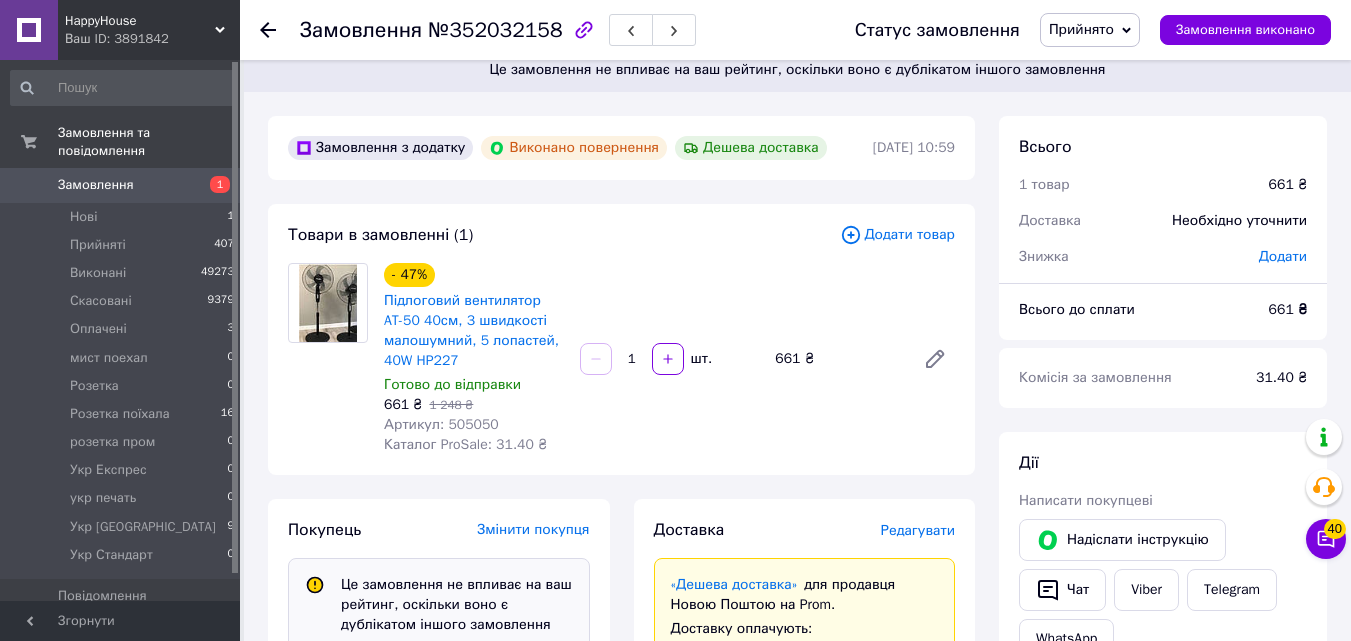 scroll, scrollTop: 0, scrollLeft: 0, axis: both 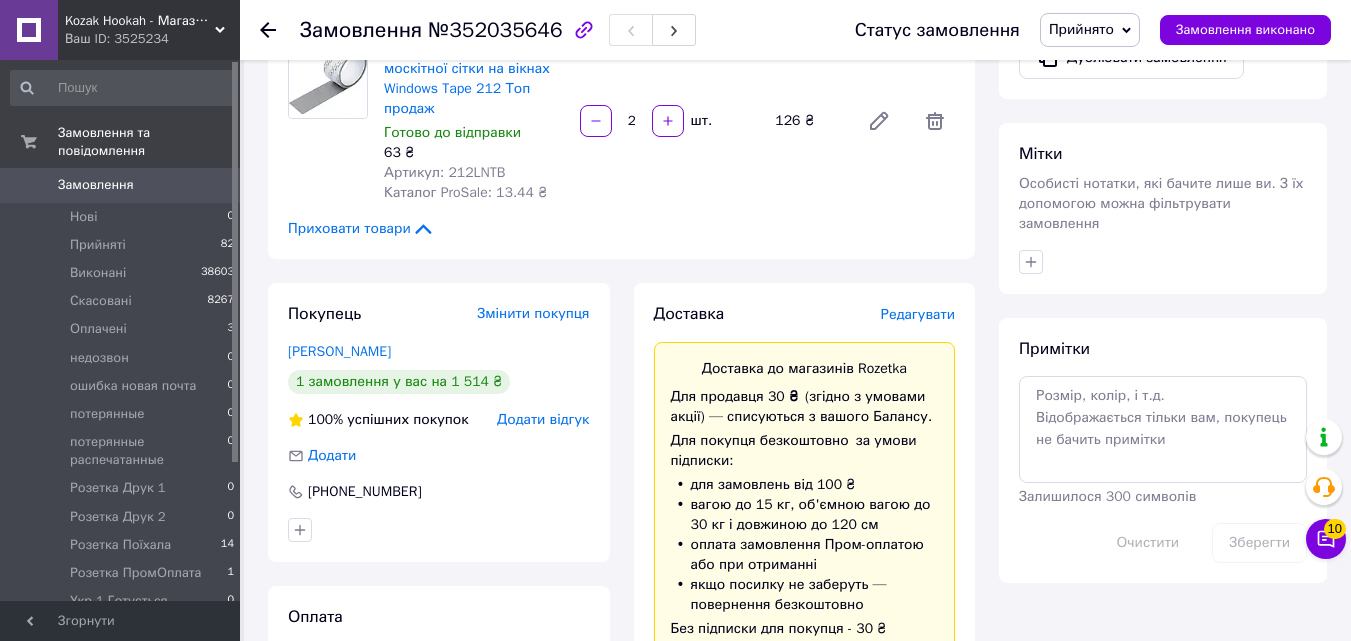 click on "Прийнято" at bounding box center (1081, 29) 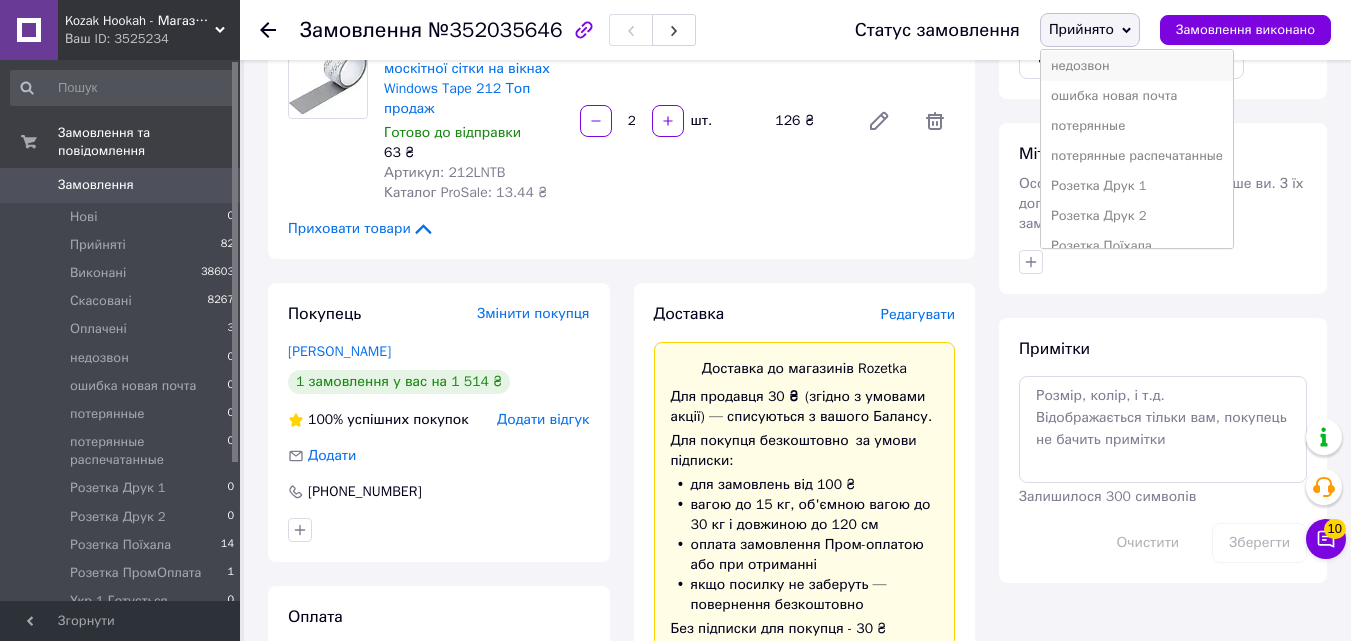 scroll, scrollTop: 200, scrollLeft: 0, axis: vertical 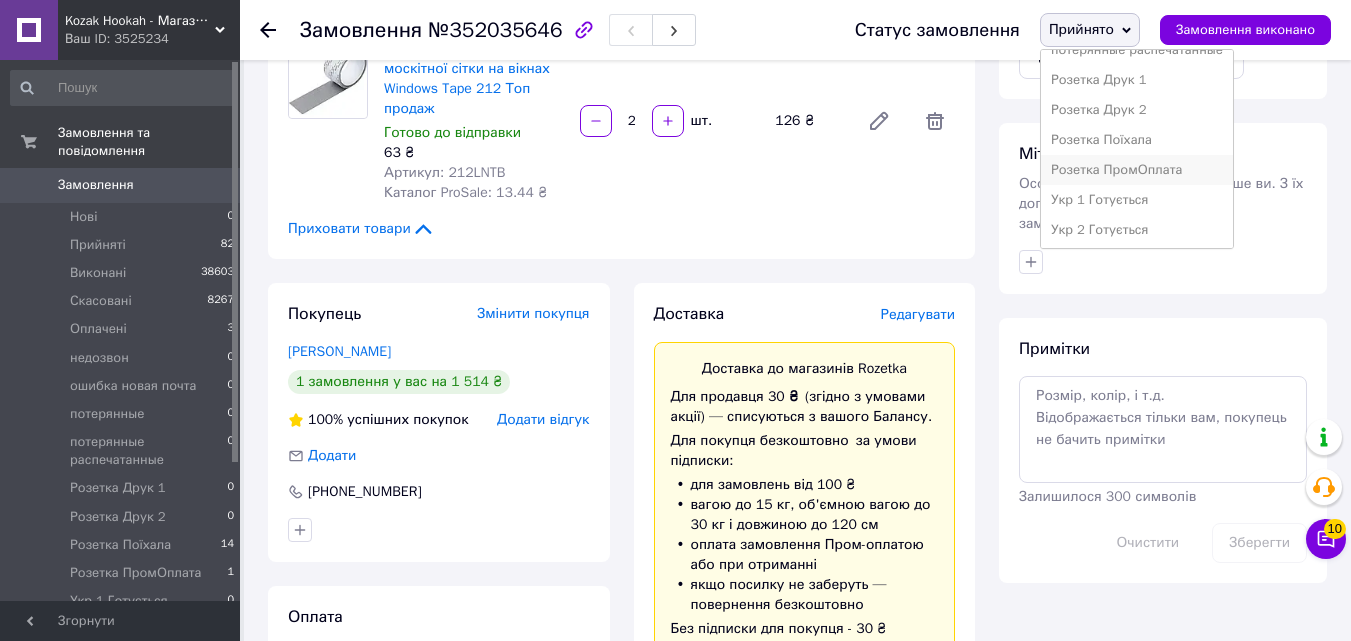 click on "Розетка ПромОплата" at bounding box center (1137, 170) 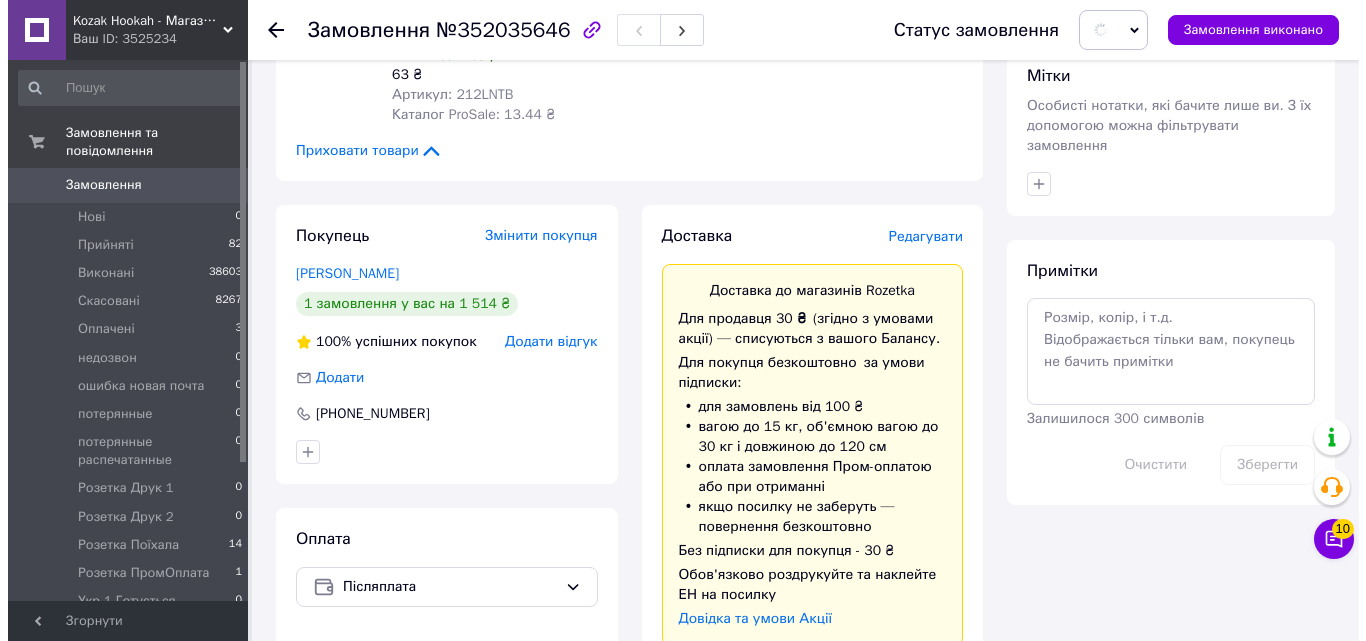 scroll, scrollTop: 1000, scrollLeft: 0, axis: vertical 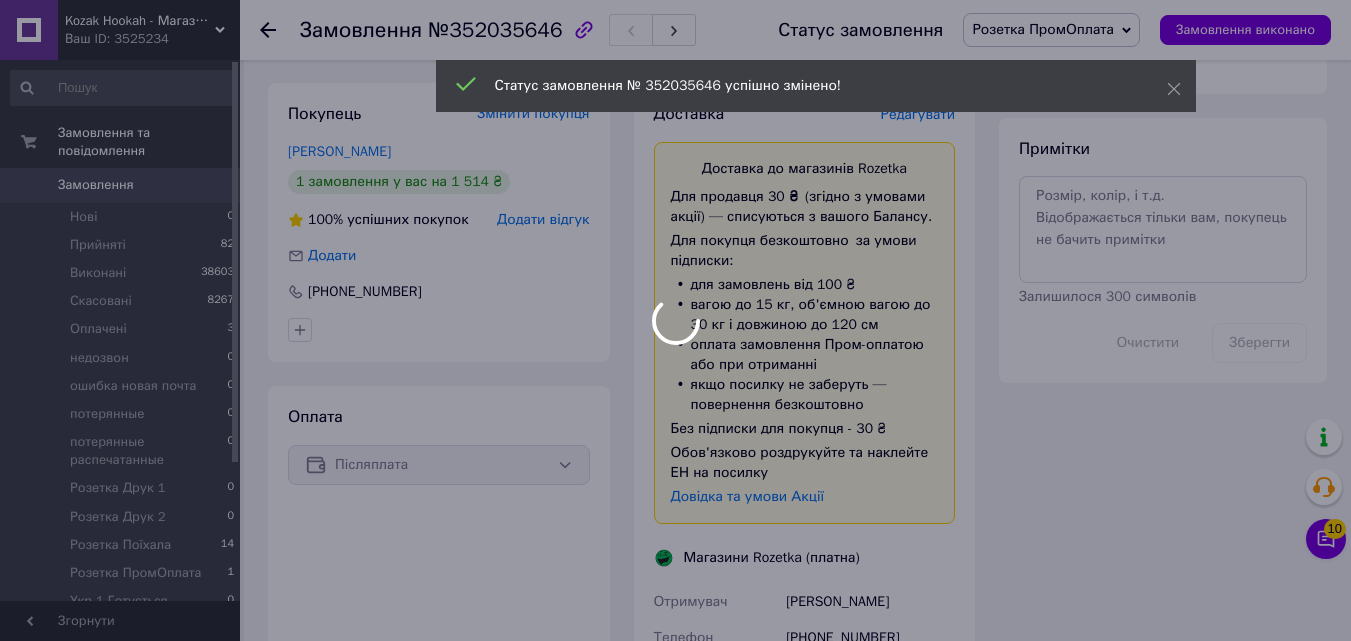 click on "Статус замовлення № 352035646 успішно змінено!" at bounding box center (816, 88) 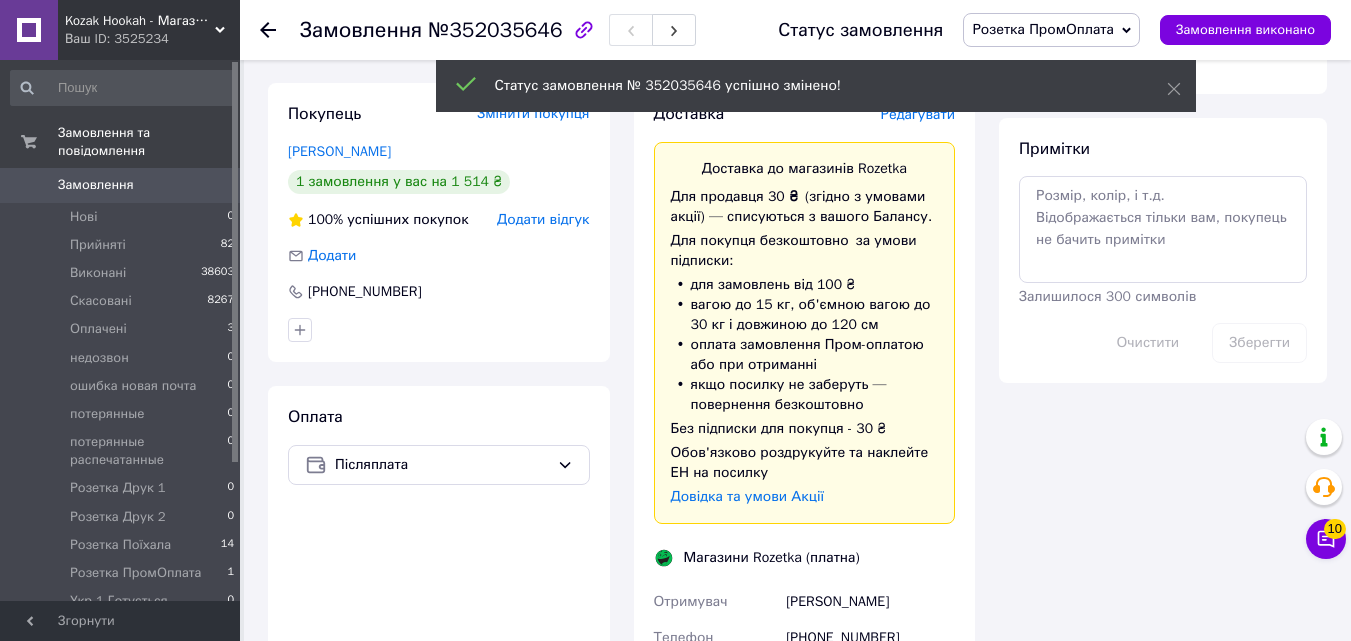 click on "Редагувати" at bounding box center (918, 114) 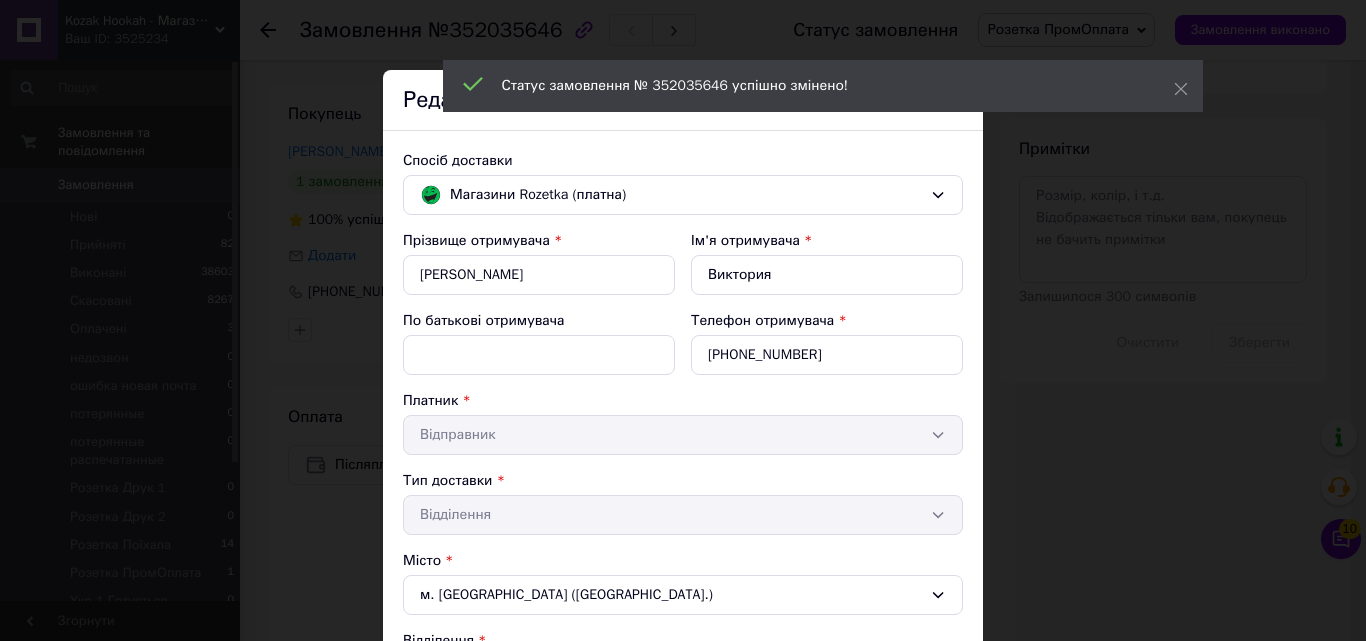 scroll, scrollTop: 400, scrollLeft: 0, axis: vertical 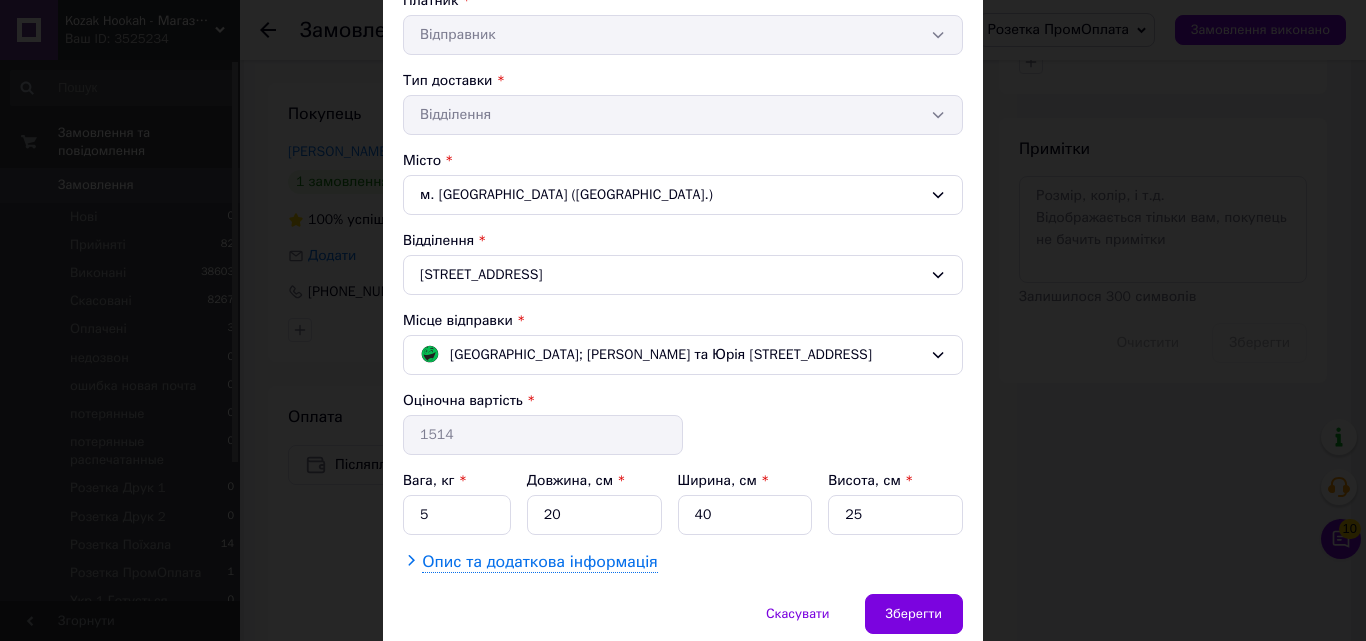 click on "Опис та додаткова інформація" at bounding box center [539, 562] 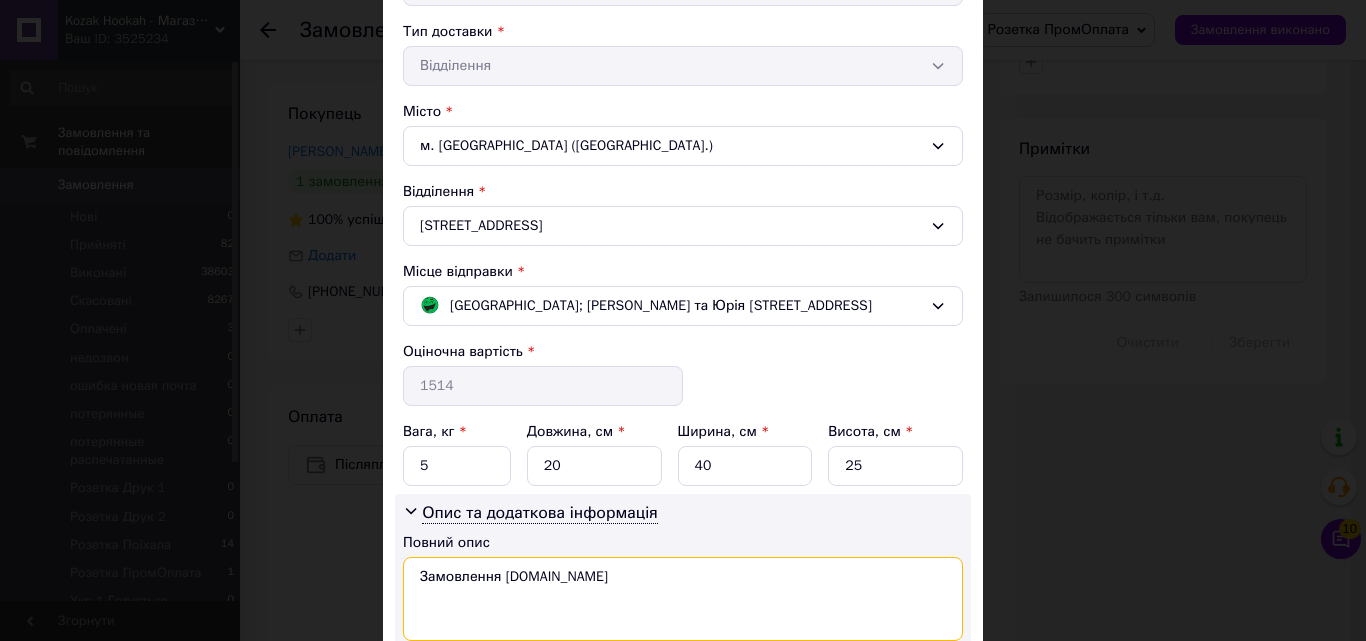 drag, startPoint x: 413, startPoint y: 614, endPoint x: 567, endPoint y: 624, distance: 154.32434 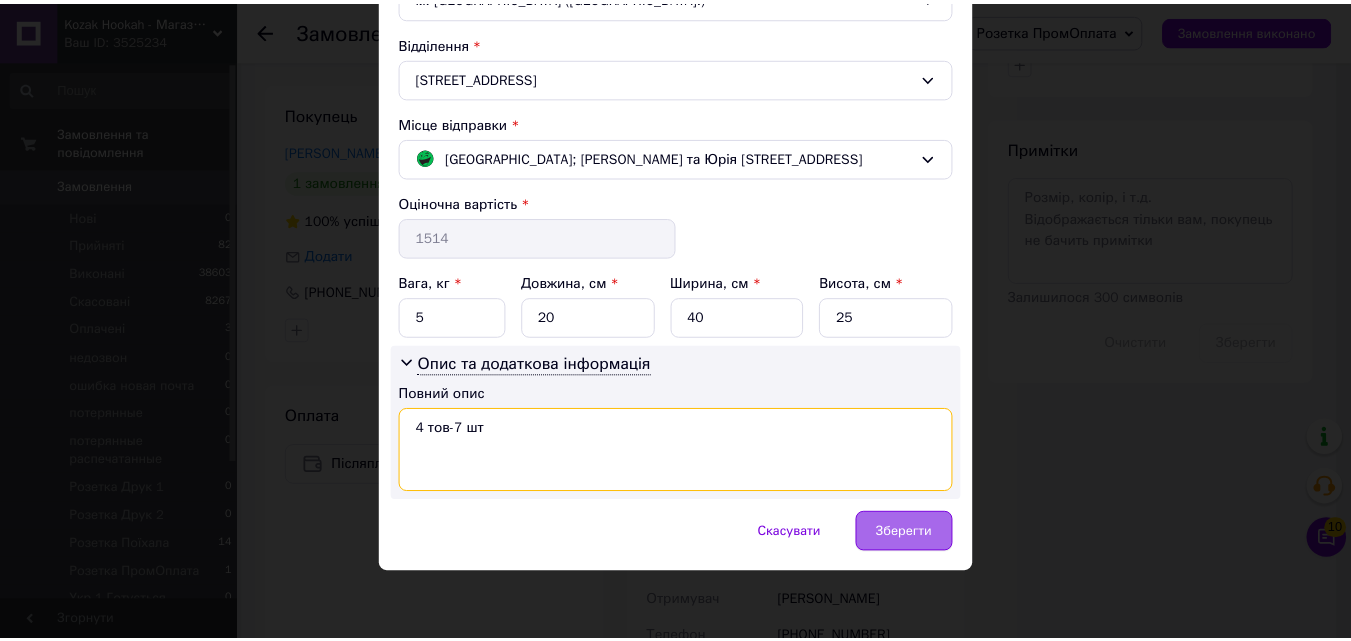 scroll, scrollTop: 599, scrollLeft: 0, axis: vertical 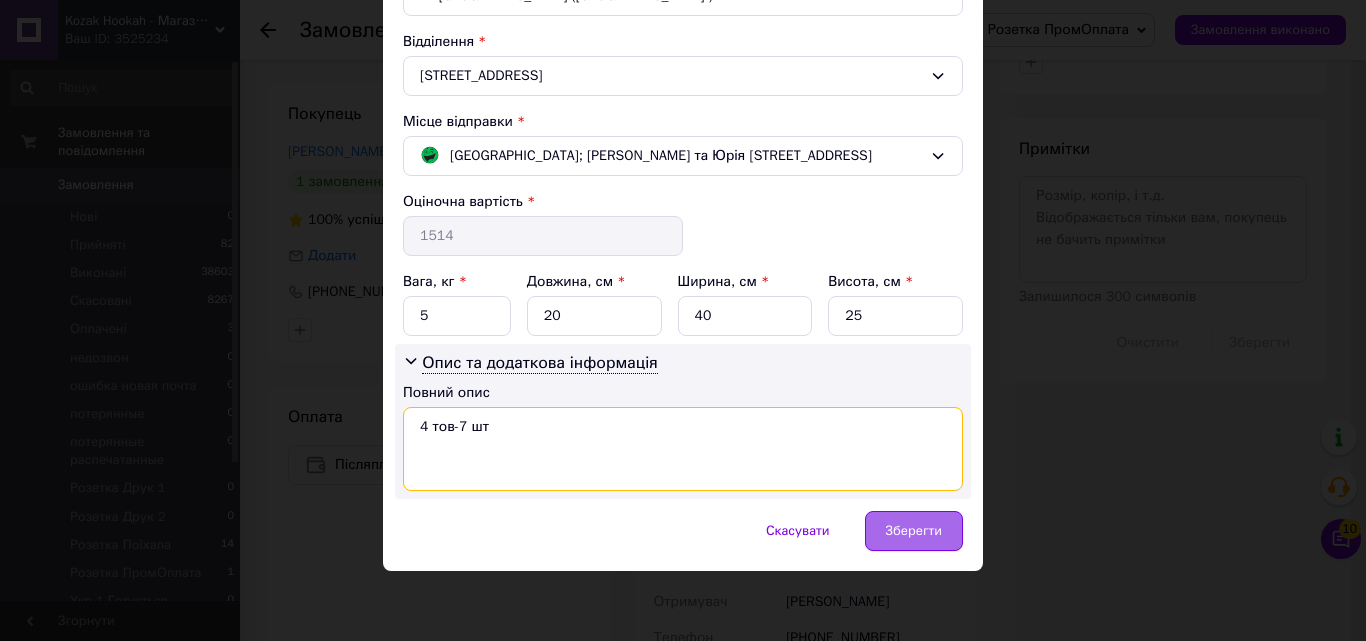 type on "4 тов-7 шт" 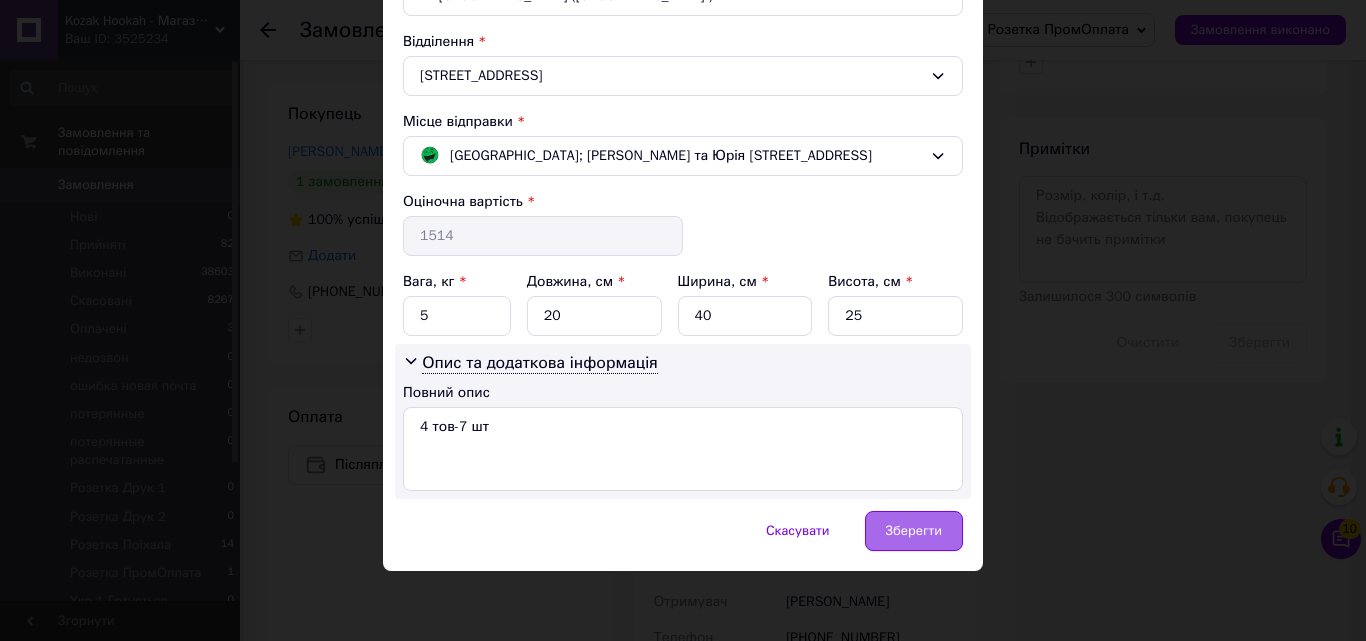 click on "Зберегти" at bounding box center (914, 531) 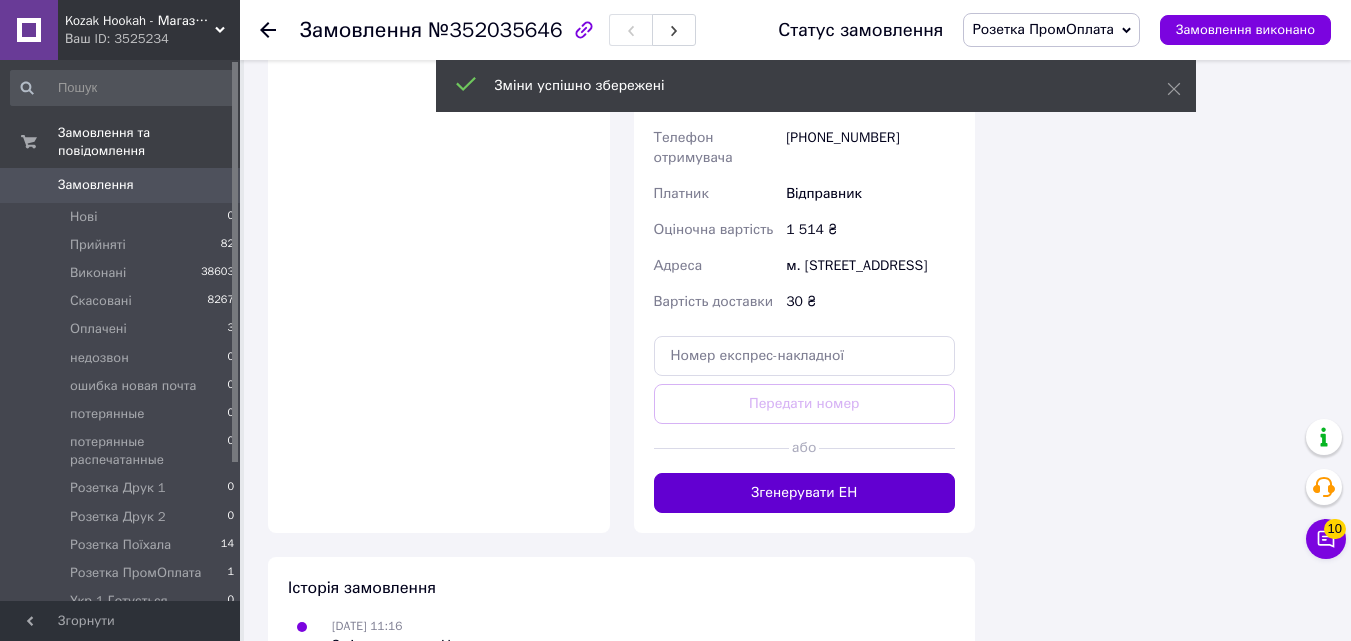 click on "Згенерувати ЕН" at bounding box center [805, 493] 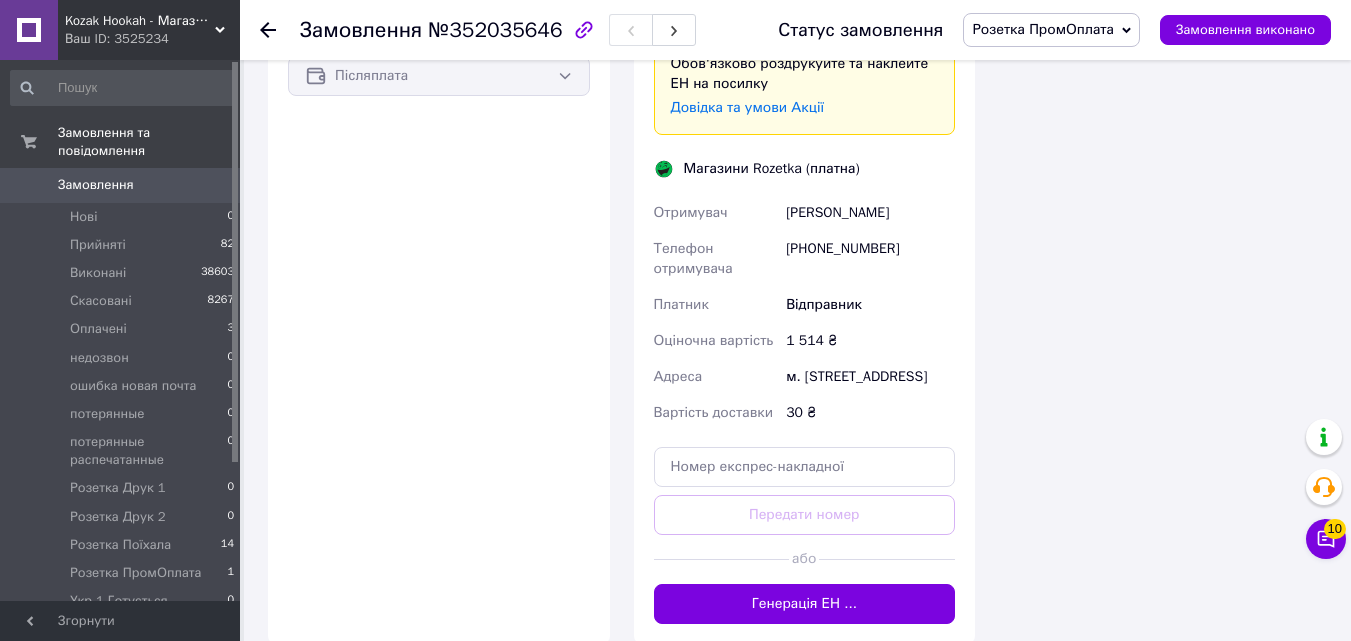 scroll, scrollTop: 1200, scrollLeft: 0, axis: vertical 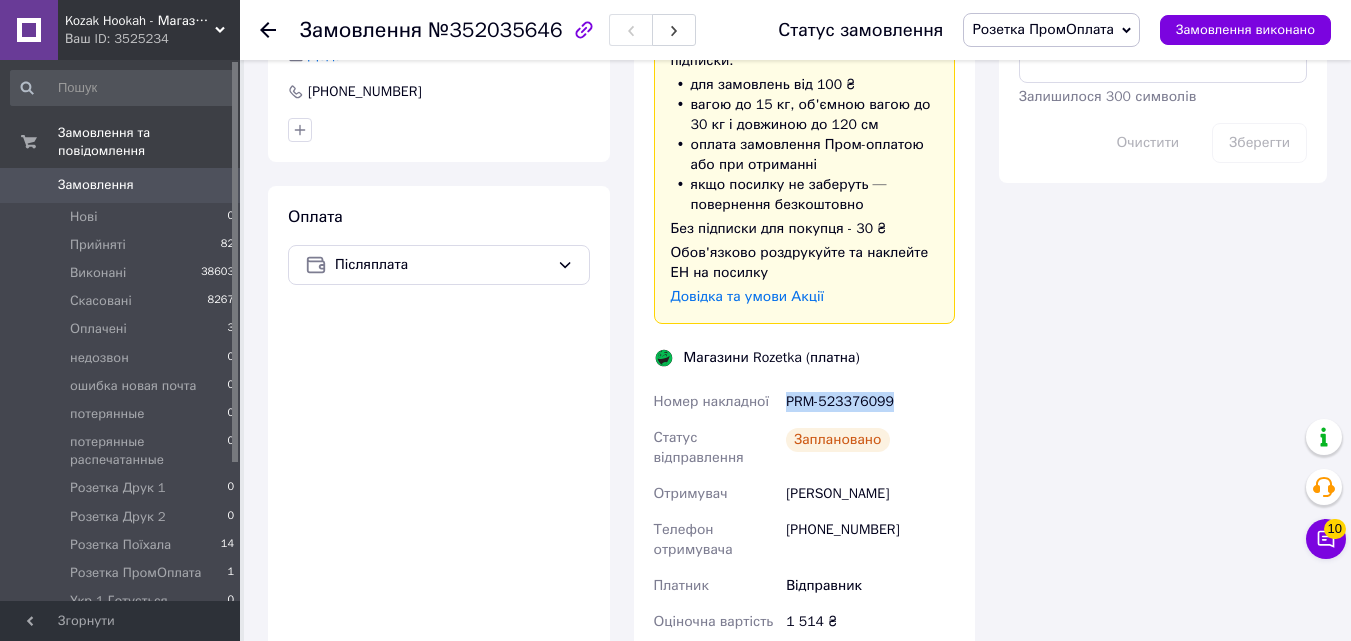 drag, startPoint x: 890, startPoint y: 393, endPoint x: 789, endPoint y: 401, distance: 101.31634 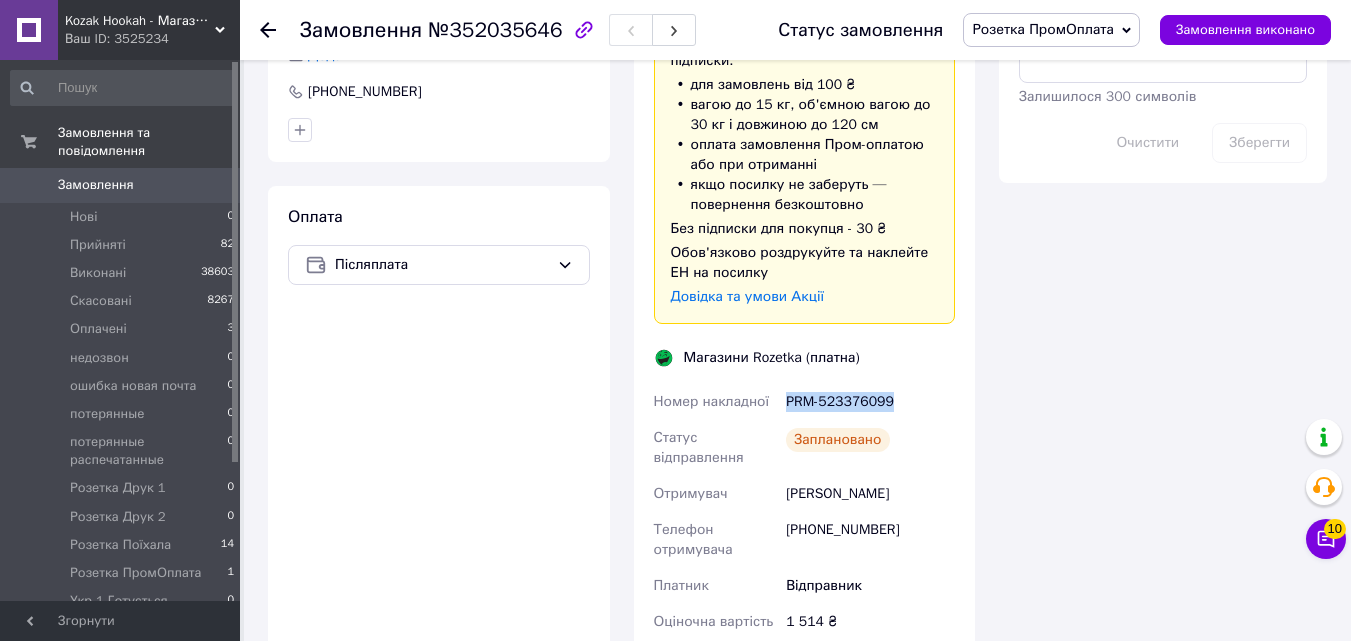 copy on "PRM-523376099" 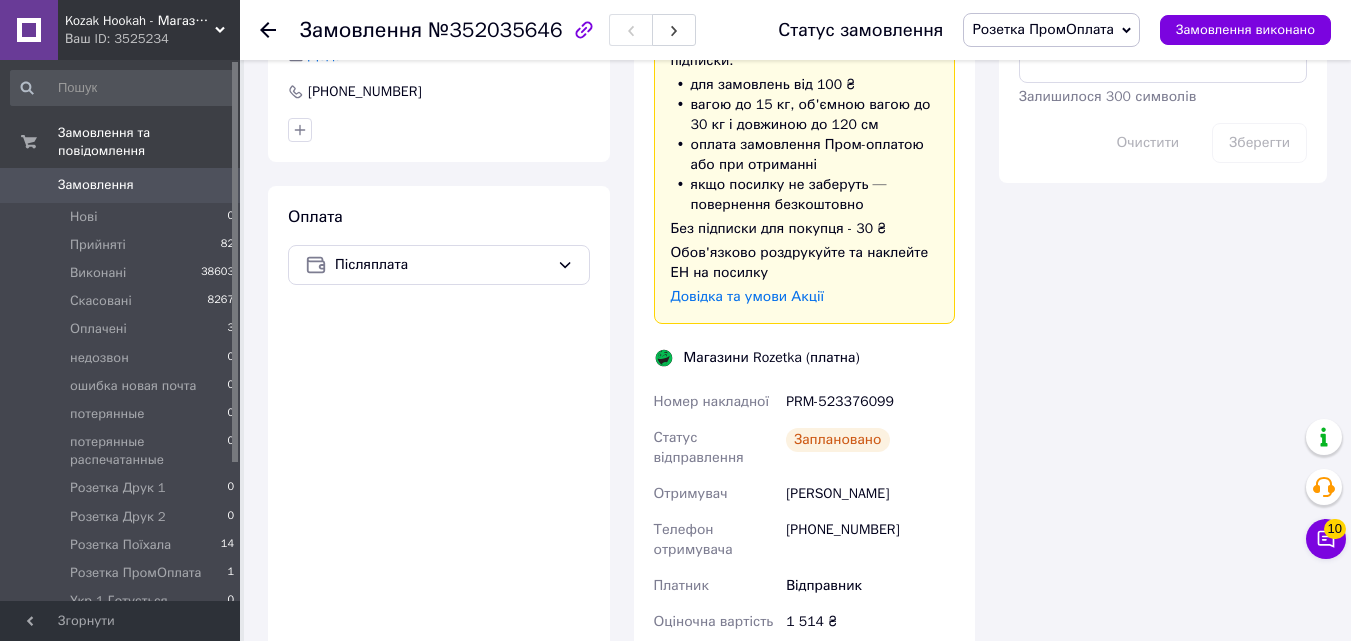 click on "Ваш ID: 3525234" at bounding box center (152, 39) 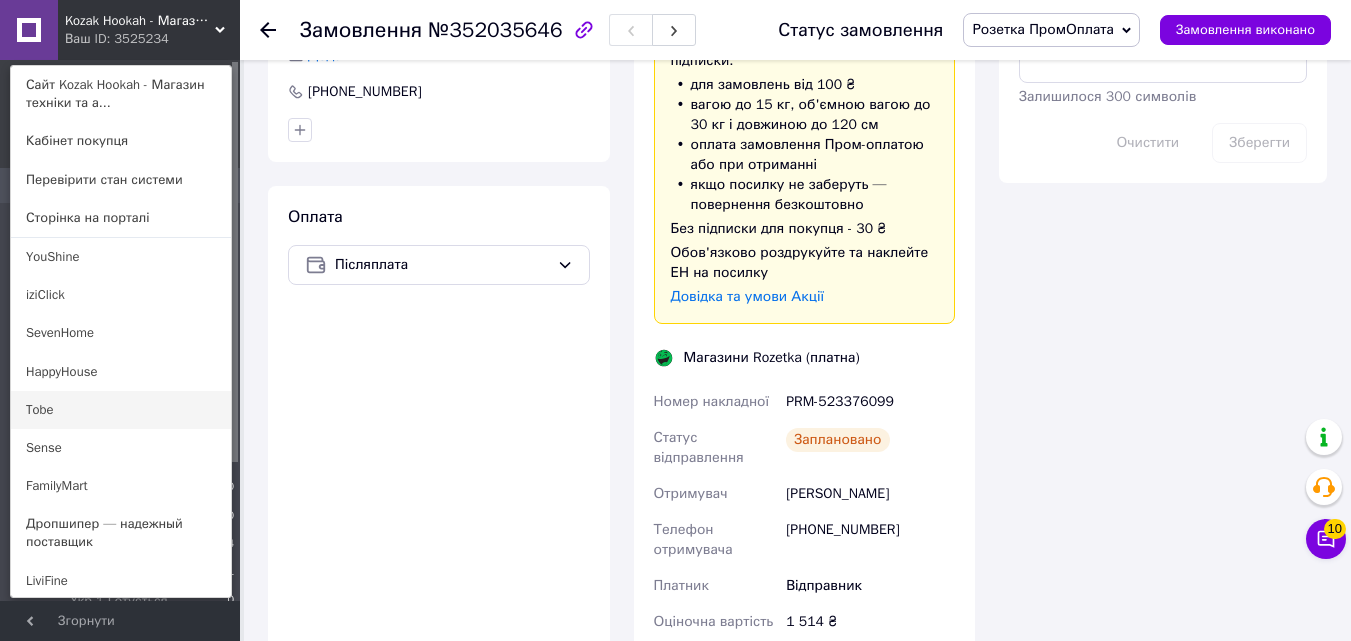 click on "Tobe" at bounding box center (121, 410) 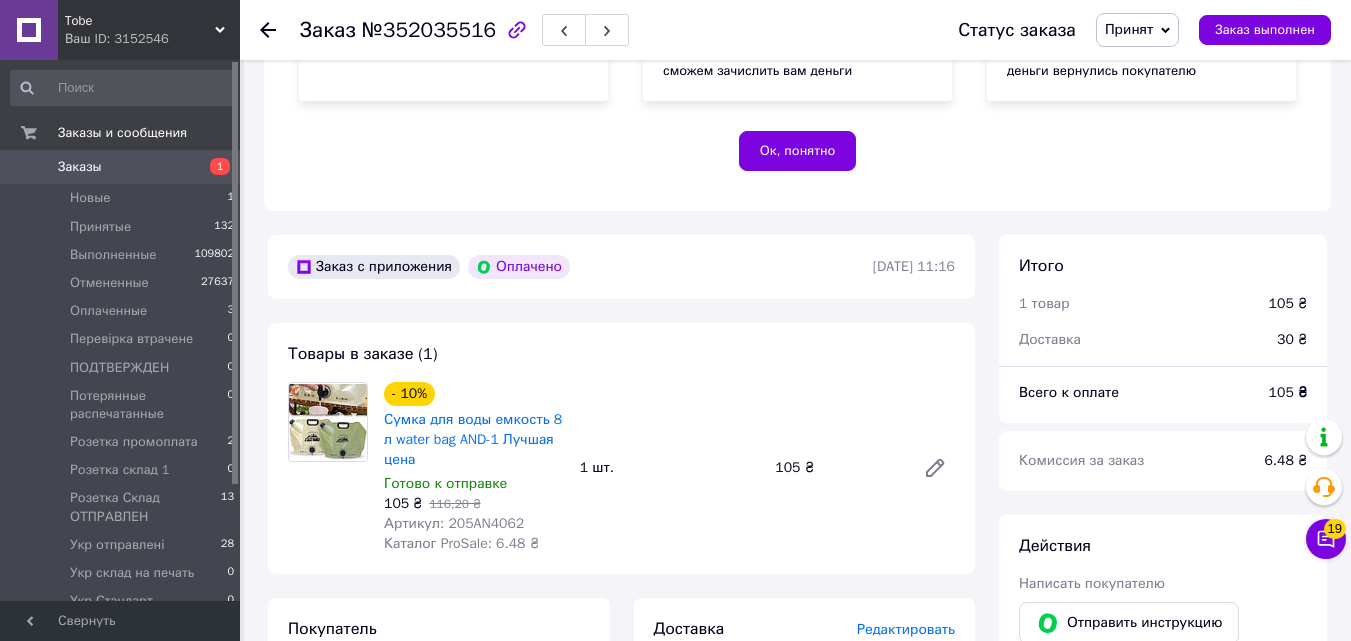 scroll, scrollTop: 600, scrollLeft: 0, axis: vertical 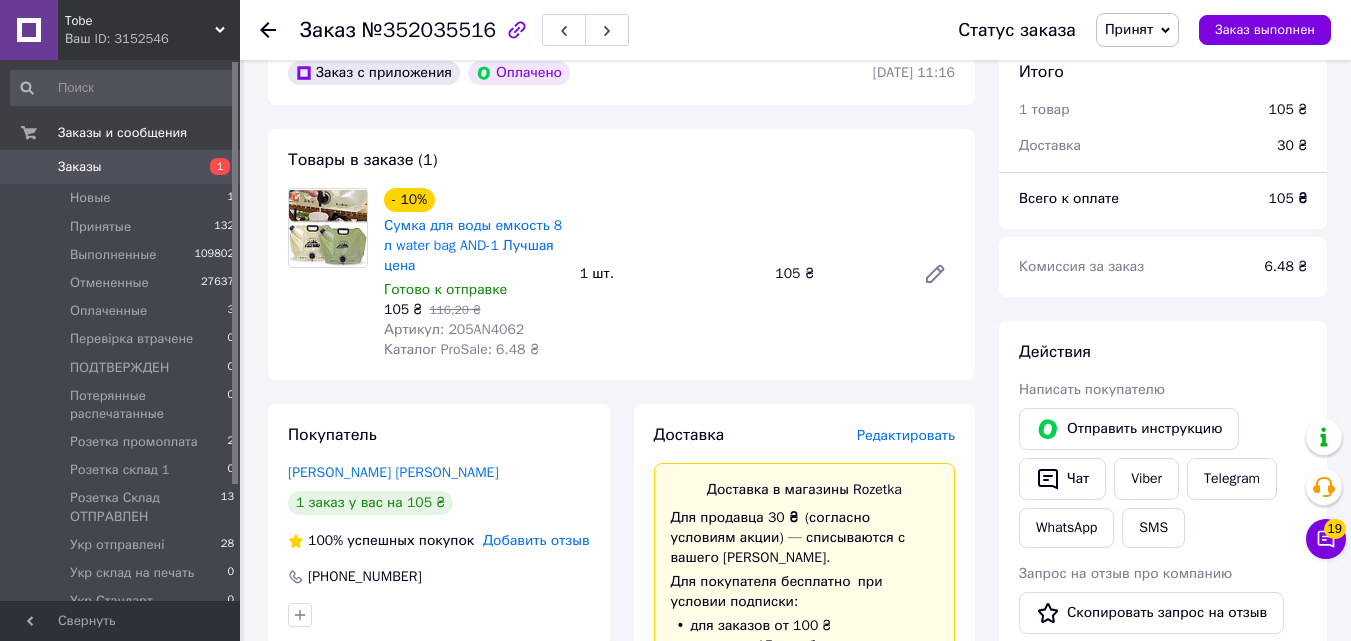 click on "Принят" at bounding box center (1129, 29) 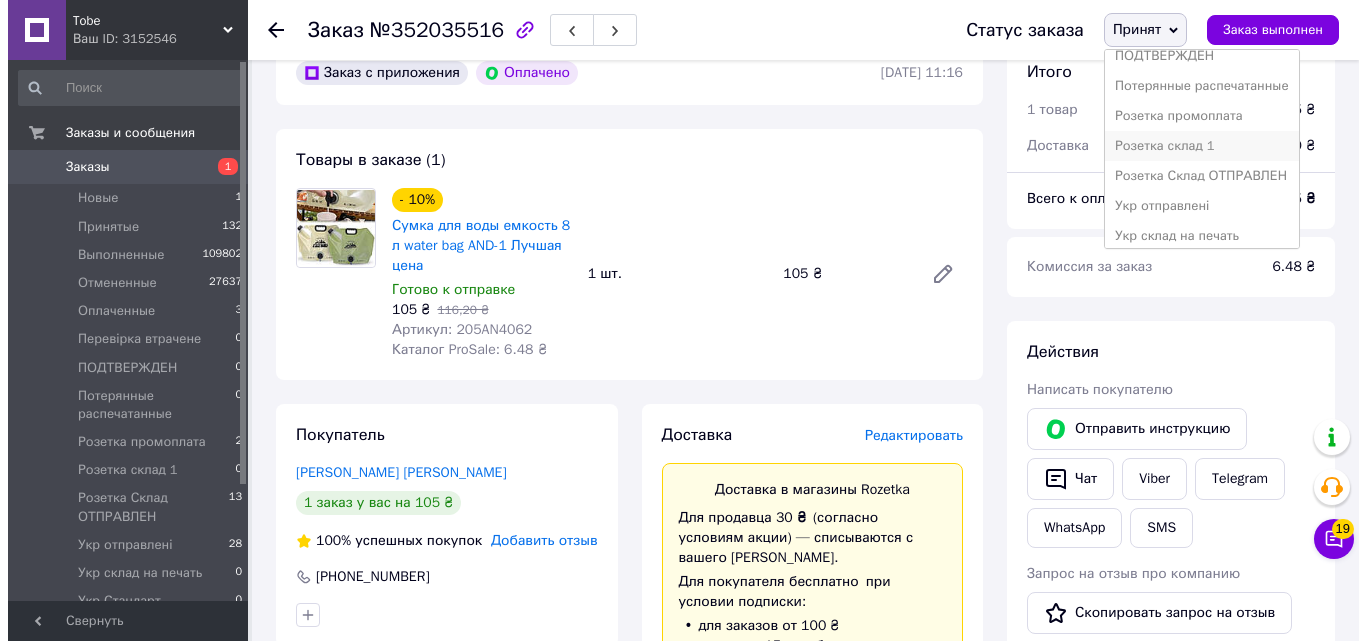 scroll, scrollTop: 100, scrollLeft: 0, axis: vertical 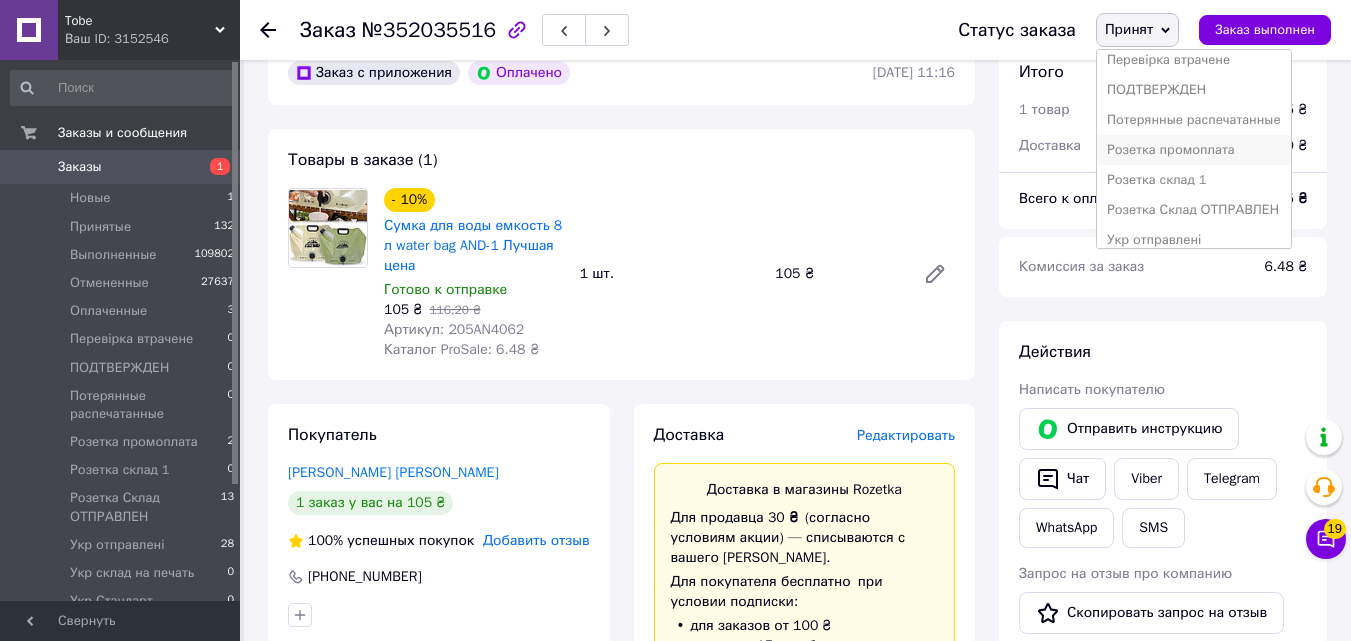 click on "Розетка промоплата" at bounding box center [1194, 150] 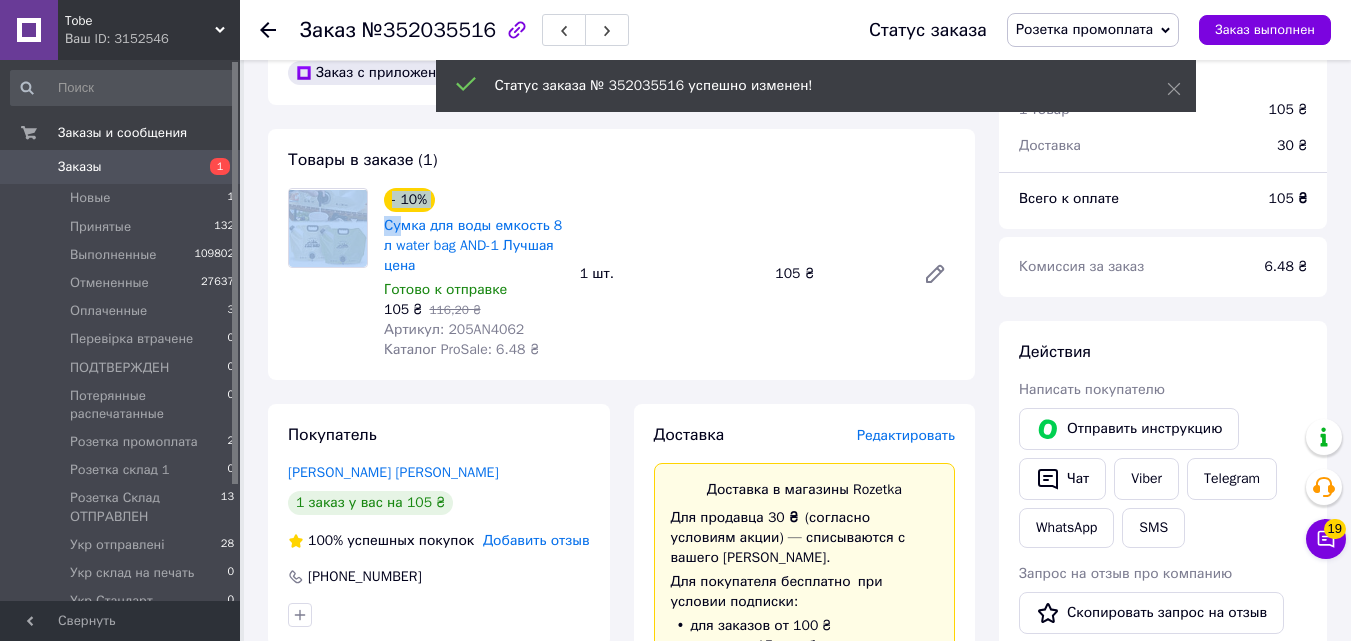 drag, startPoint x: 373, startPoint y: 219, endPoint x: 385, endPoint y: 213, distance: 13.416408 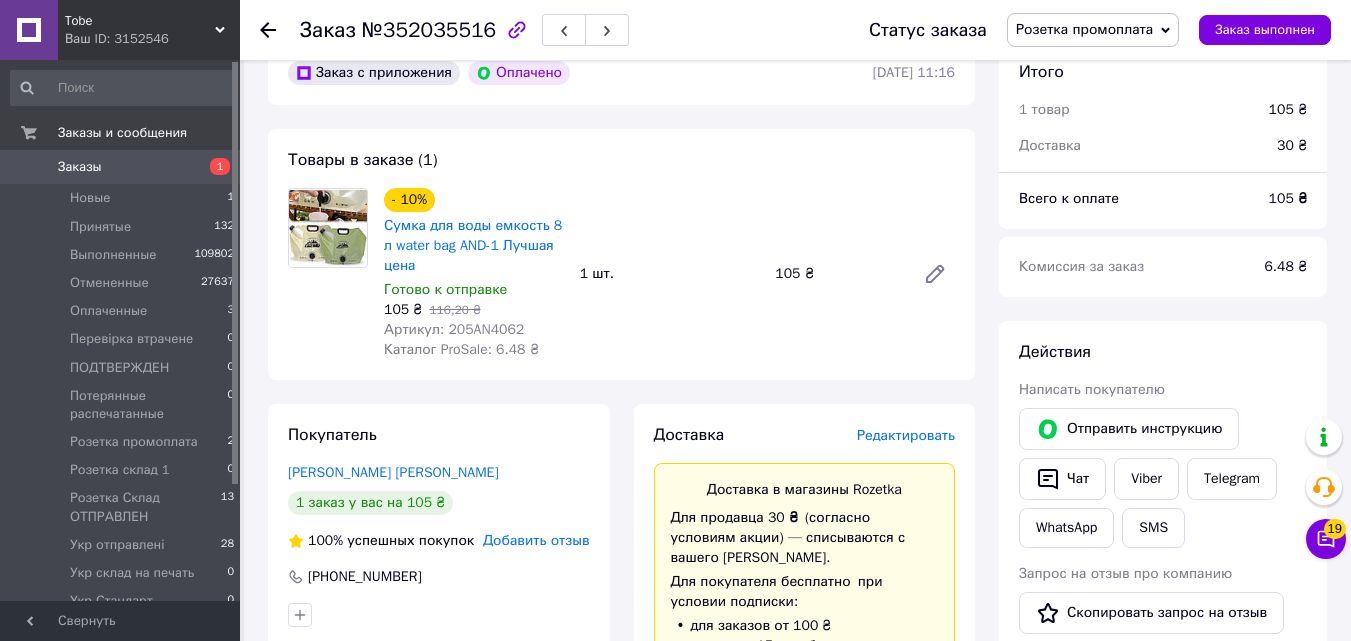 click on "- 10% Сумка для воды емкость 8 л water bag AND-1 Лучшая цена" at bounding box center [474, 232] 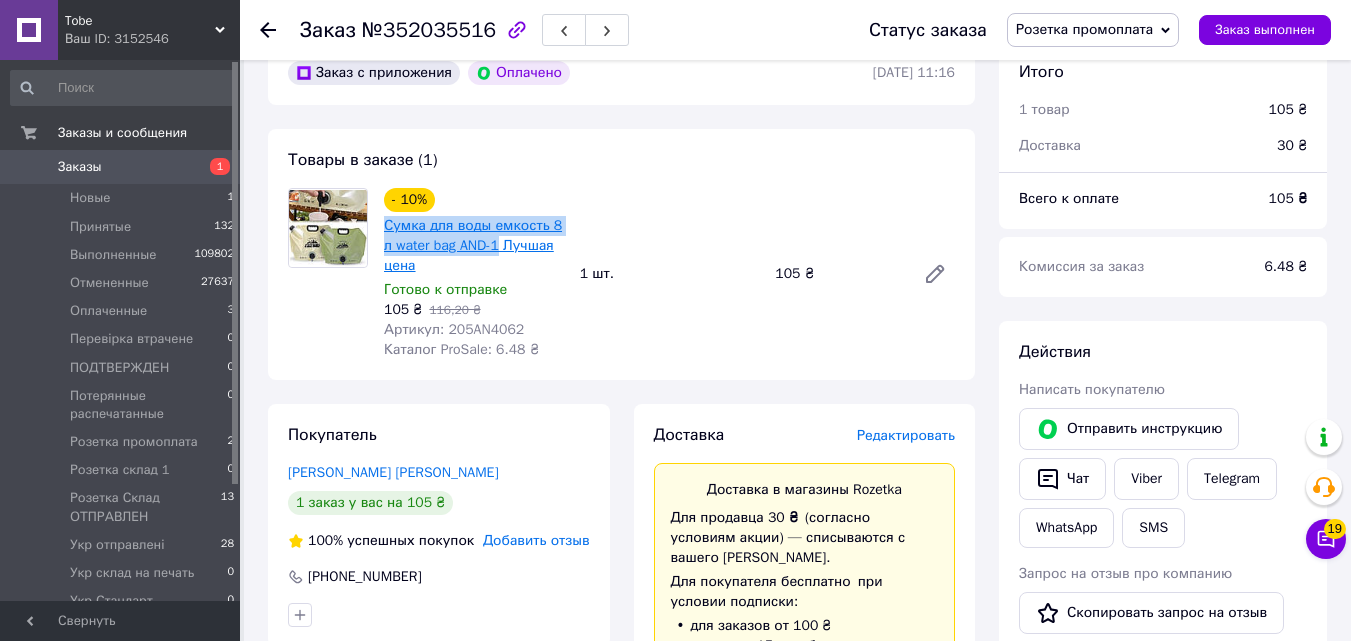 drag, startPoint x: 379, startPoint y: 217, endPoint x: 503, endPoint y: 248, distance: 127.81628 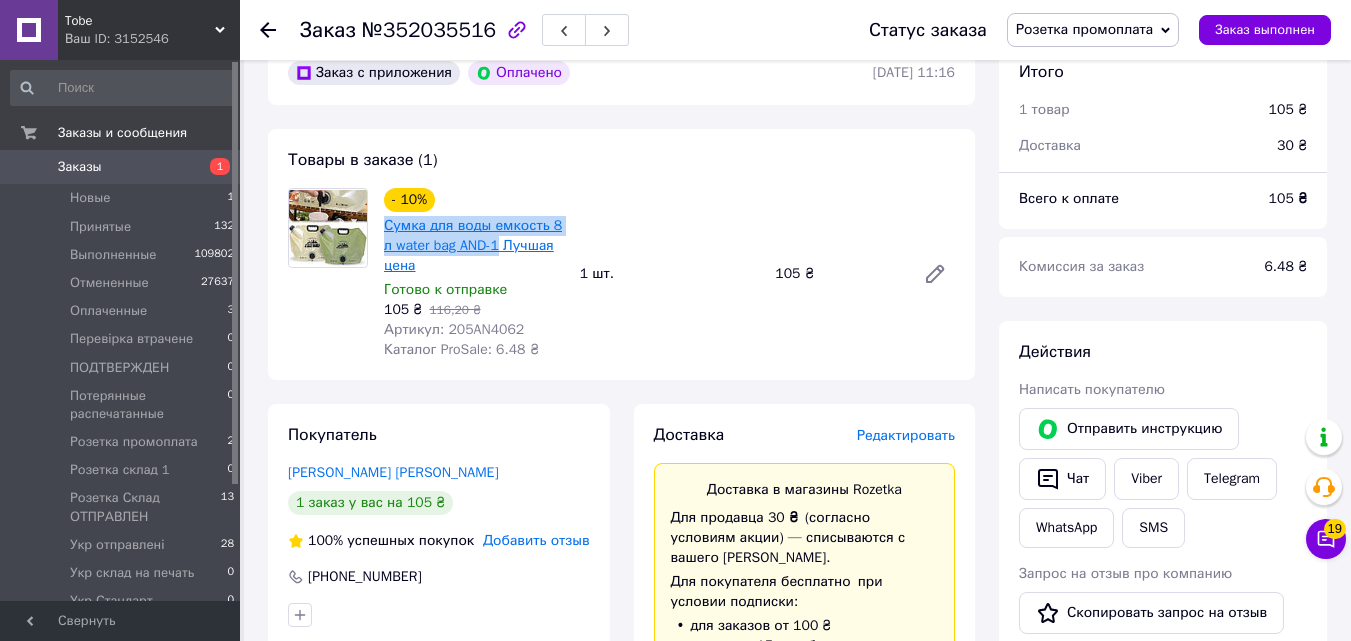 click on "- 10% Сумка для воды емкость 8 л water bag AND-1 Лучшая цена Готово к отправке 105 ₴   116,20 ₴ Артикул: 205AN4062 Каталог ProSale: 6.48 ₴" at bounding box center (474, 274) 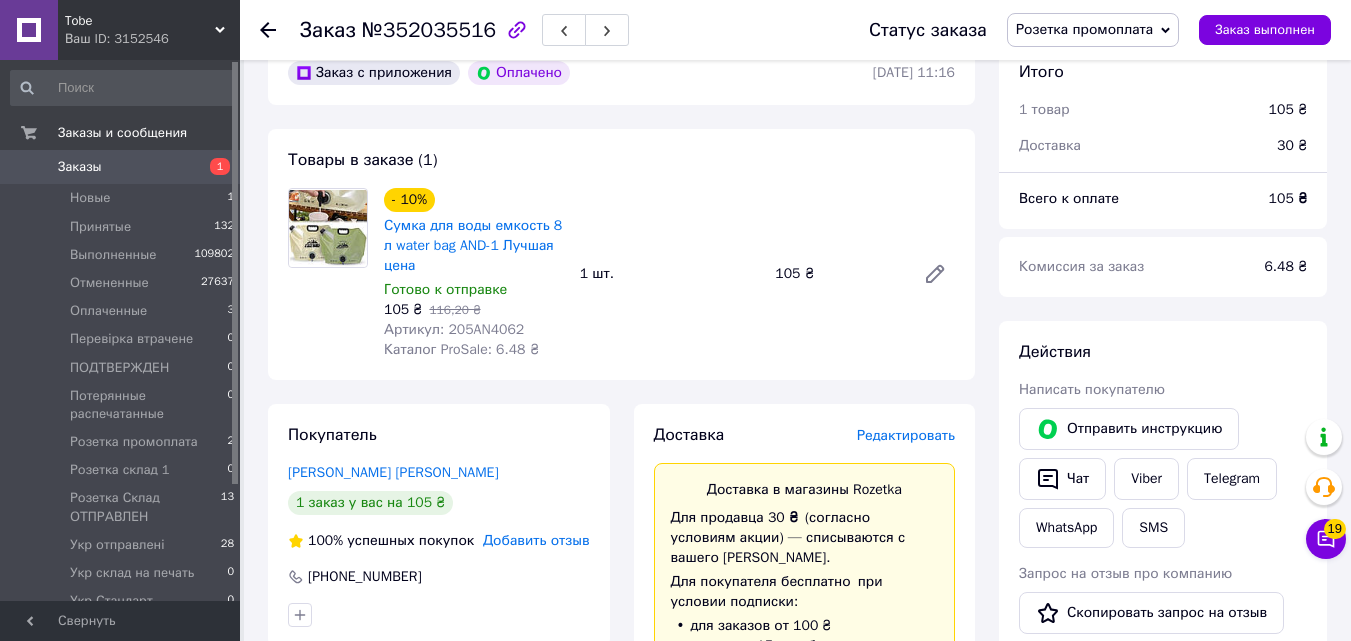 click on "Редактировать" at bounding box center (906, 435) 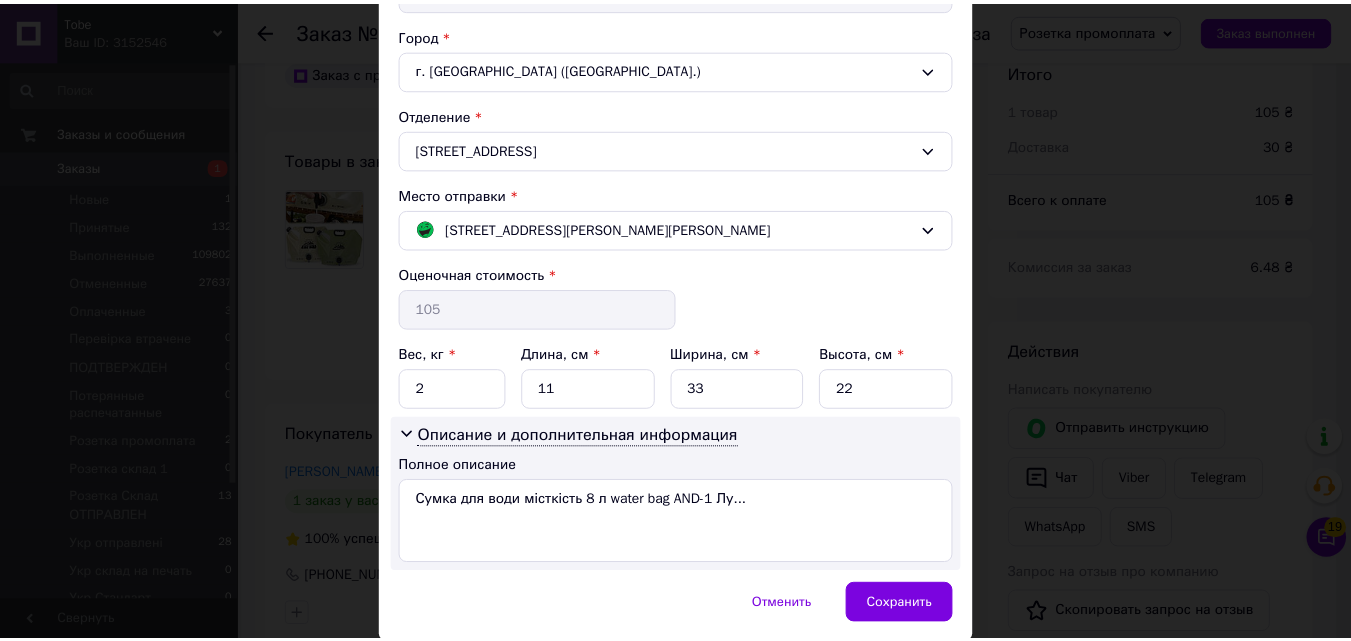 scroll, scrollTop: 599, scrollLeft: 0, axis: vertical 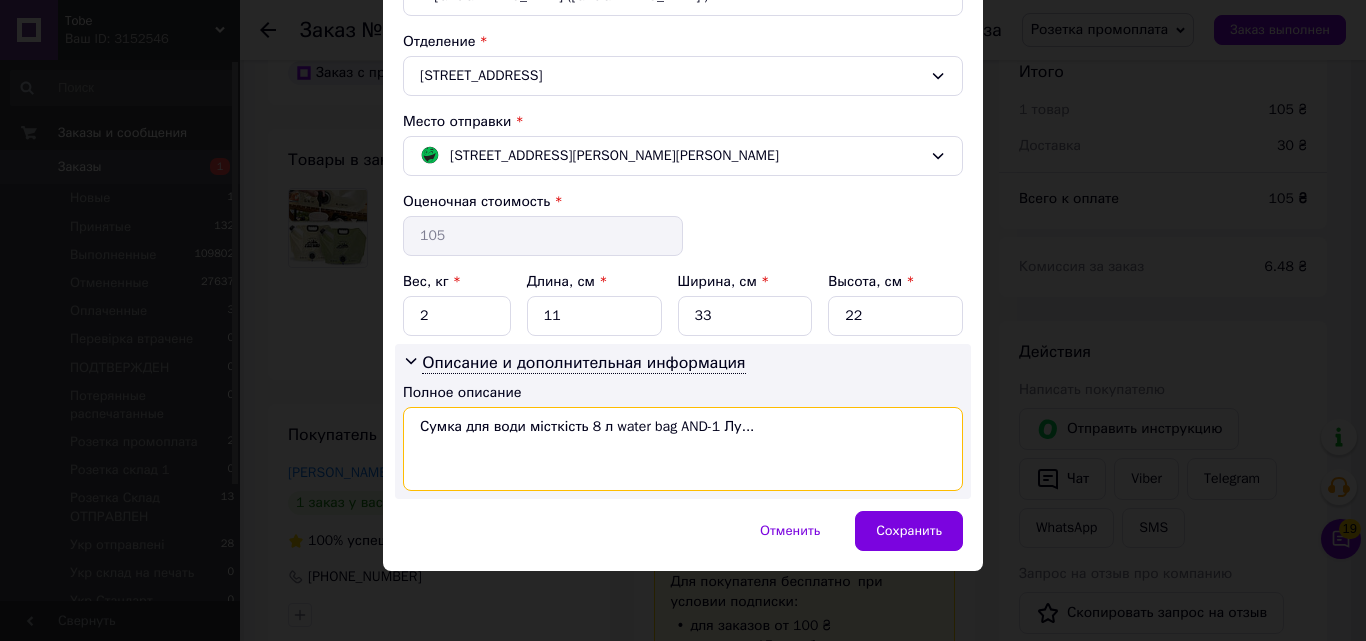 drag, startPoint x: 711, startPoint y: 429, endPoint x: 747, endPoint y: 429, distance: 36 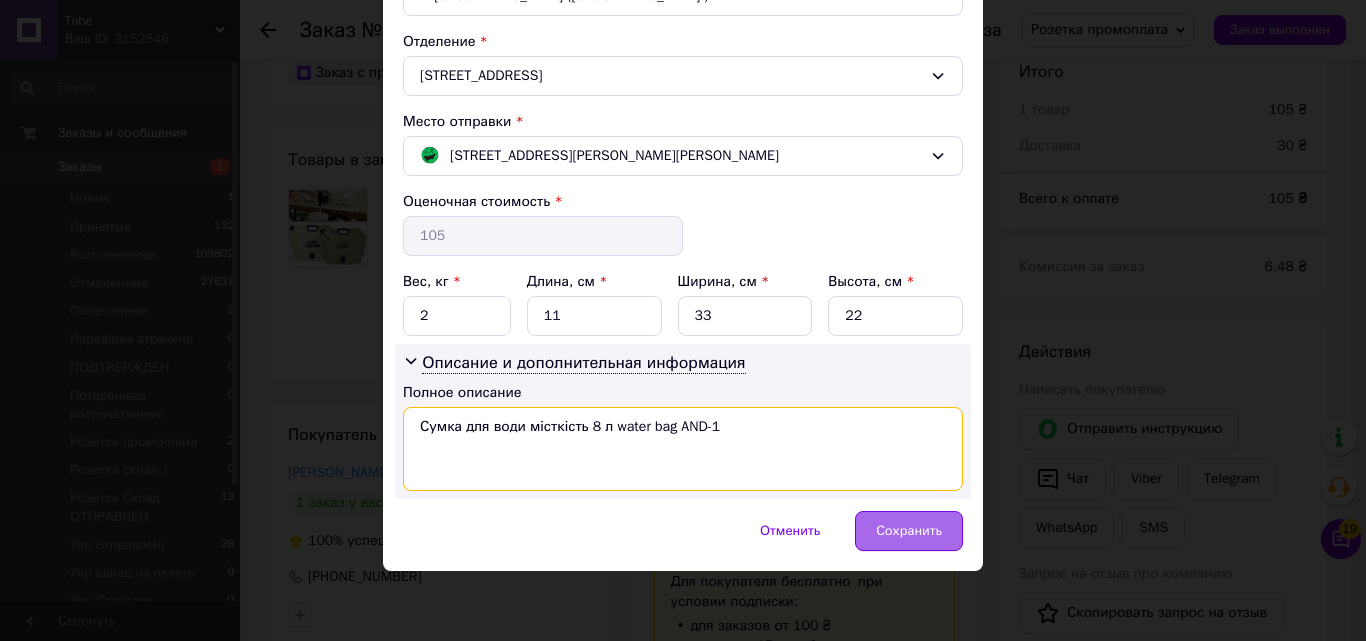 type on "Сумка для води місткість 8 л water bag AND-1" 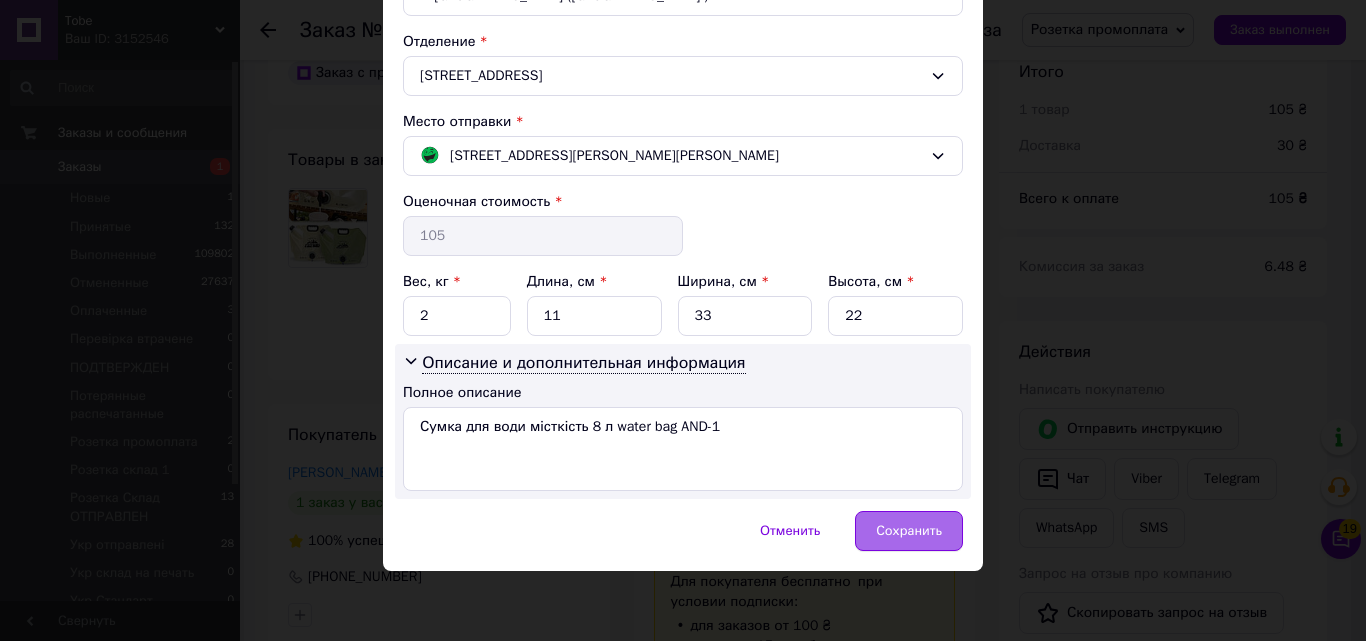 click on "Сохранить" at bounding box center [909, 531] 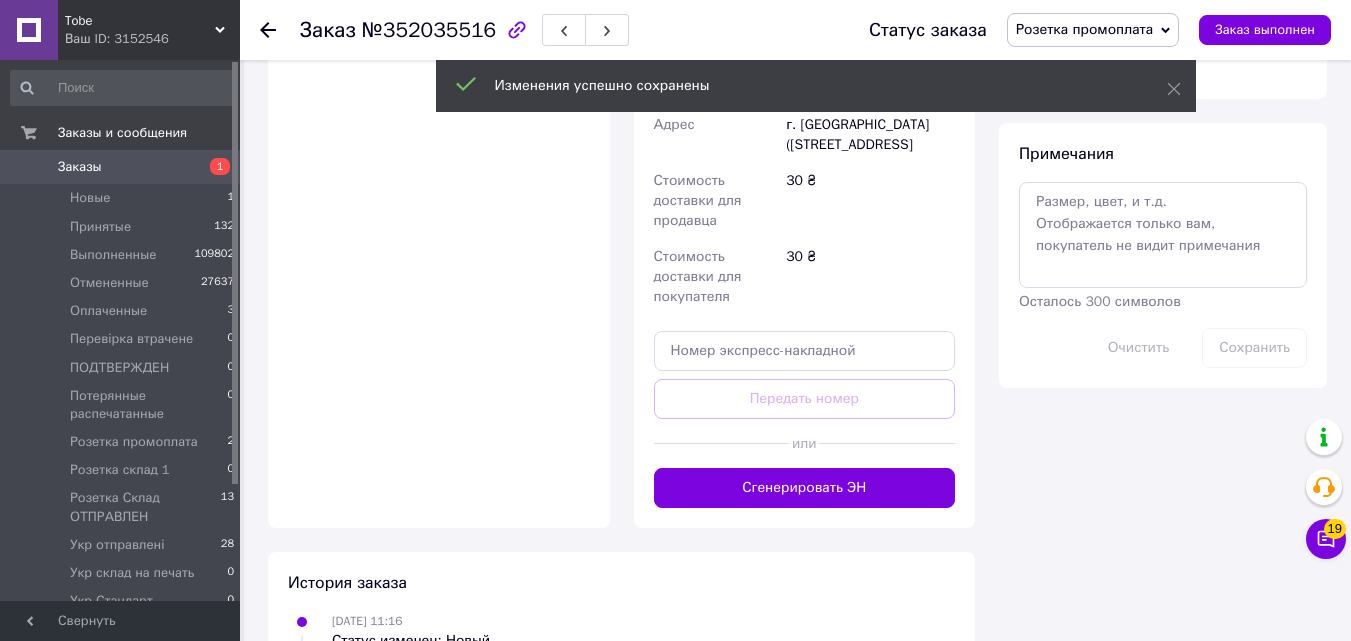 scroll, scrollTop: 1700, scrollLeft: 0, axis: vertical 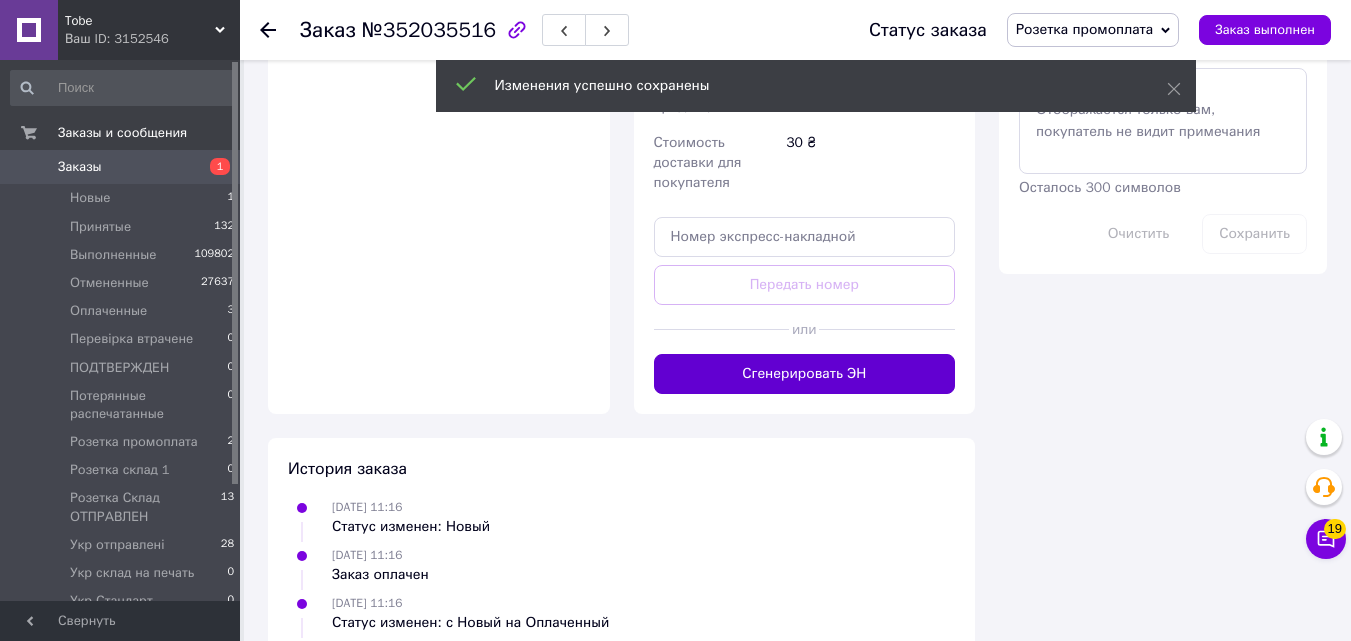 click on "Сгенерировать ЭН" at bounding box center (805, 374) 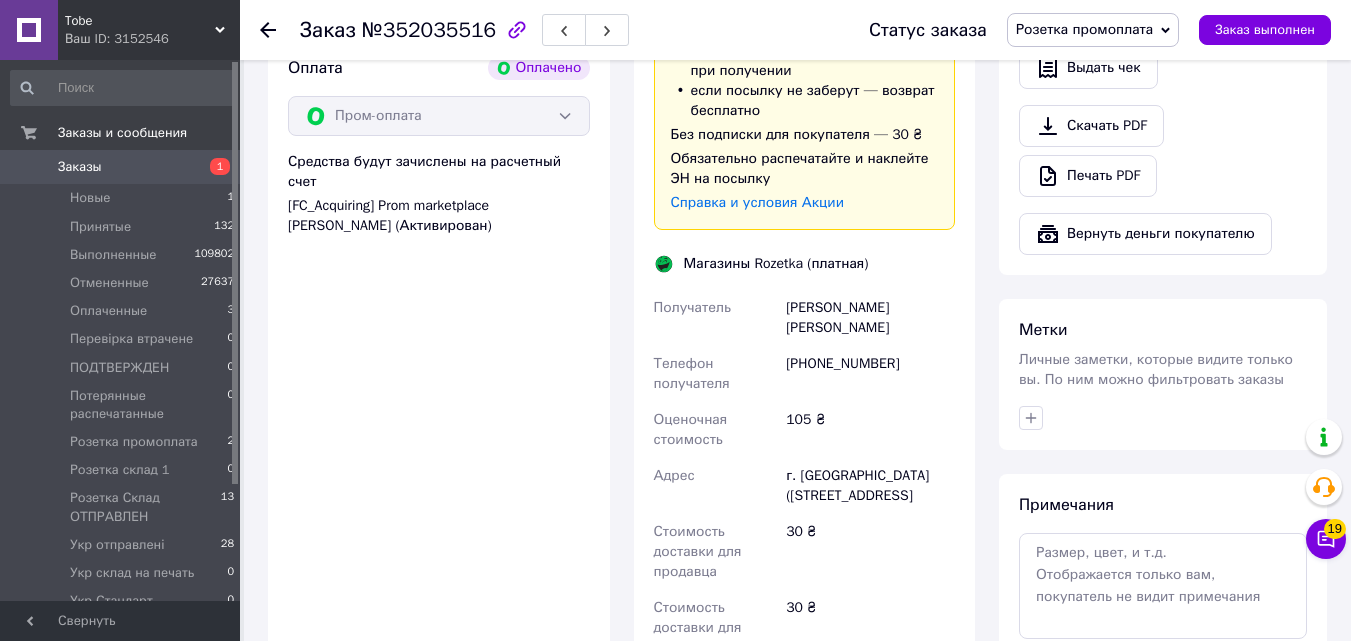 scroll, scrollTop: 1200, scrollLeft: 0, axis: vertical 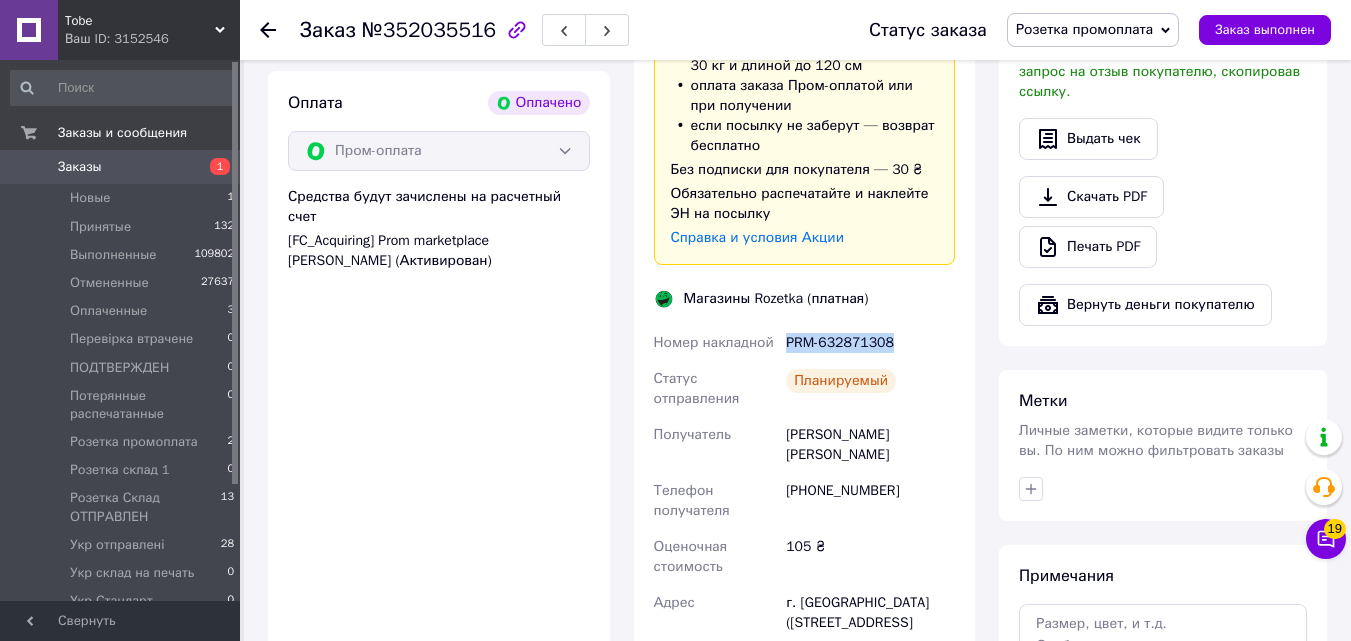 drag, startPoint x: 899, startPoint y: 342, endPoint x: 783, endPoint y: 345, distance: 116.03879 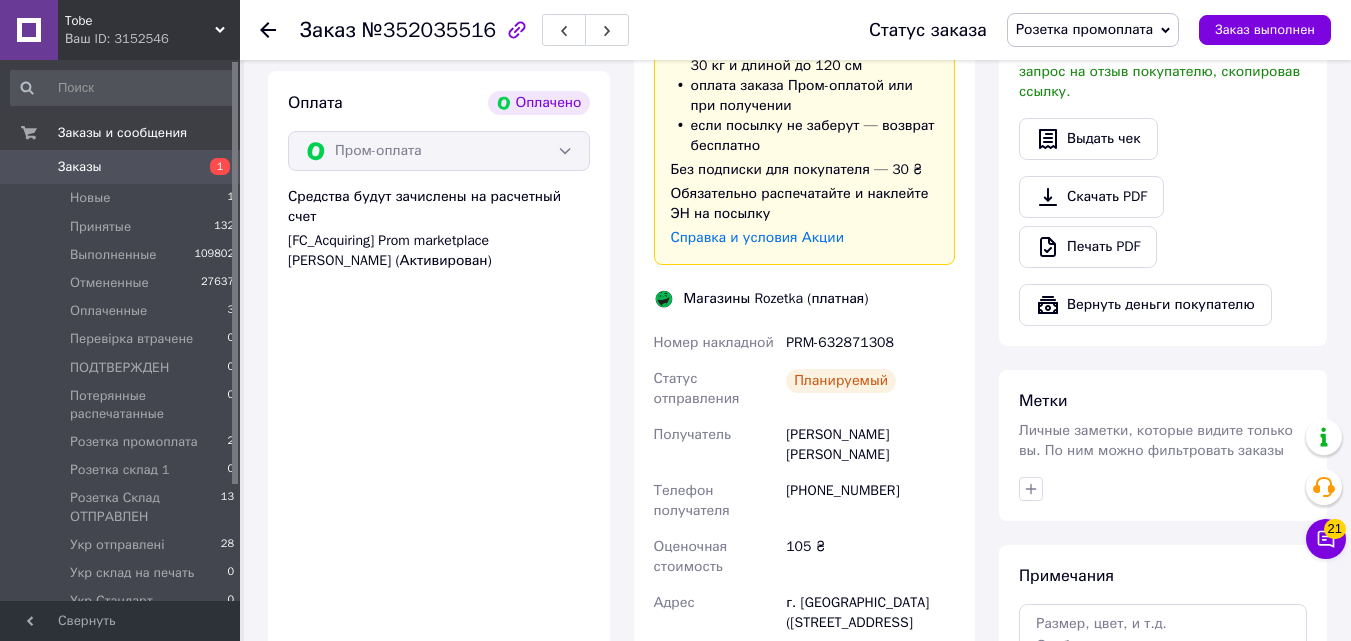 click on "Tobe" at bounding box center (140, 21) 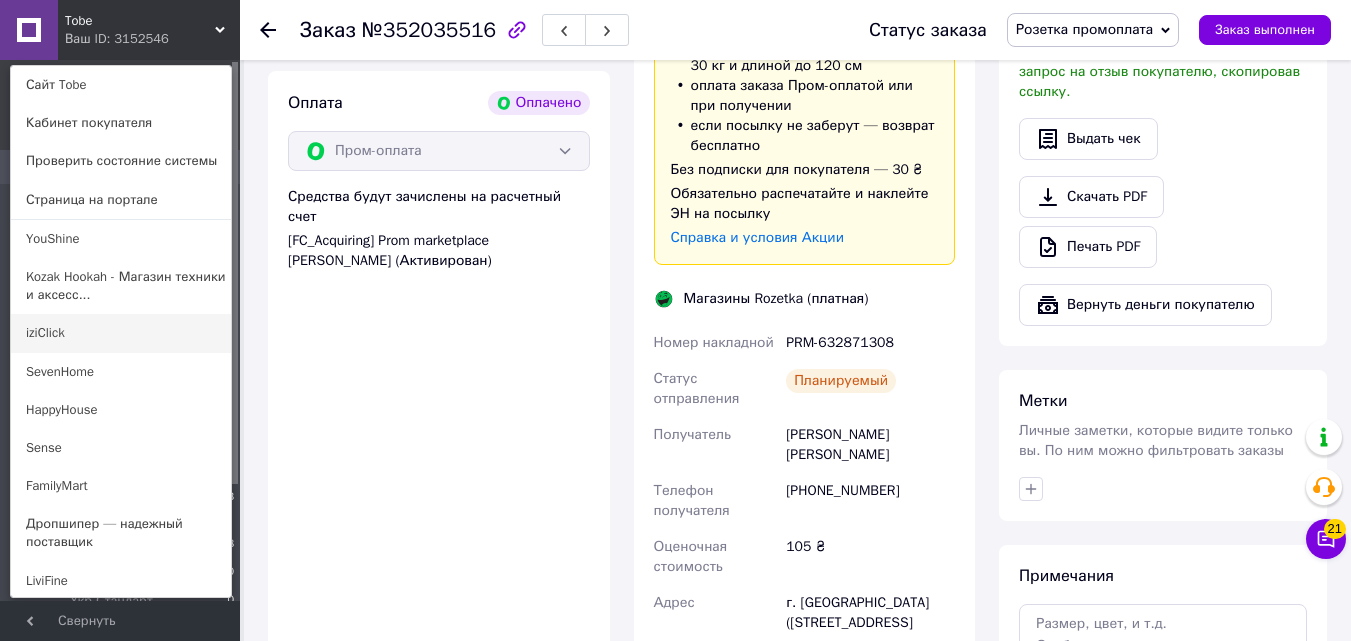 click on "iziClick" at bounding box center [121, 333] 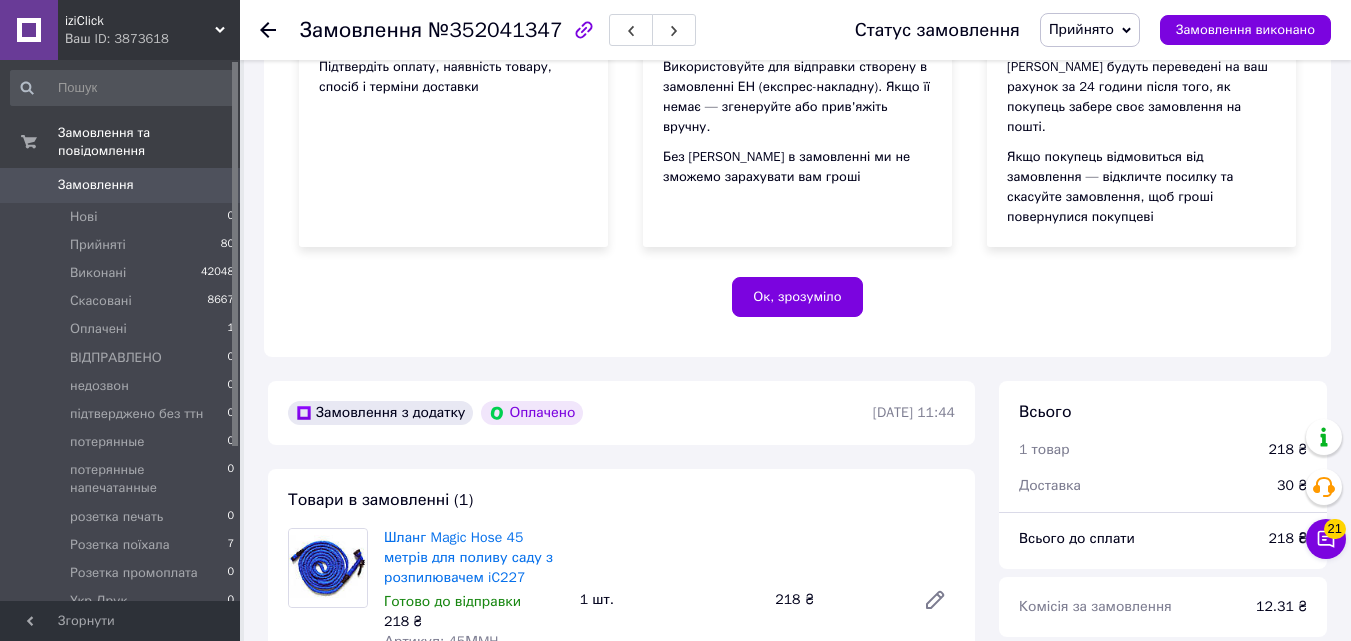 scroll, scrollTop: 600, scrollLeft: 0, axis: vertical 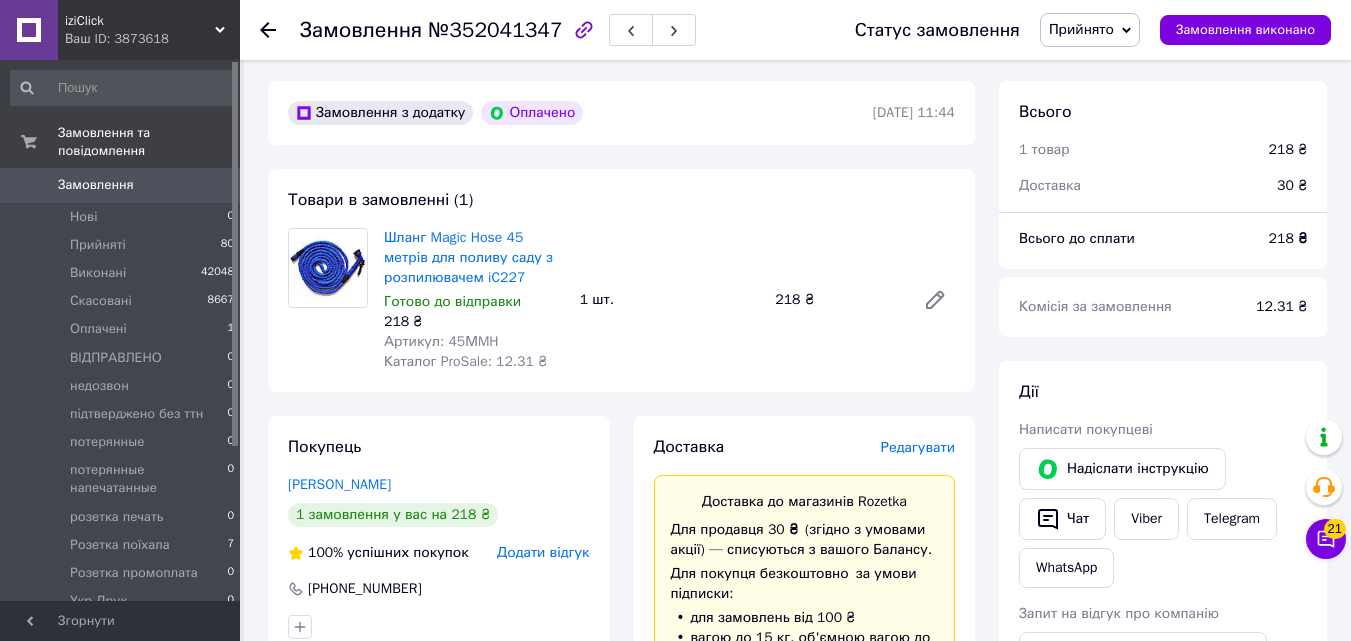 click on "Прийнято" at bounding box center [1081, 29] 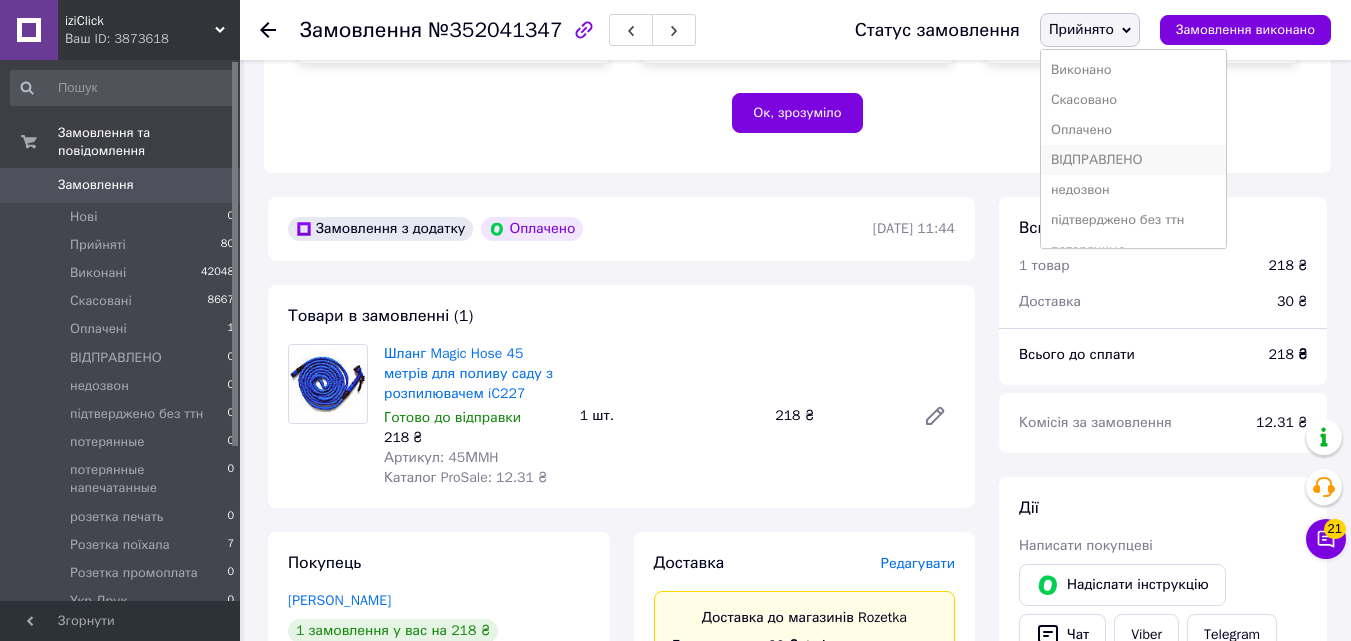 scroll, scrollTop: 600, scrollLeft: 0, axis: vertical 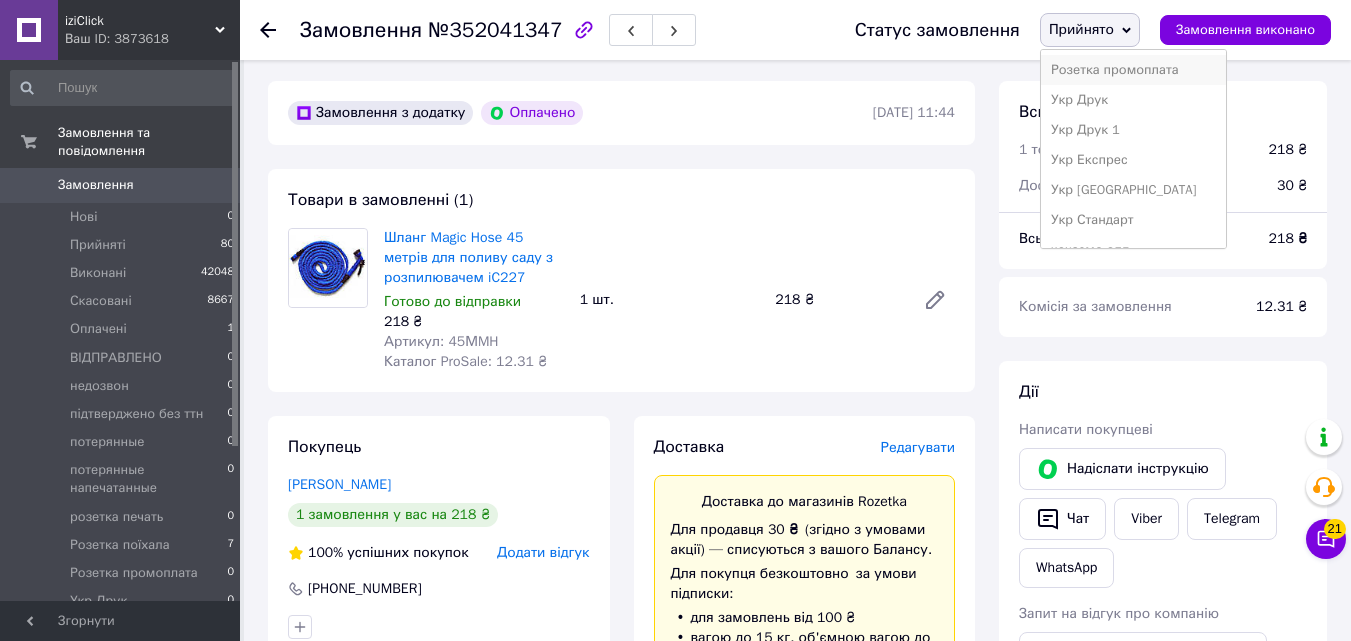 click on "Розетка промоплата" at bounding box center (1133, 70) 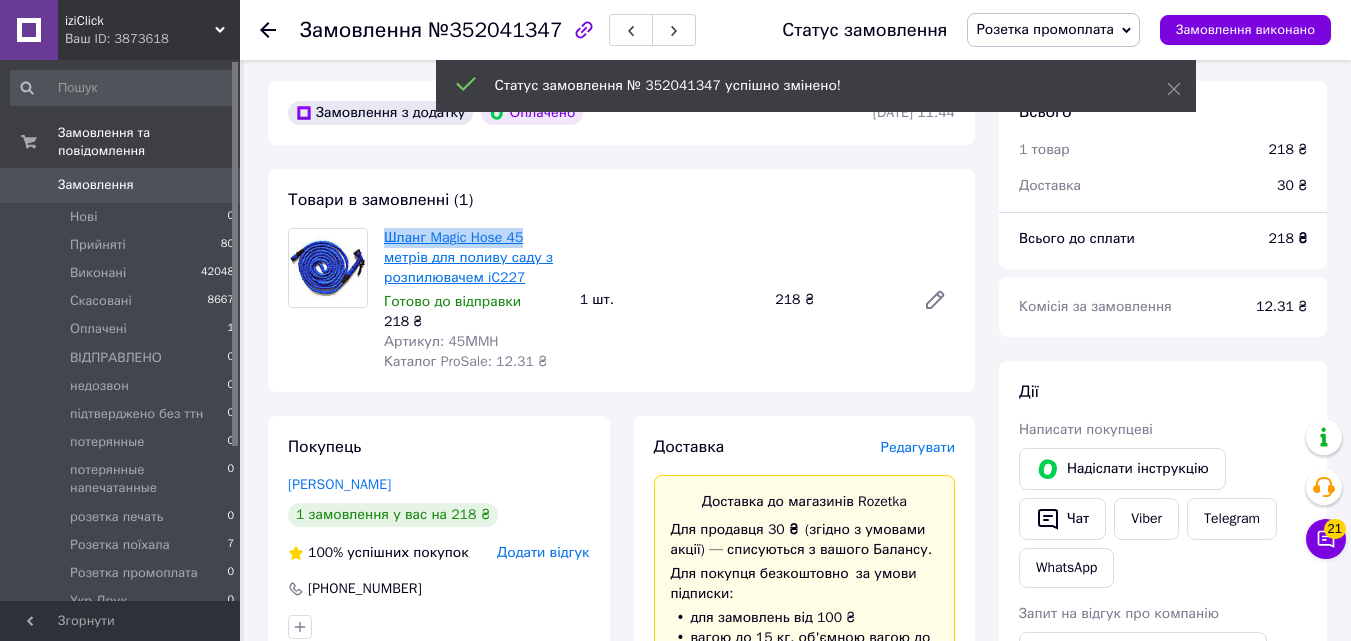 drag, startPoint x: 382, startPoint y: 208, endPoint x: 518, endPoint y: 223, distance: 136.8247 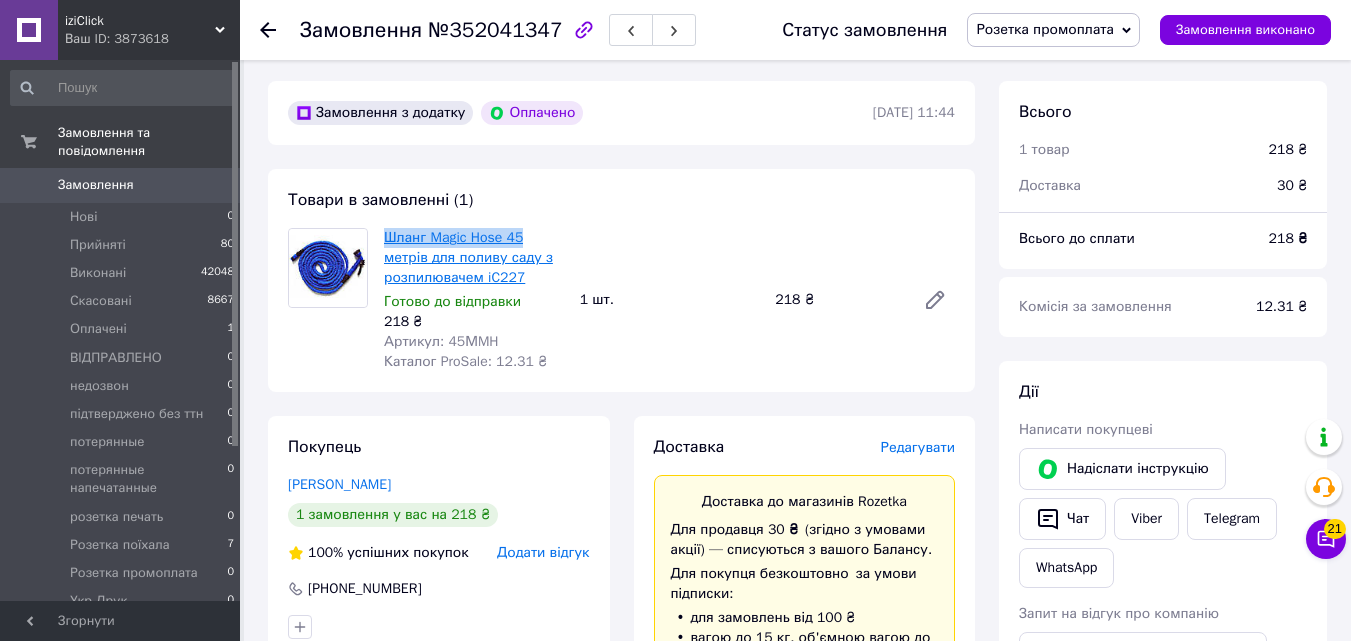 copy on "Шланг Magic Hose 45" 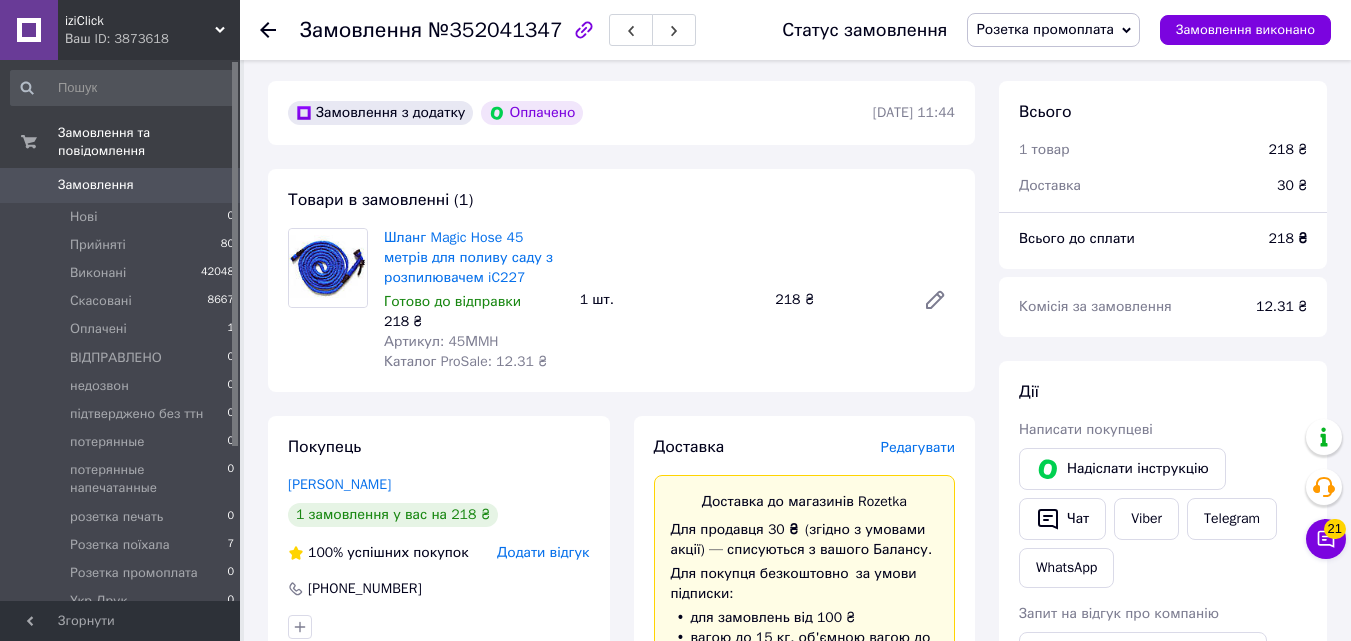 click on "Редагувати" at bounding box center (918, 447) 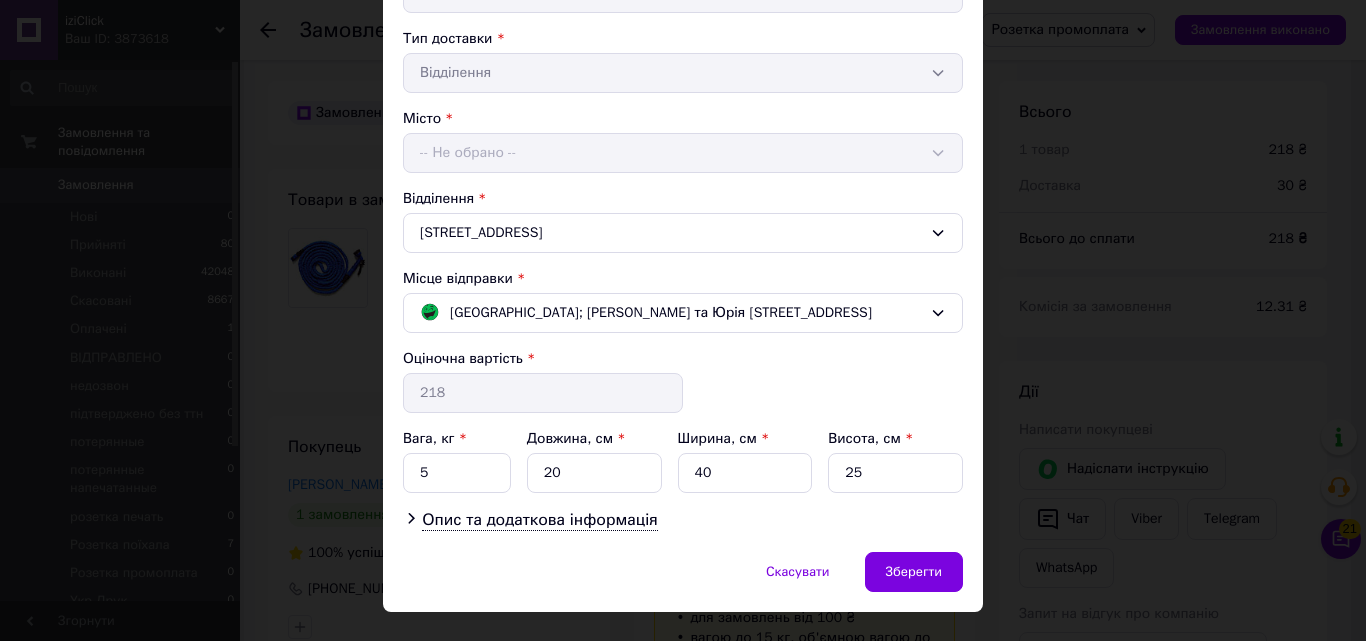 scroll, scrollTop: 483, scrollLeft: 0, axis: vertical 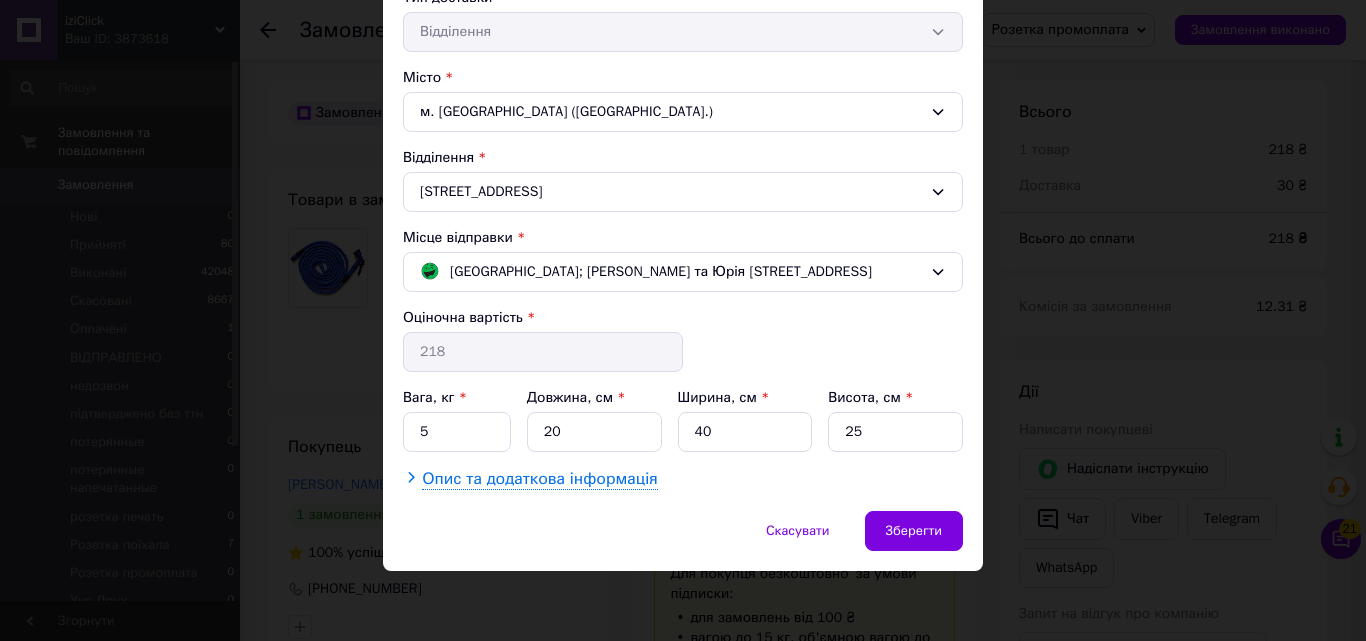 click on "Опис та додаткова інформація" at bounding box center (539, 479) 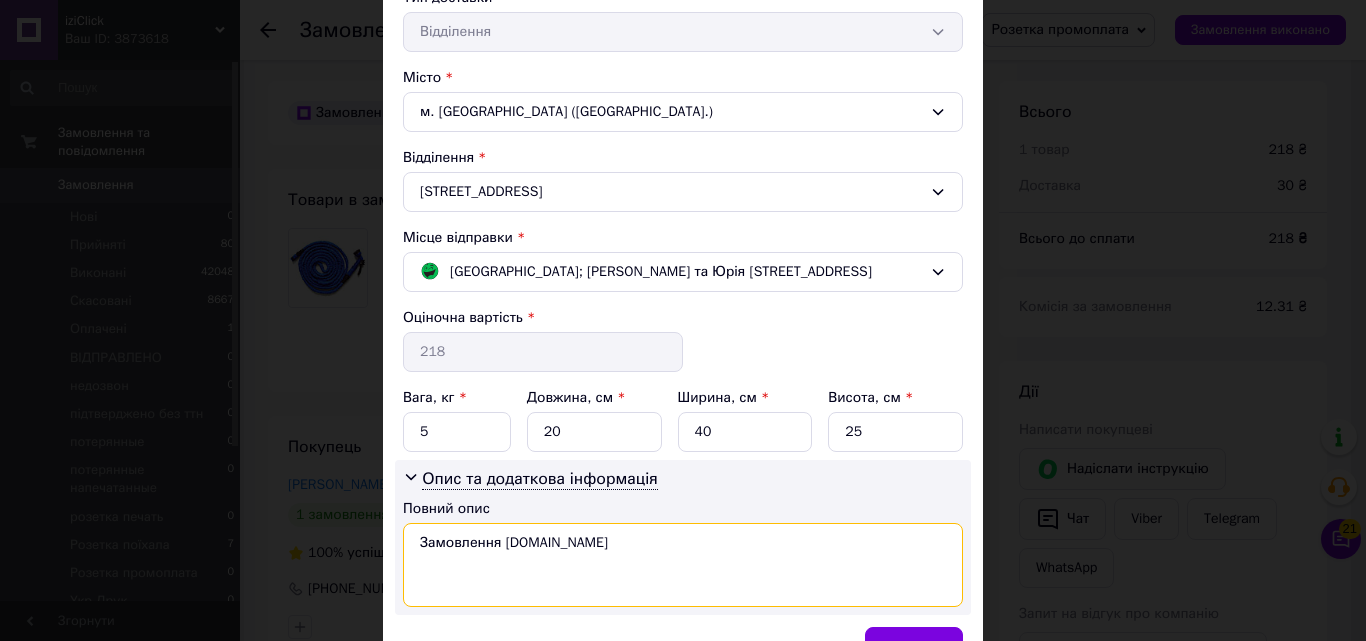 drag, startPoint x: 417, startPoint y: 544, endPoint x: 568, endPoint y: 544, distance: 151 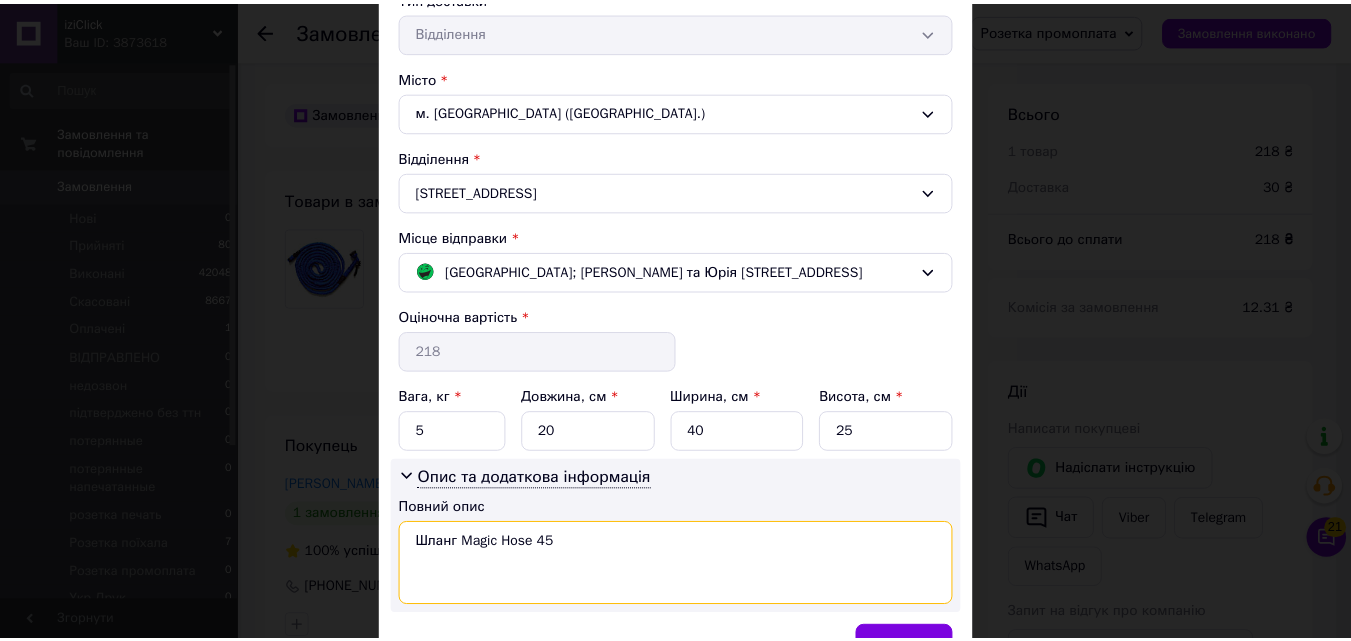scroll, scrollTop: 599, scrollLeft: 0, axis: vertical 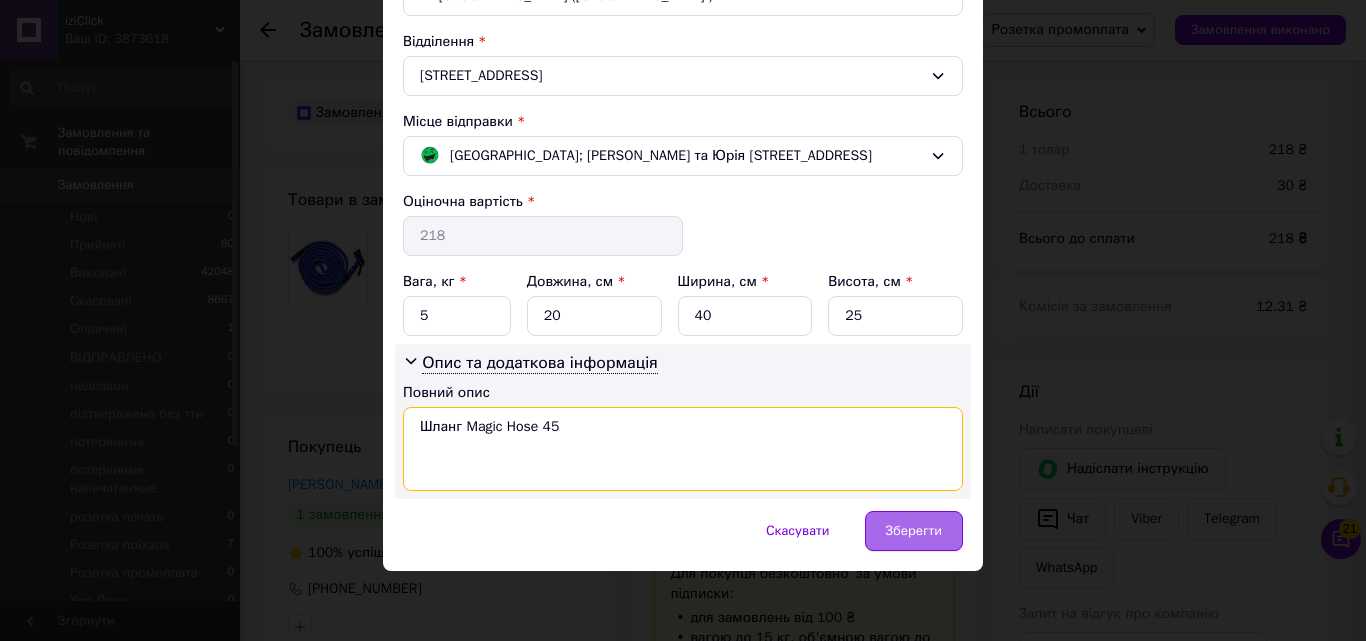 type on "Шланг Magic Hose 45" 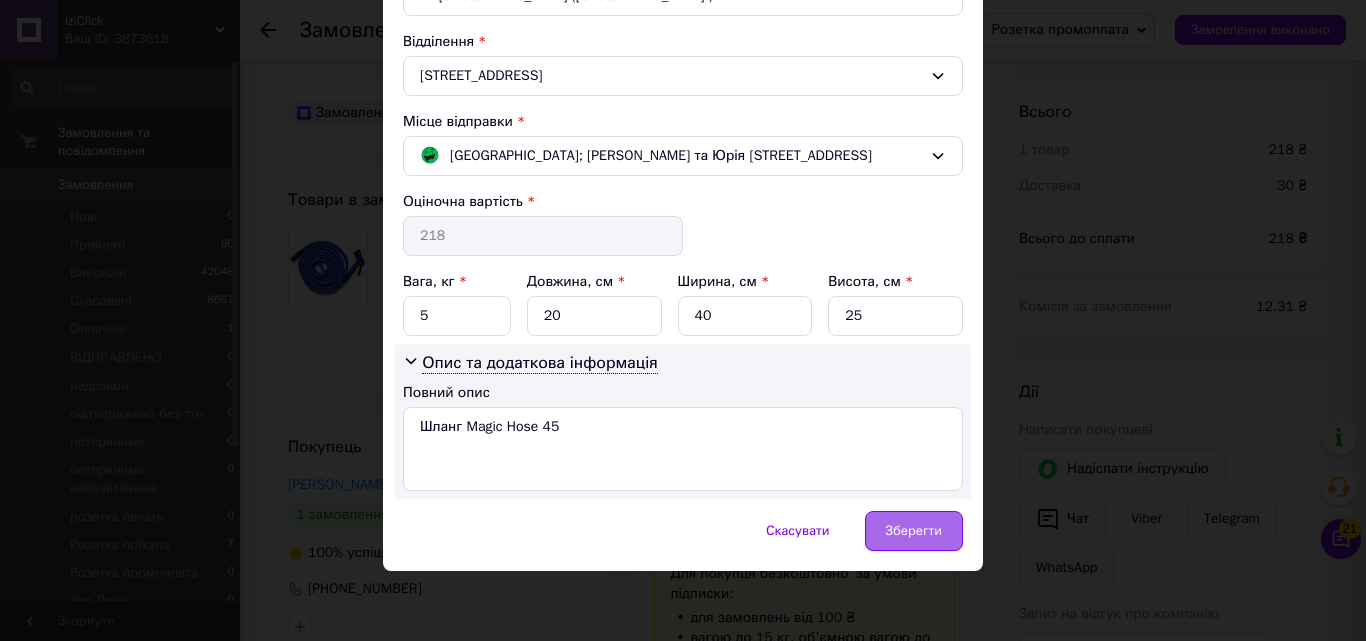click on "Зберегти" at bounding box center (914, 531) 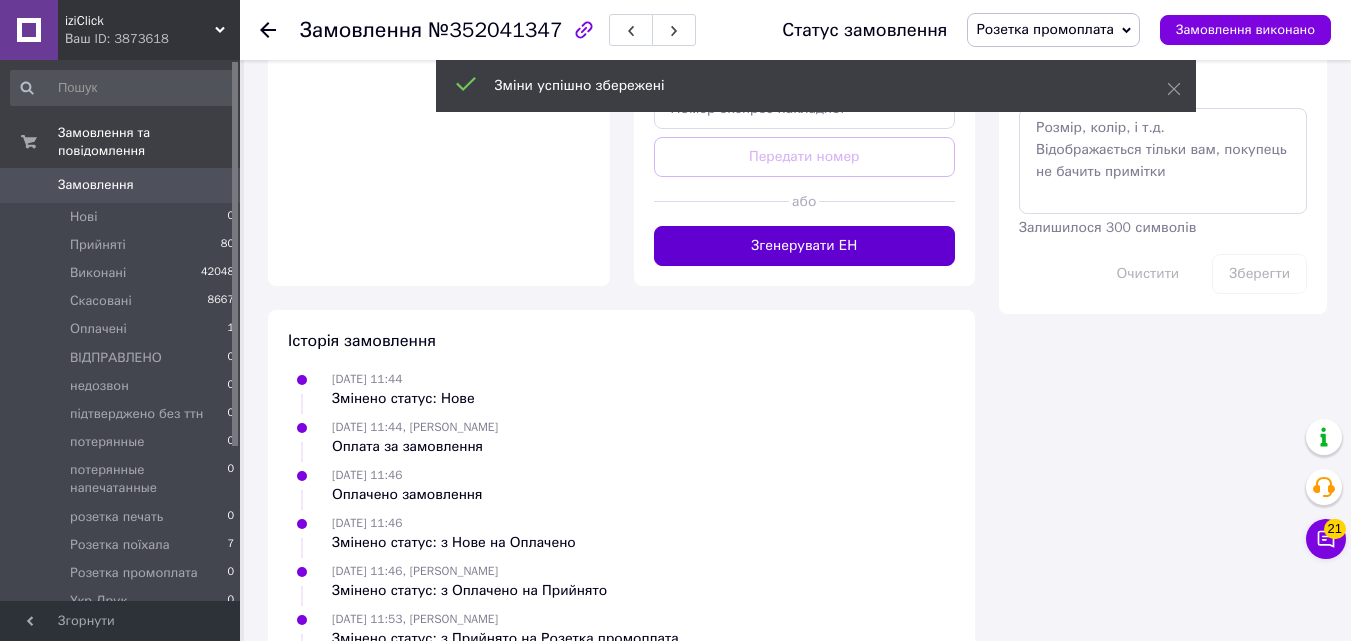 click on "Згенерувати ЕН" at bounding box center [805, 246] 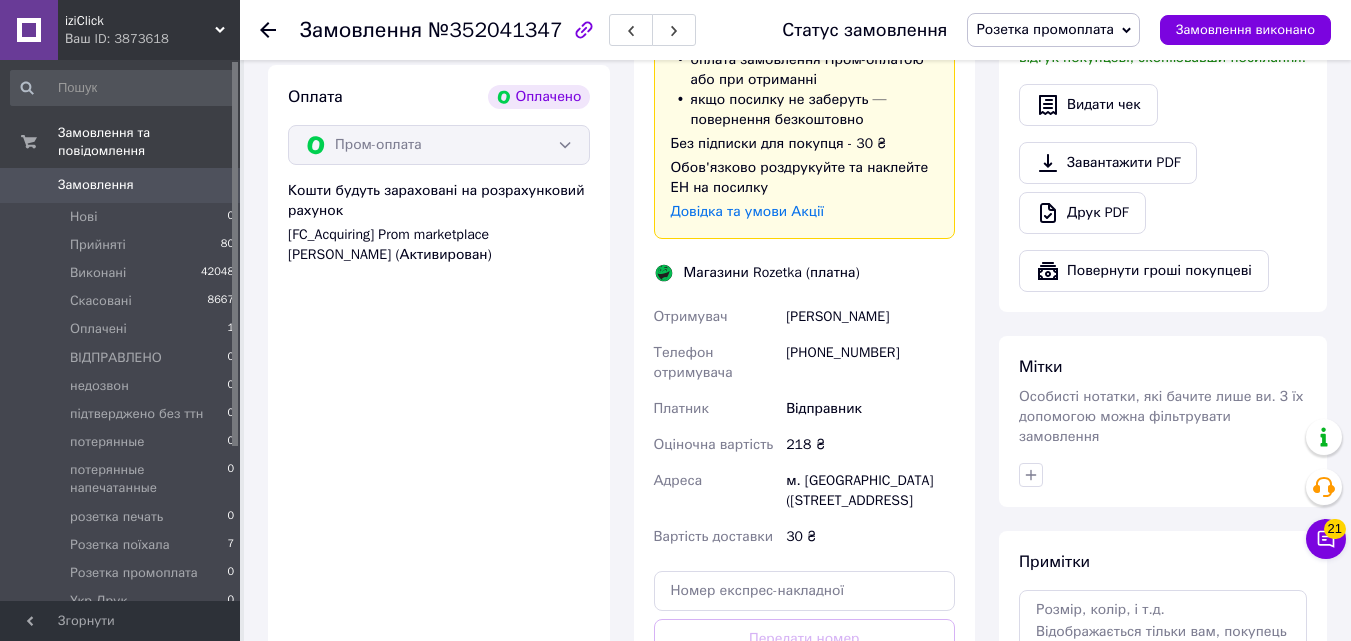 scroll, scrollTop: 1200, scrollLeft: 0, axis: vertical 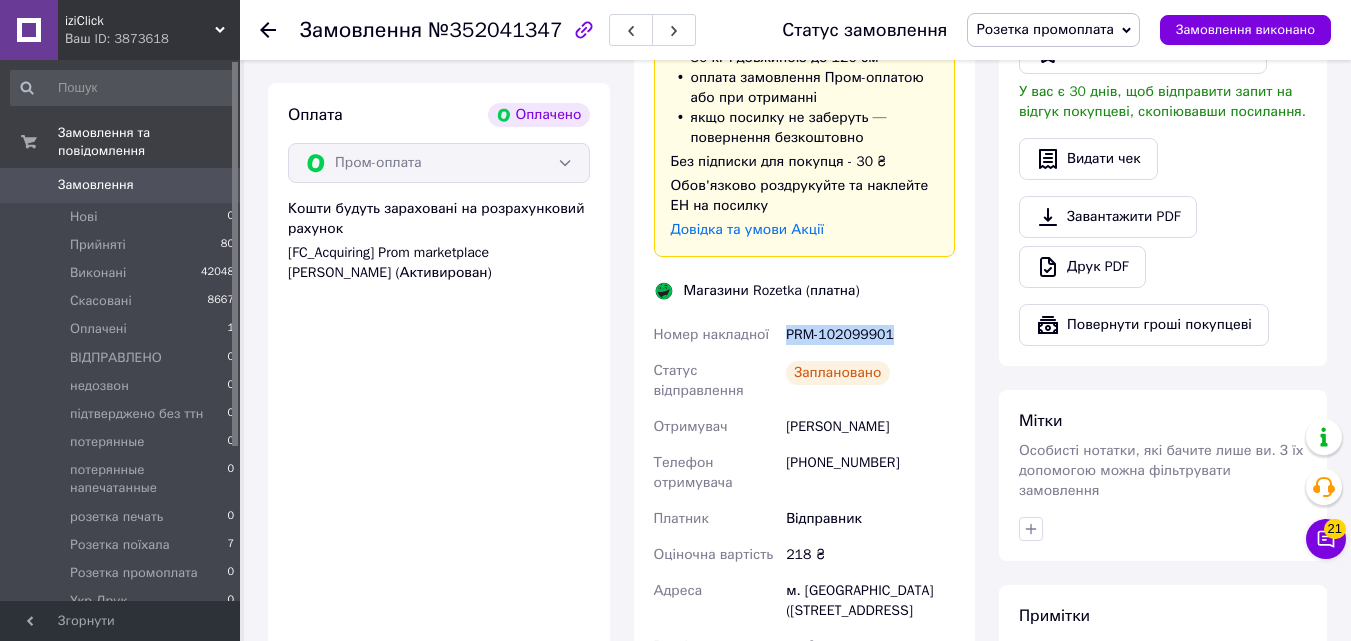 drag, startPoint x: 909, startPoint y: 313, endPoint x: 768, endPoint y: 308, distance: 141.08862 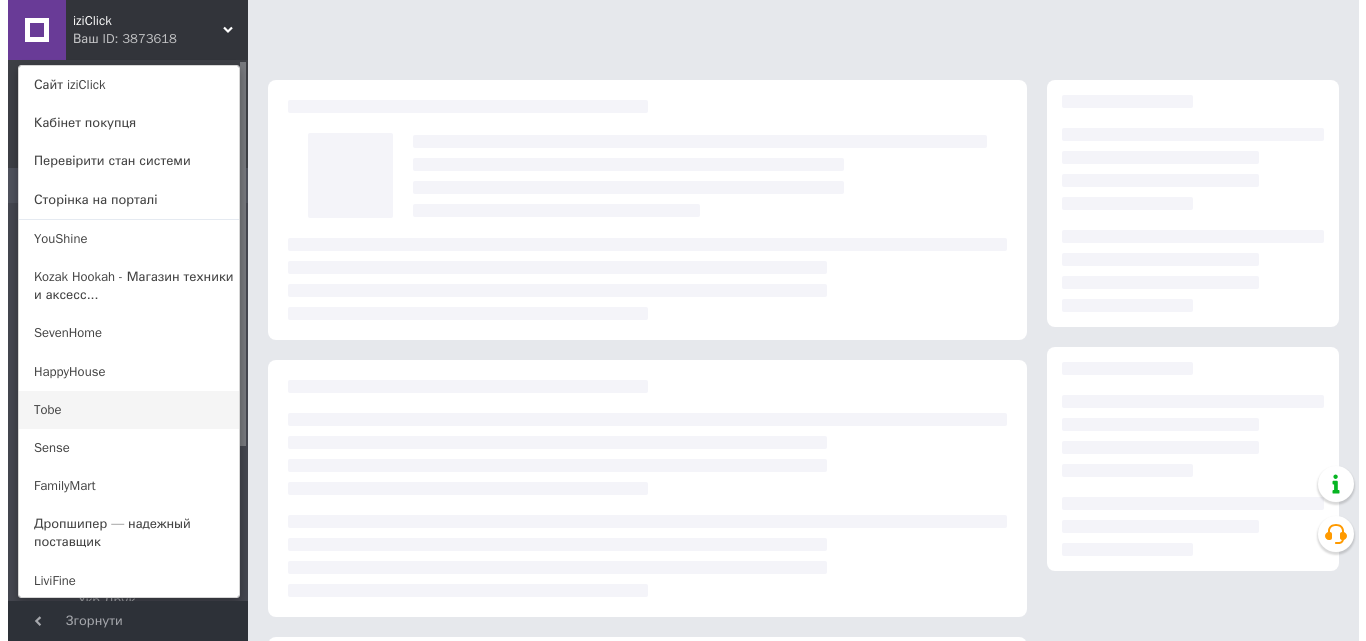 scroll, scrollTop: 0, scrollLeft: 0, axis: both 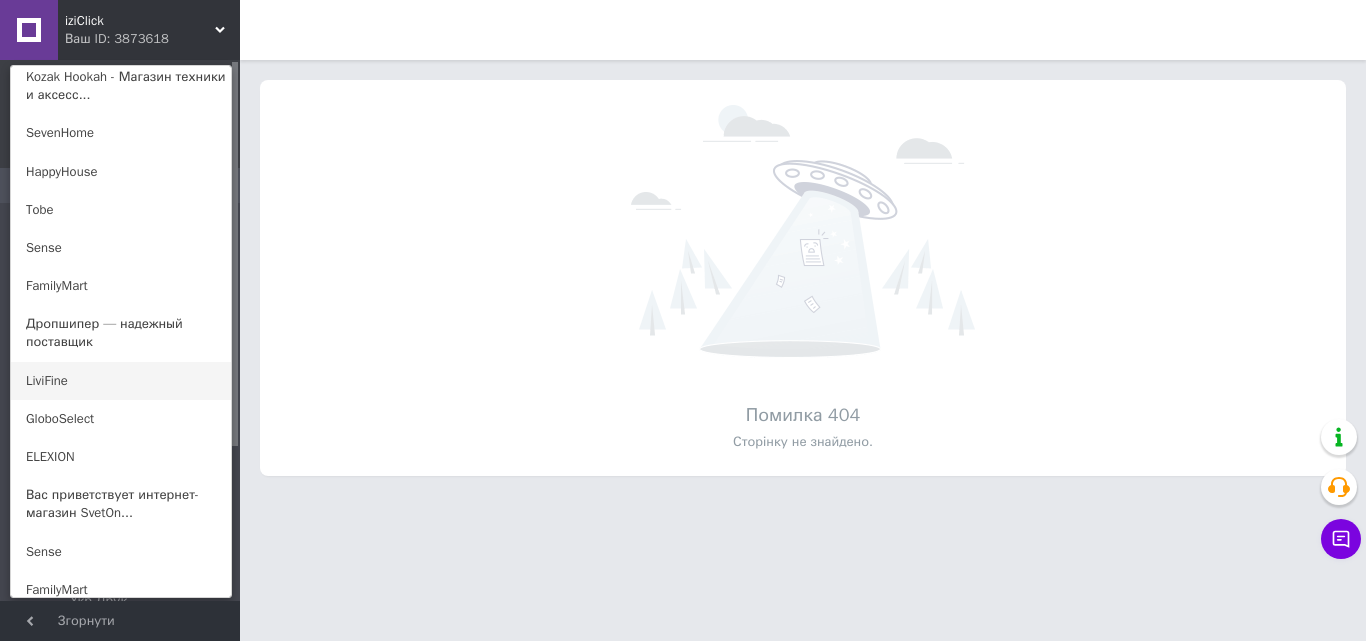 click on "LiviFine" at bounding box center (121, 381) 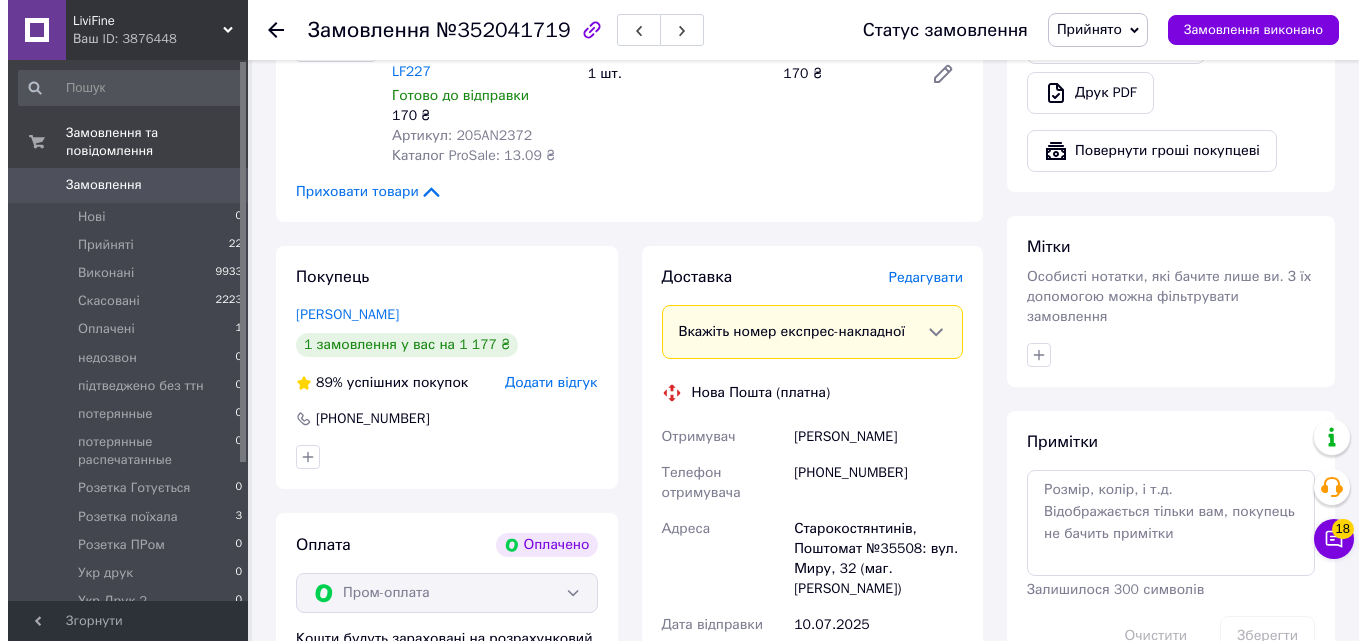 scroll, scrollTop: 1300, scrollLeft: 0, axis: vertical 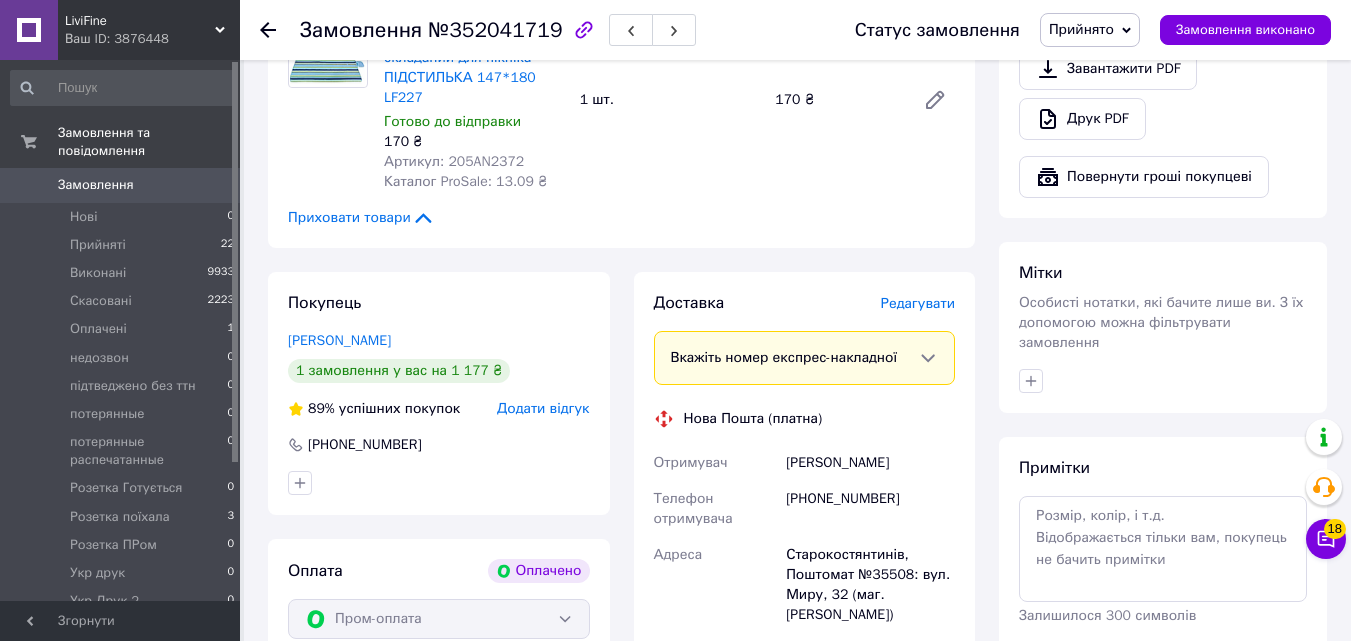 click on "Редагувати" at bounding box center (918, 303) 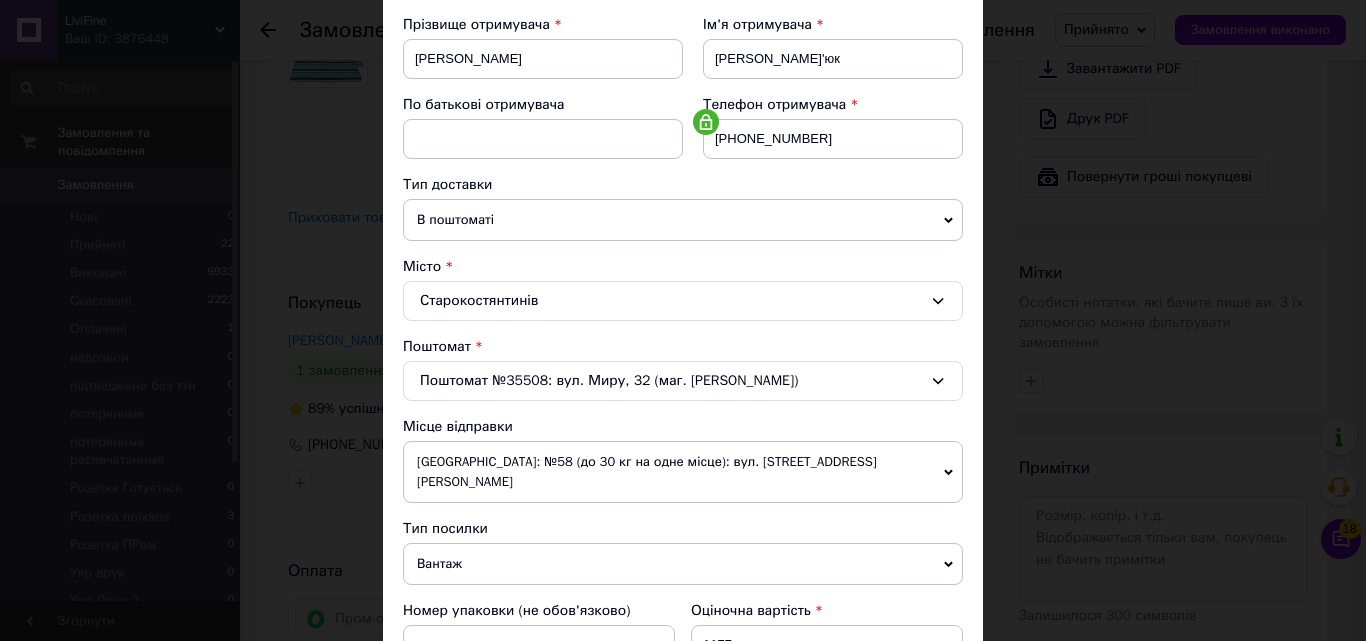 scroll, scrollTop: 300, scrollLeft: 0, axis: vertical 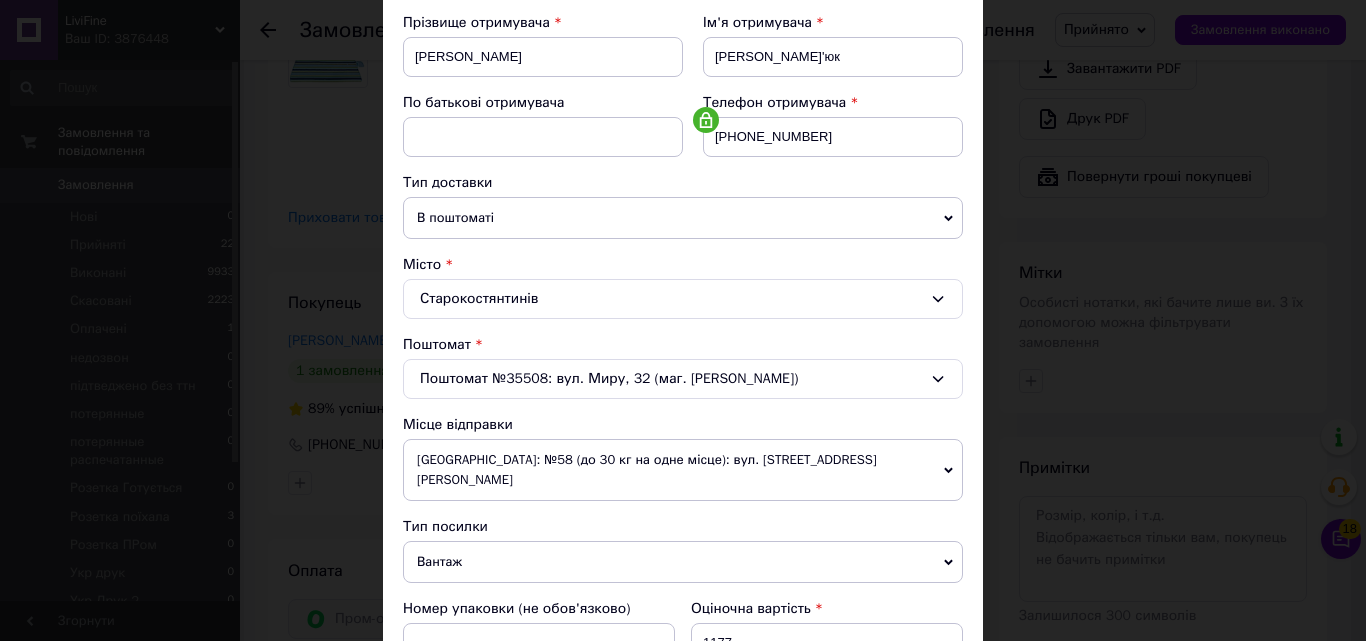 click on "В поштоматі" at bounding box center (683, 218) 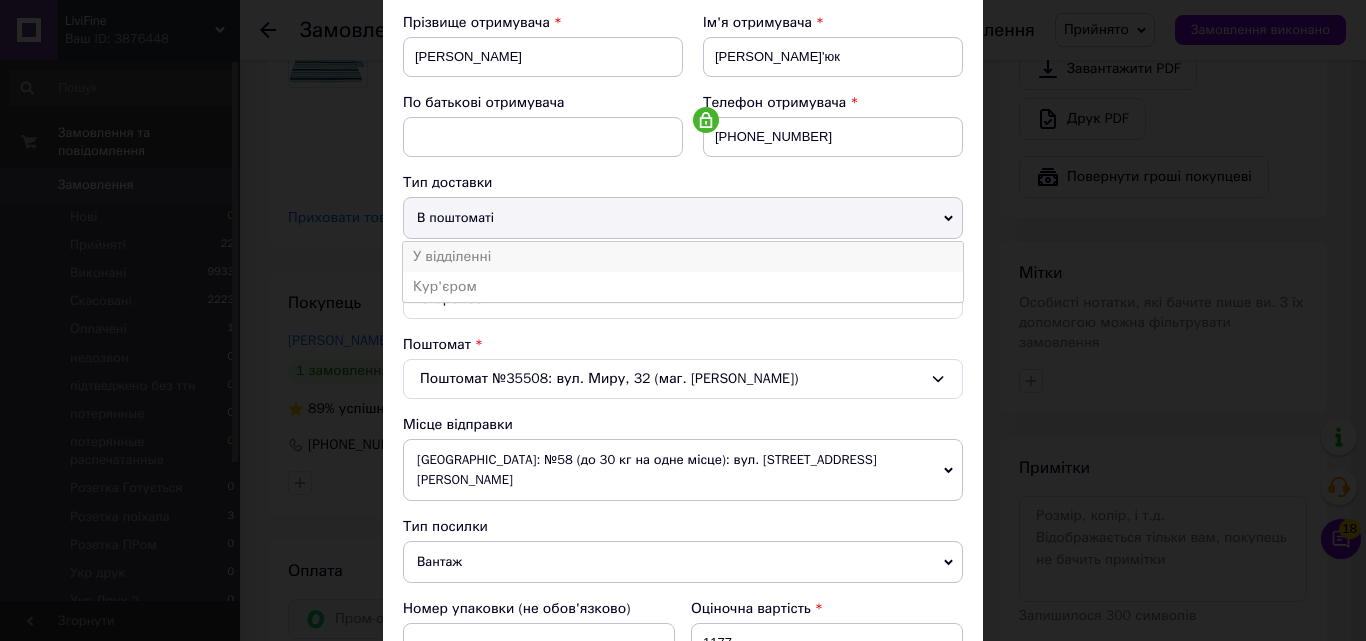 click on "У відділенні" at bounding box center [683, 257] 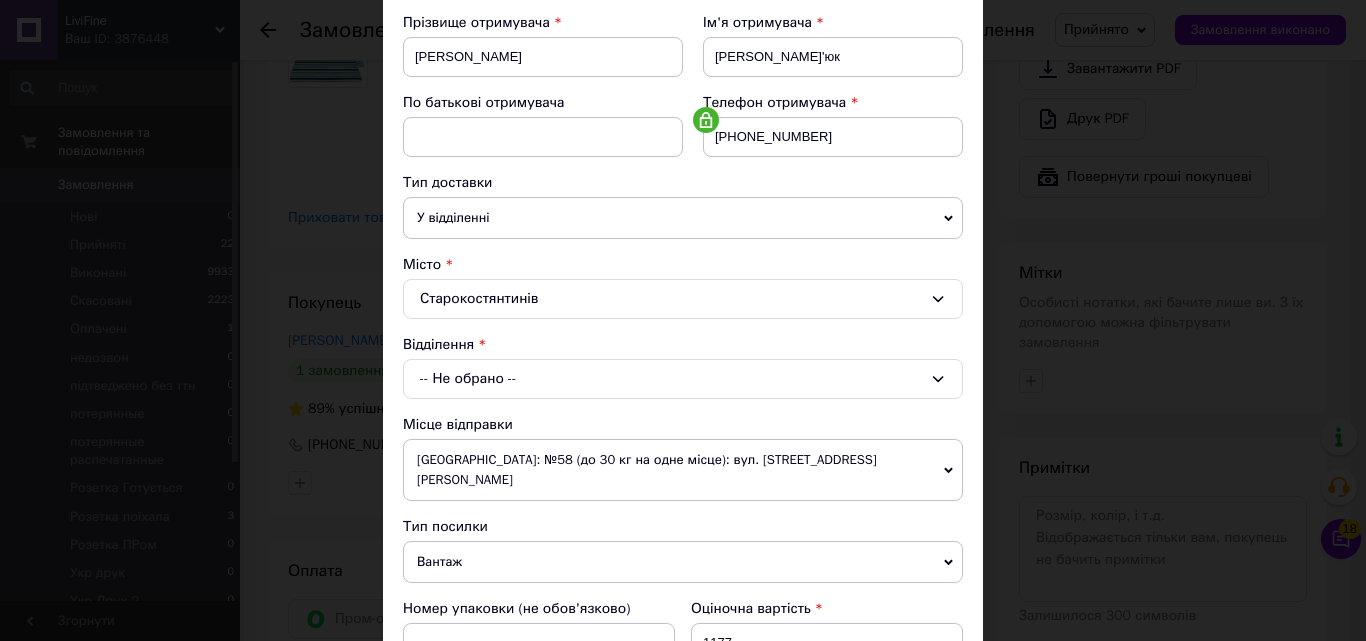 click on "-- Не обрано --" at bounding box center (683, 379) 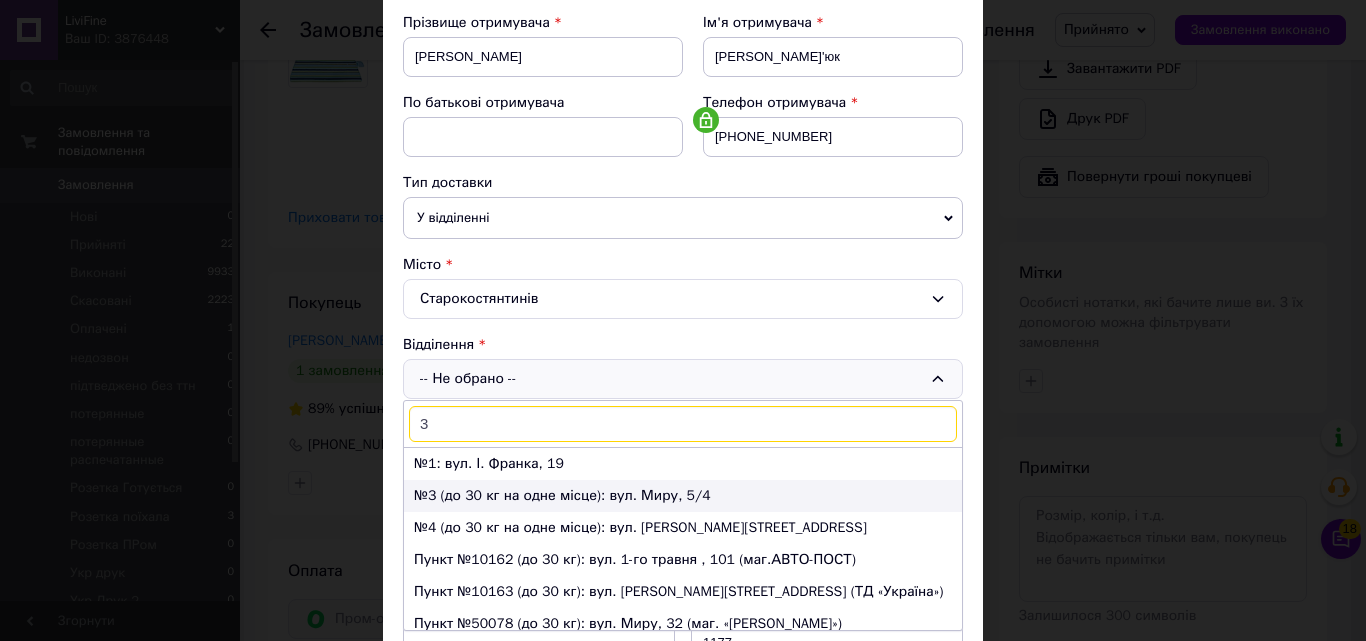 type on "3" 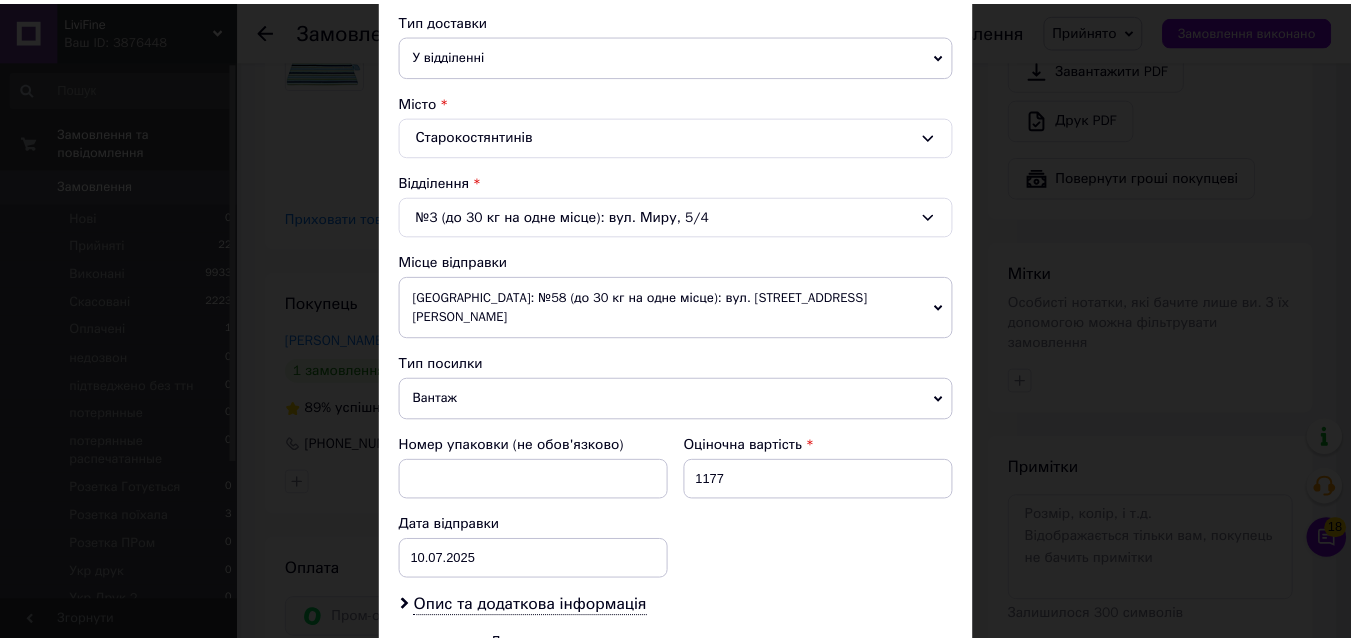 scroll, scrollTop: 687, scrollLeft: 0, axis: vertical 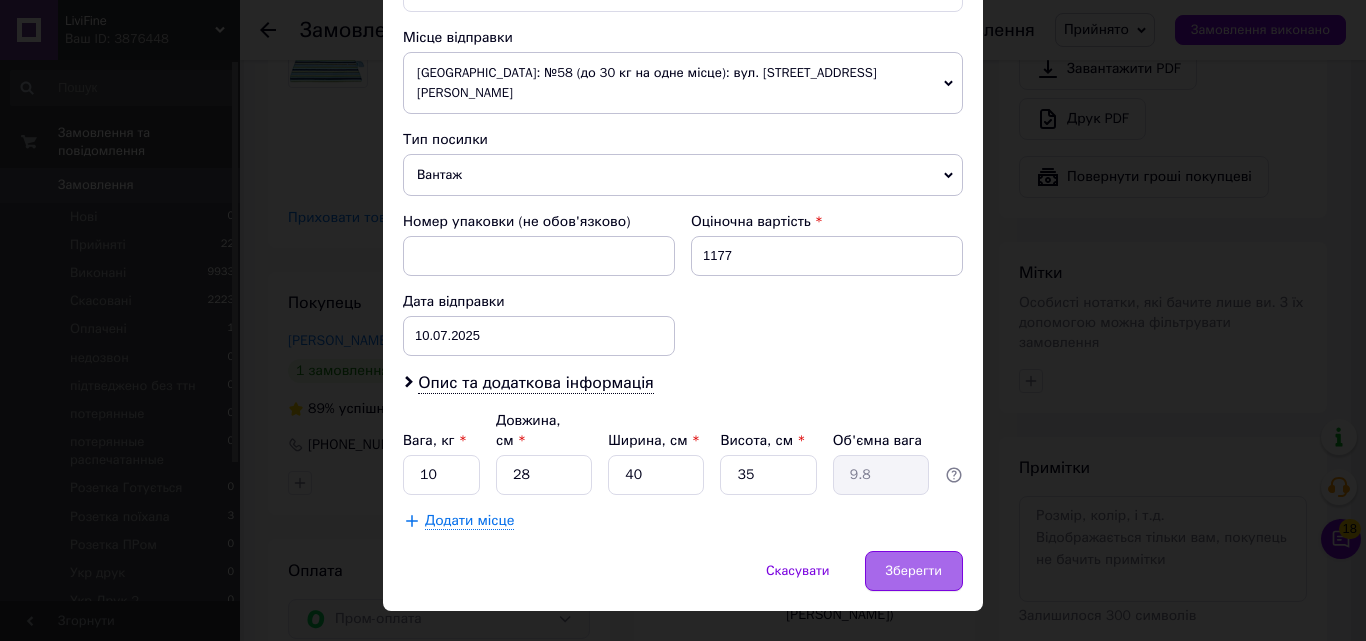 click on "Зберегти" at bounding box center [914, 571] 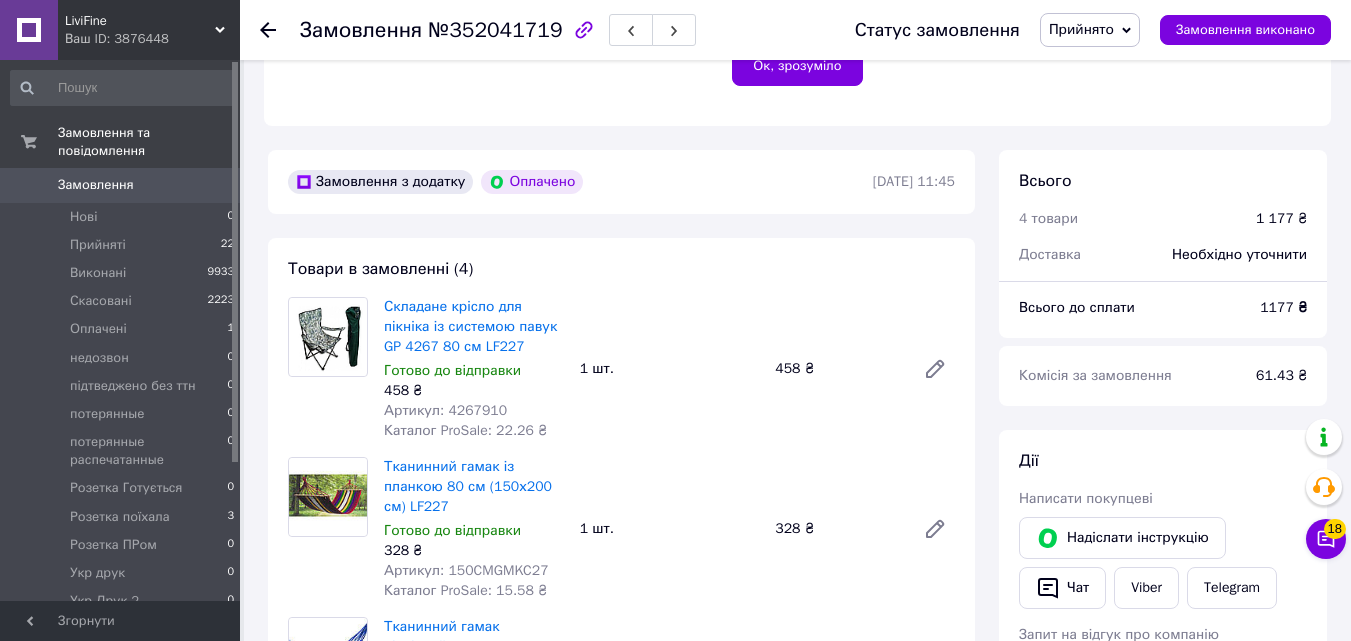 scroll, scrollTop: 500, scrollLeft: 0, axis: vertical 